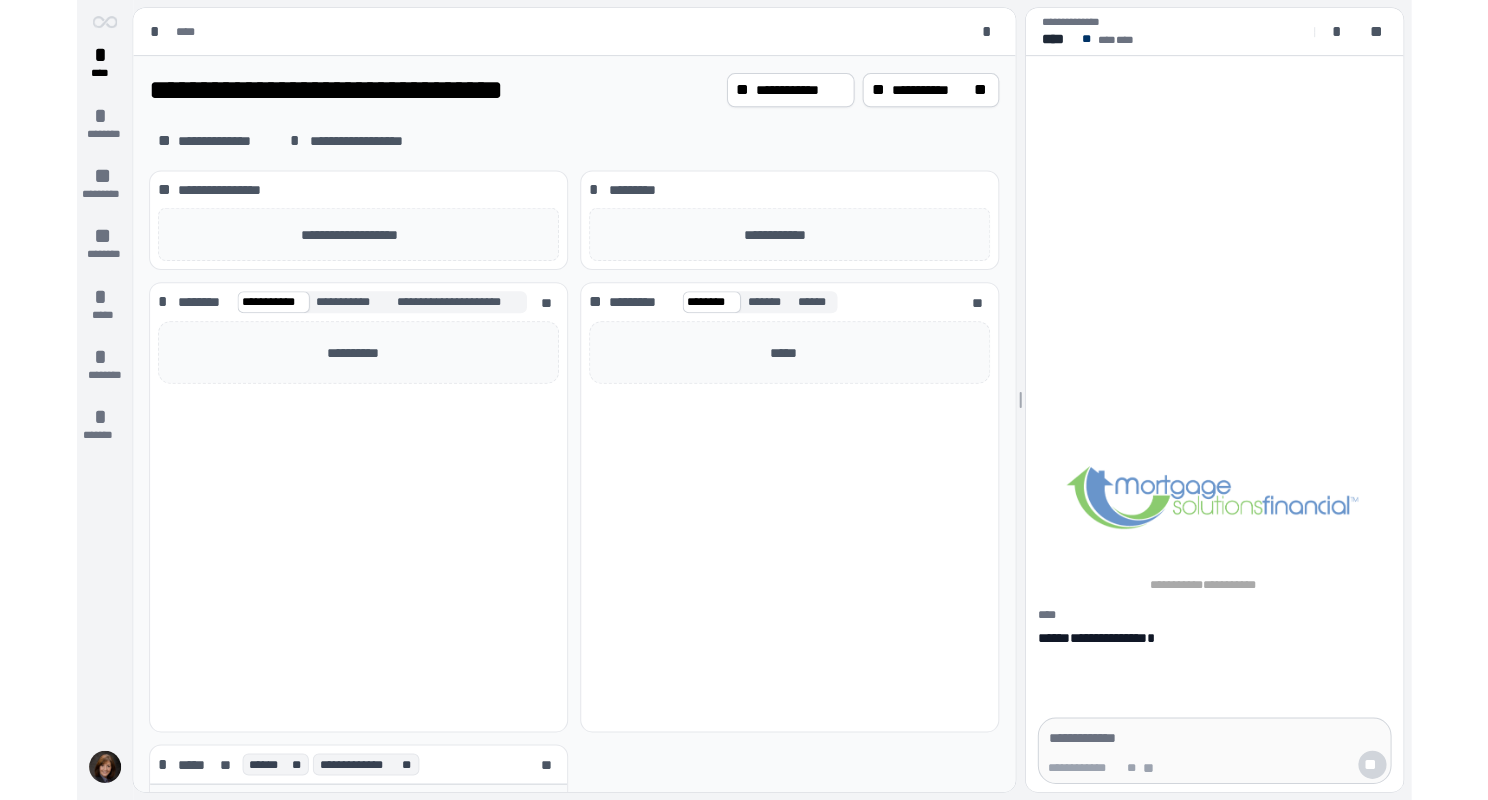 scroll, scrollTop: 0, scrollLeft: 0, axis: both 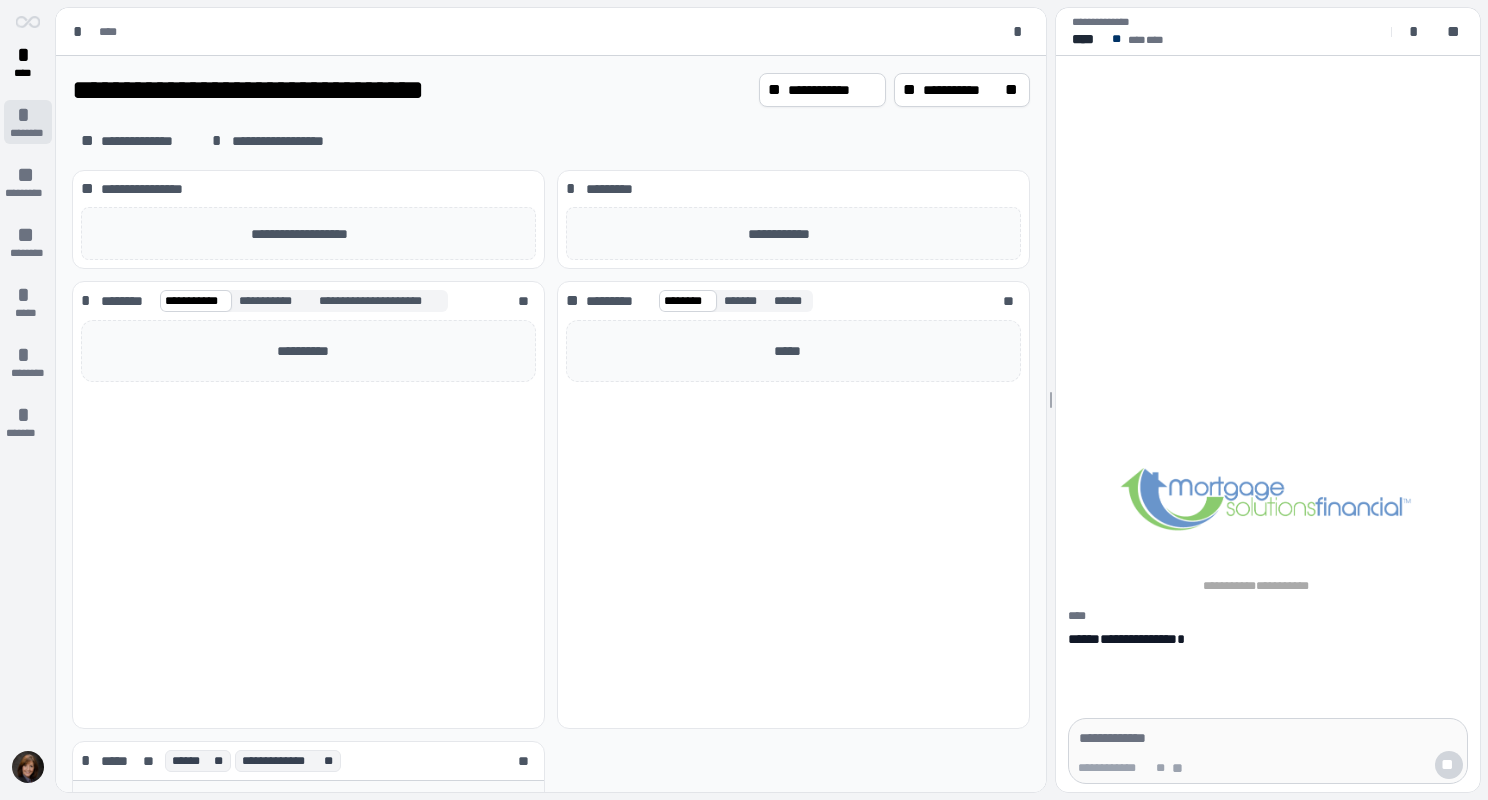 click on "*" at bounding box center (28, 115) 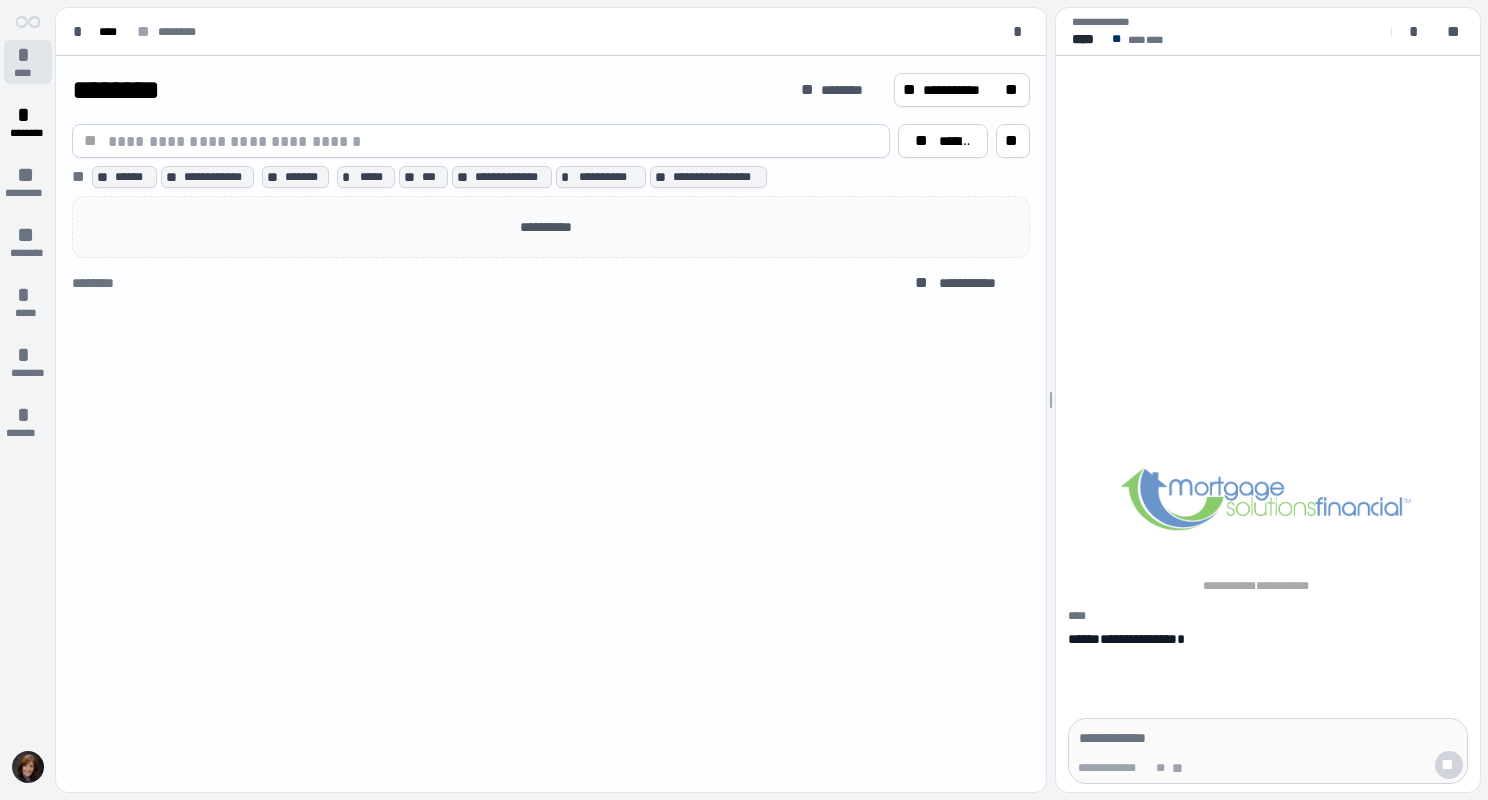 click on "*" at bounding box center (28, 55) 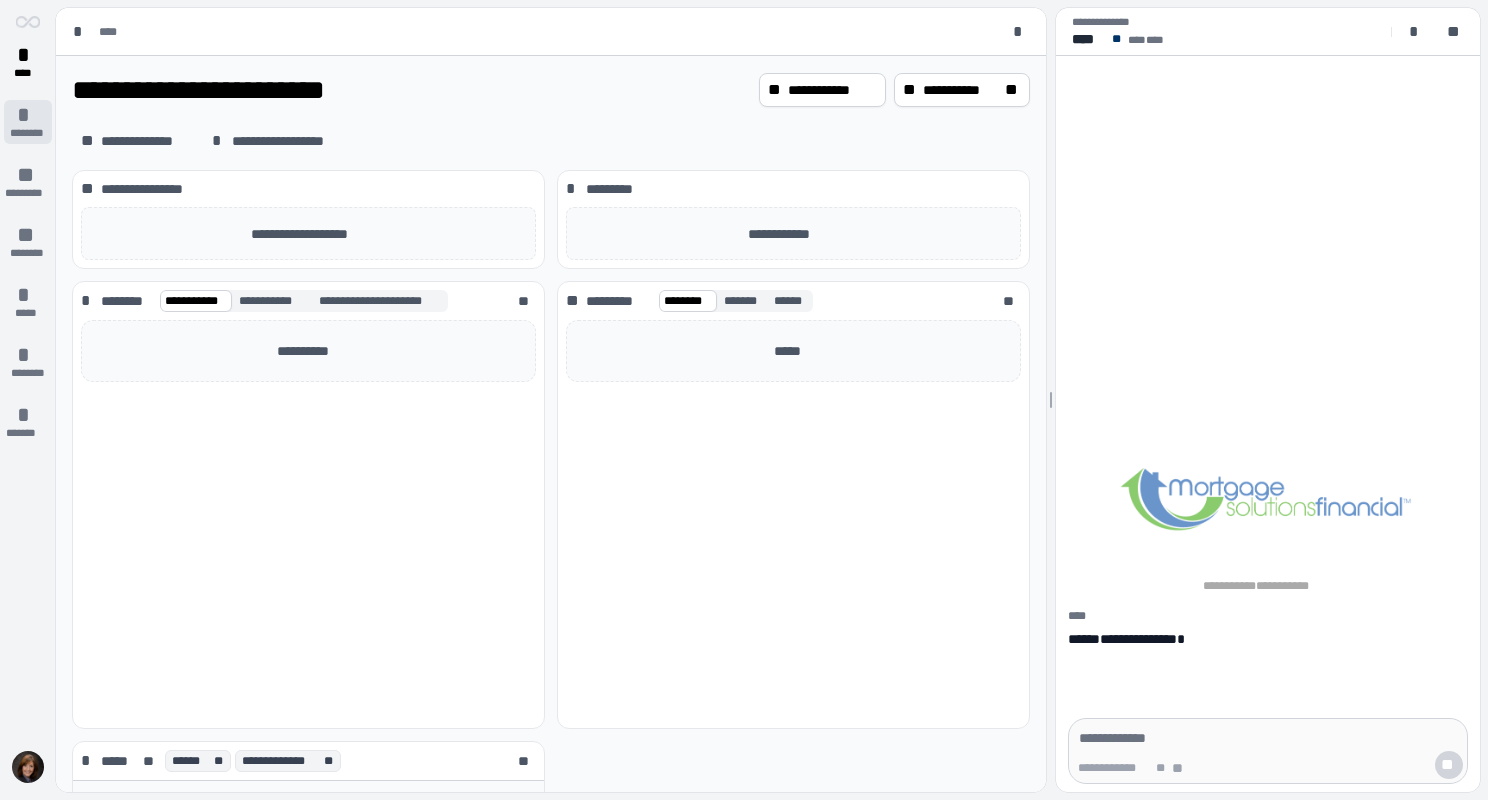 click on "*" at bounding box center [28, 115] 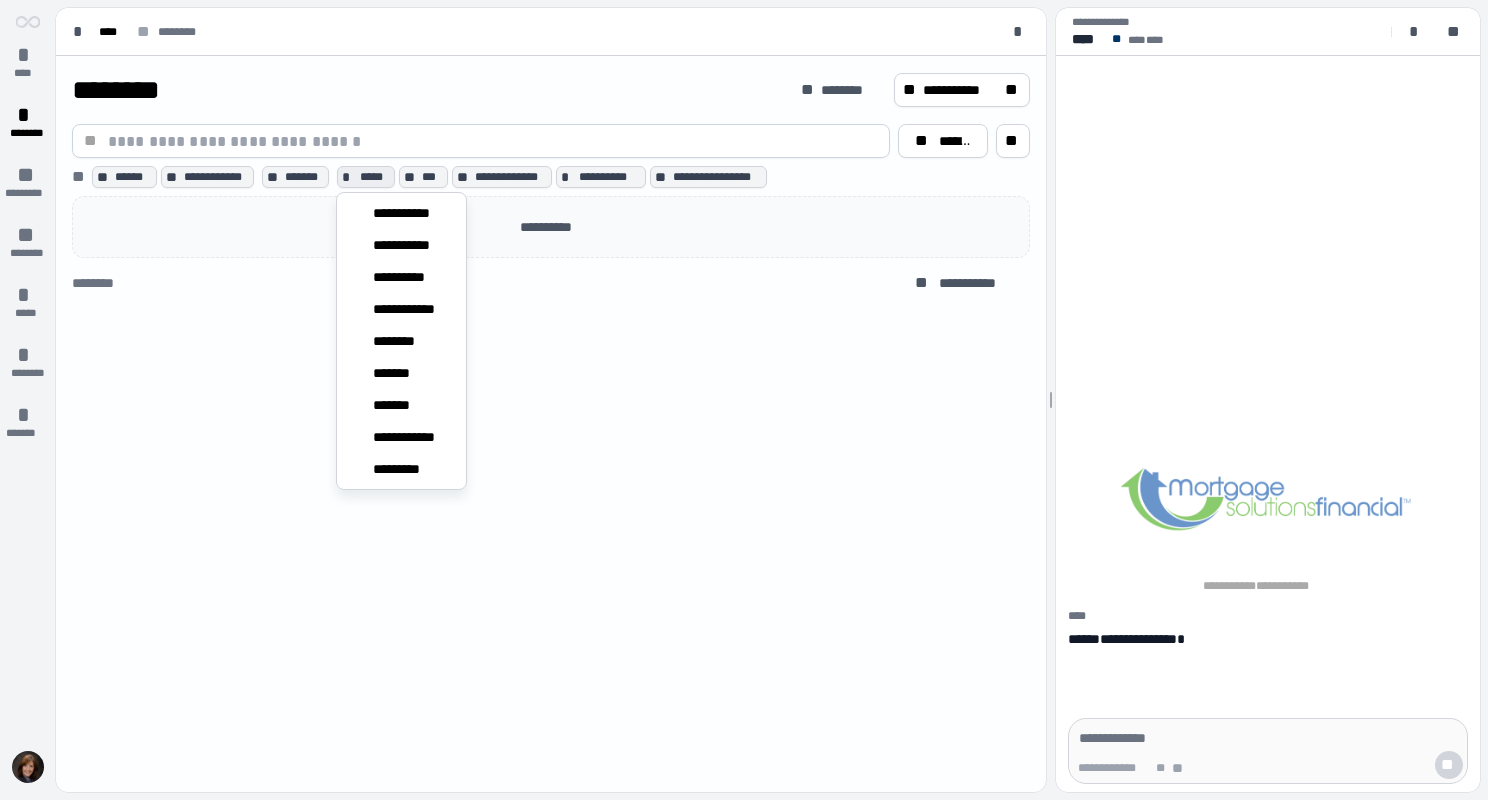 click on "*" at bounding box center [349, 177] 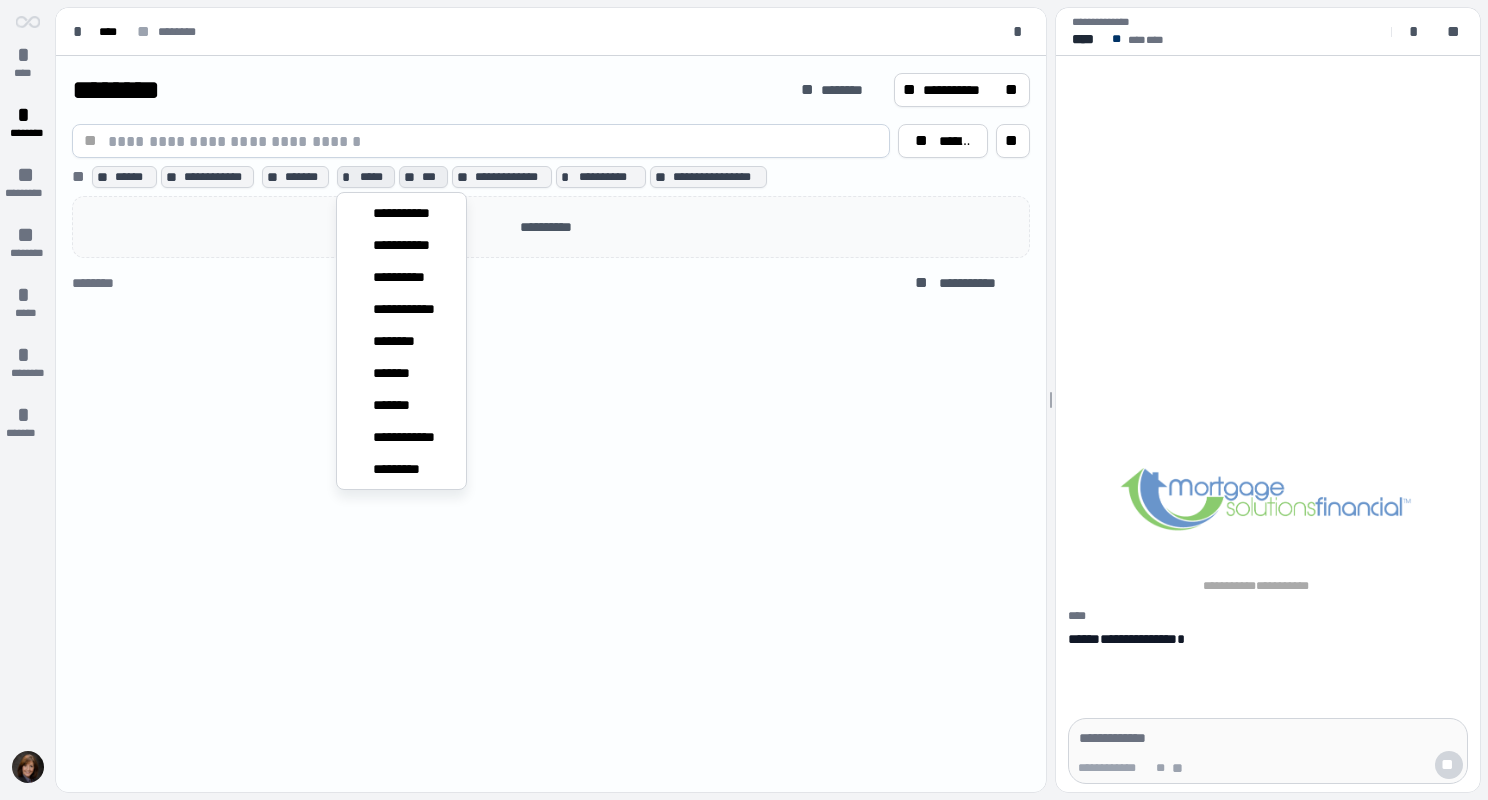 click on "**" at bounding box center [411, 177] 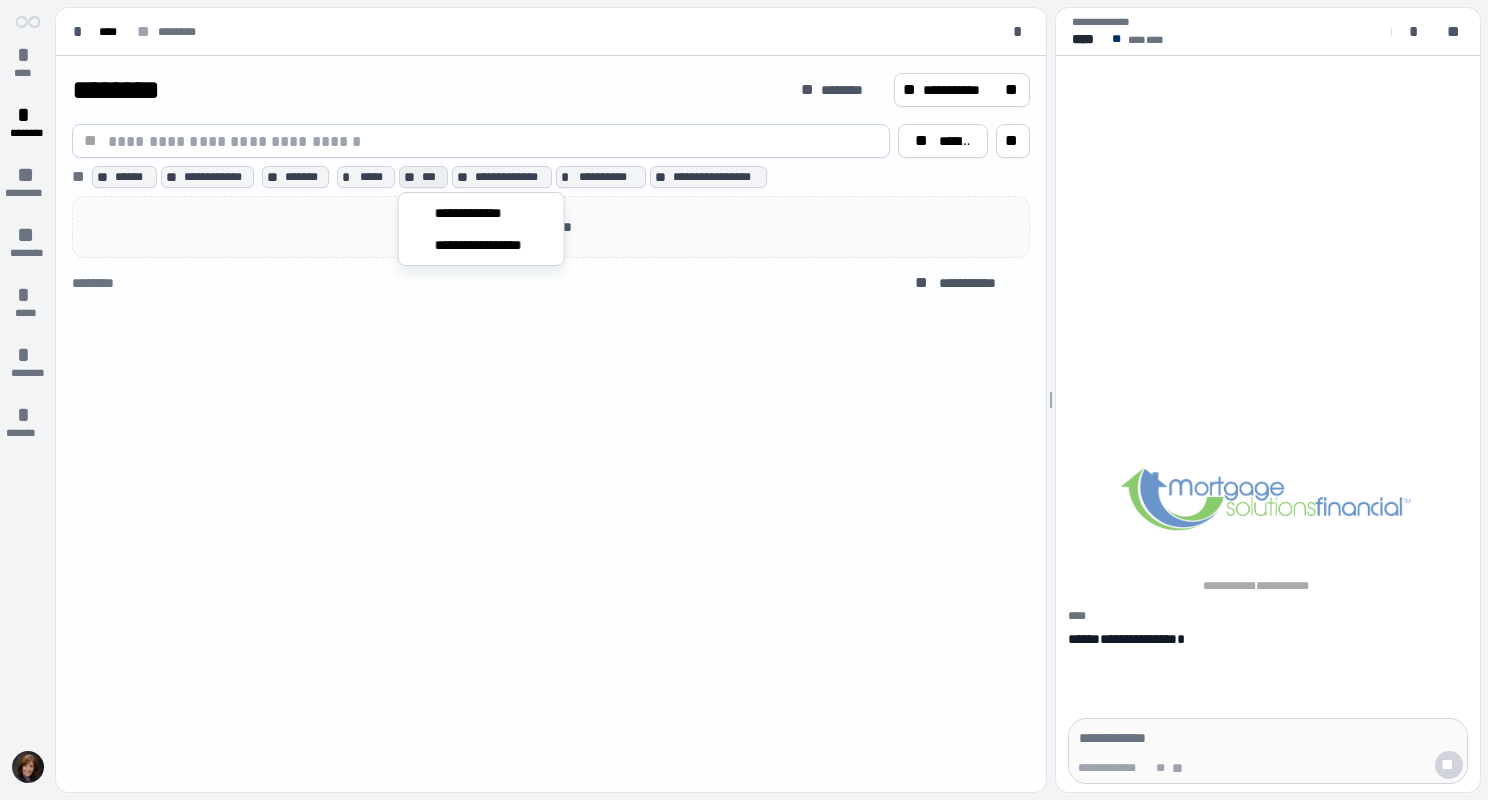 click on "**********" at bounding box center (1268, 372) 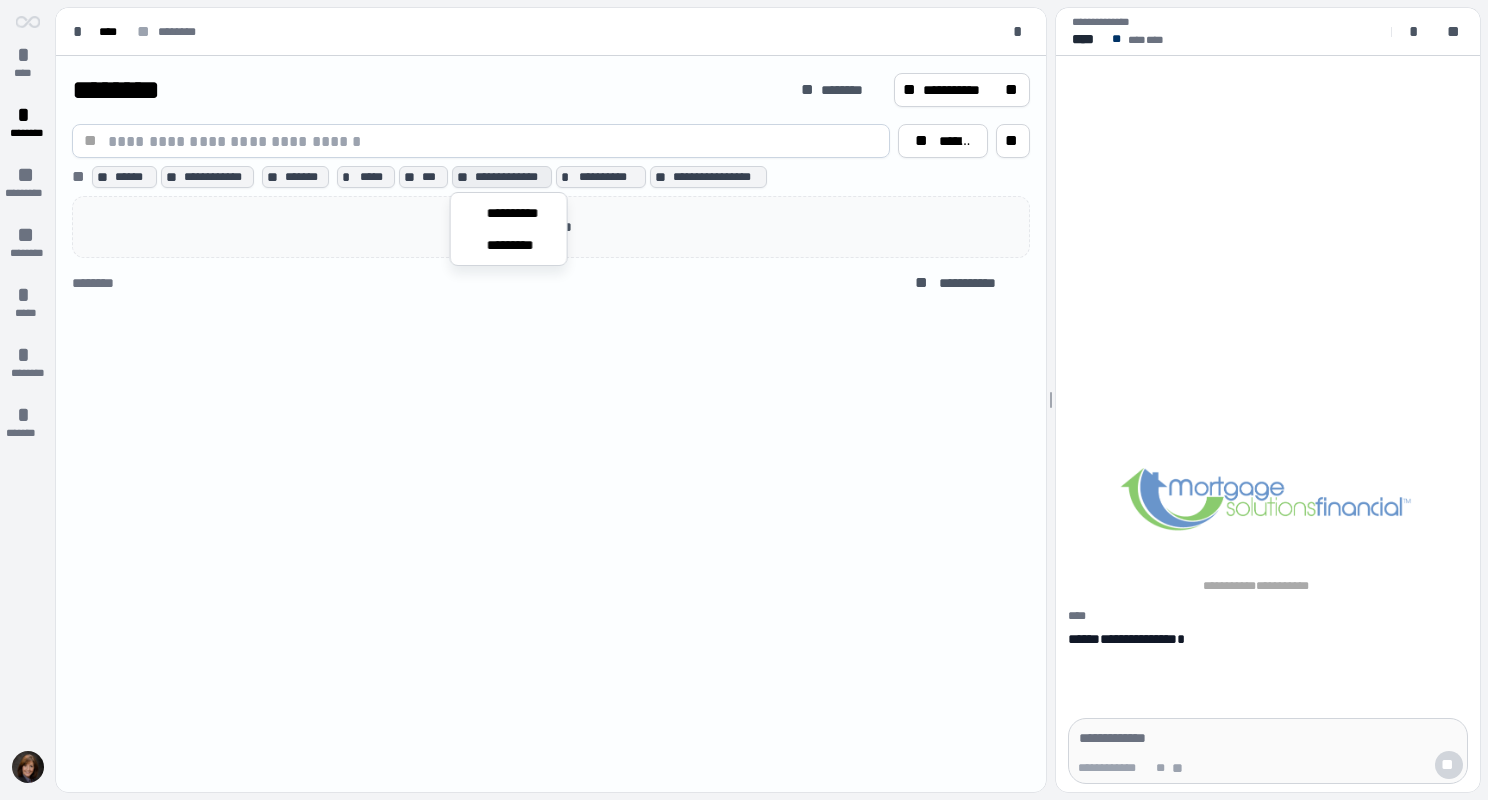 click on "**********" at bounding box center [511, 177] 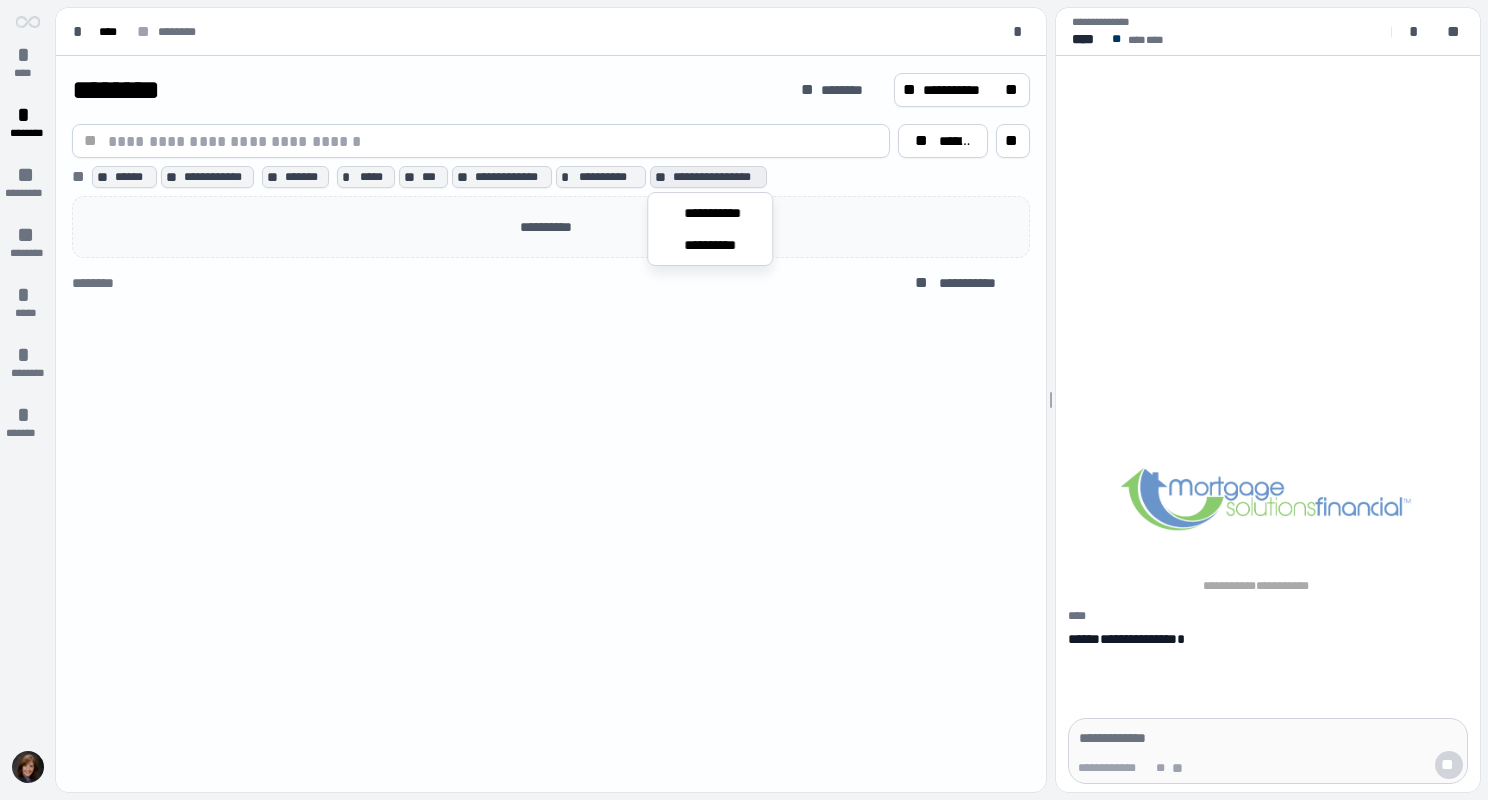 click on "**********" at bounding box center (717, 177) 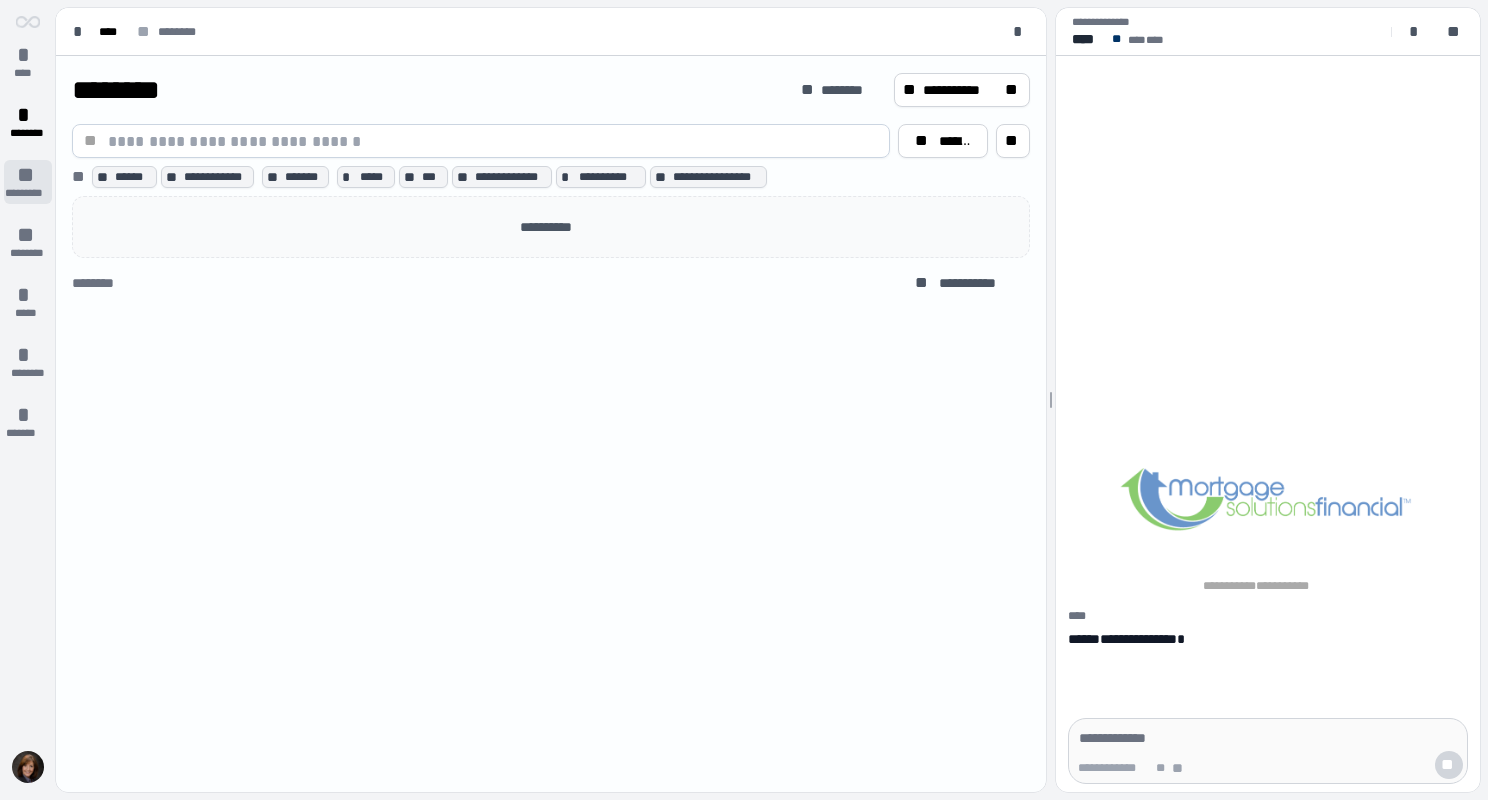 click on "*********" at bounding box center (28, 193) 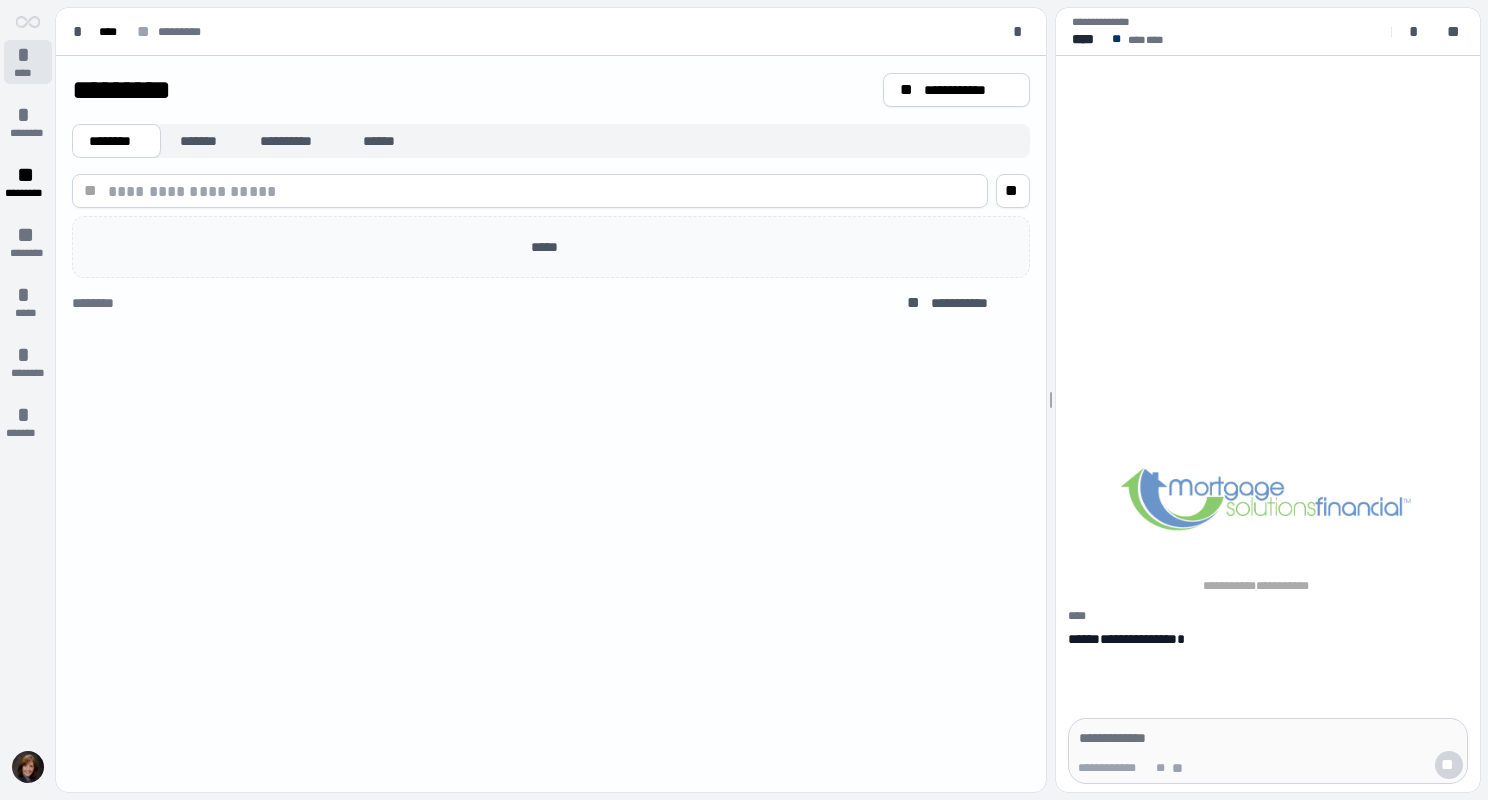 click on "*" at bounding box center [28, 55] 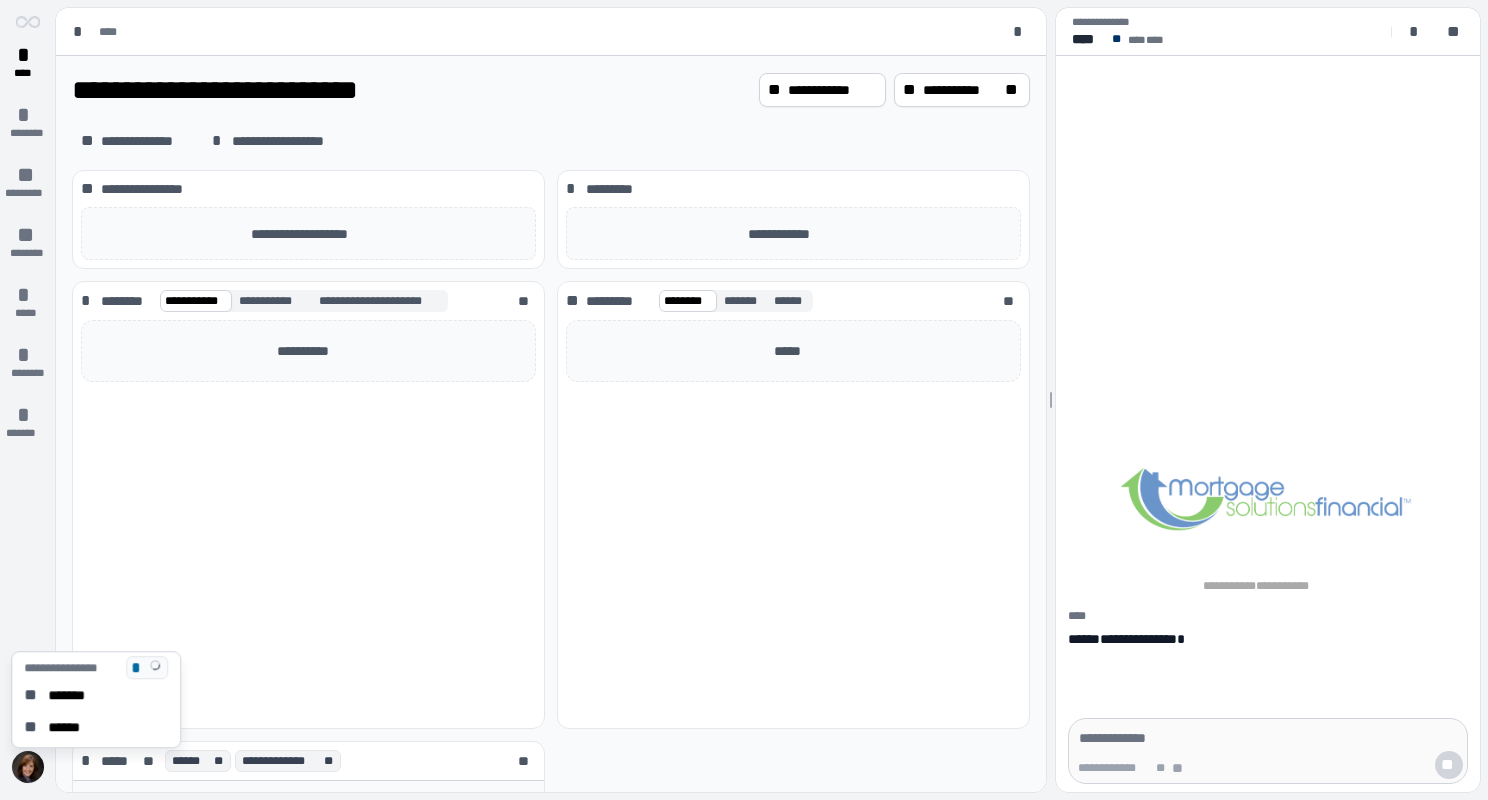 click at bounding box center [28, 767] 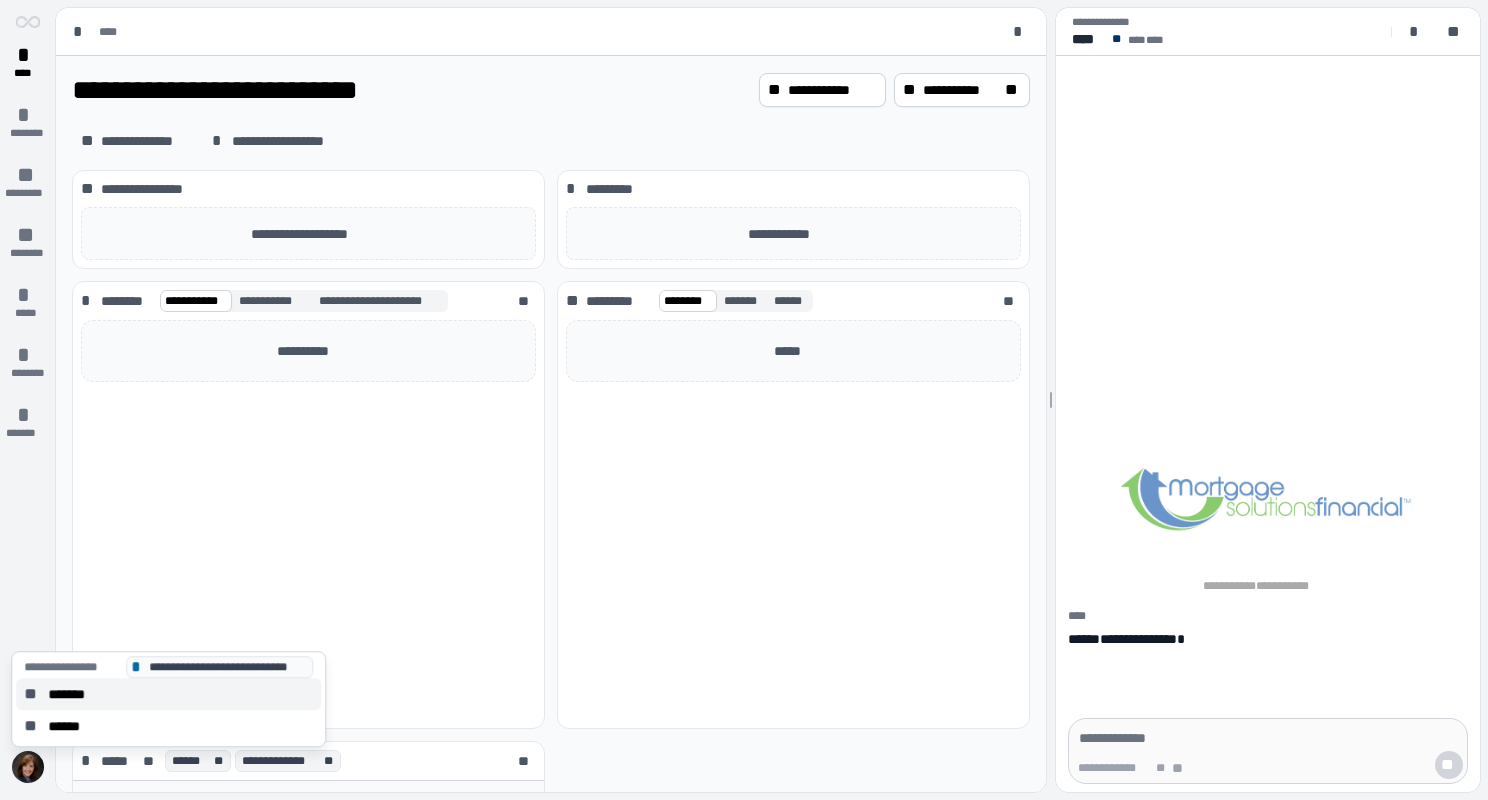 click on "*******" at bounding box center (73, 694) 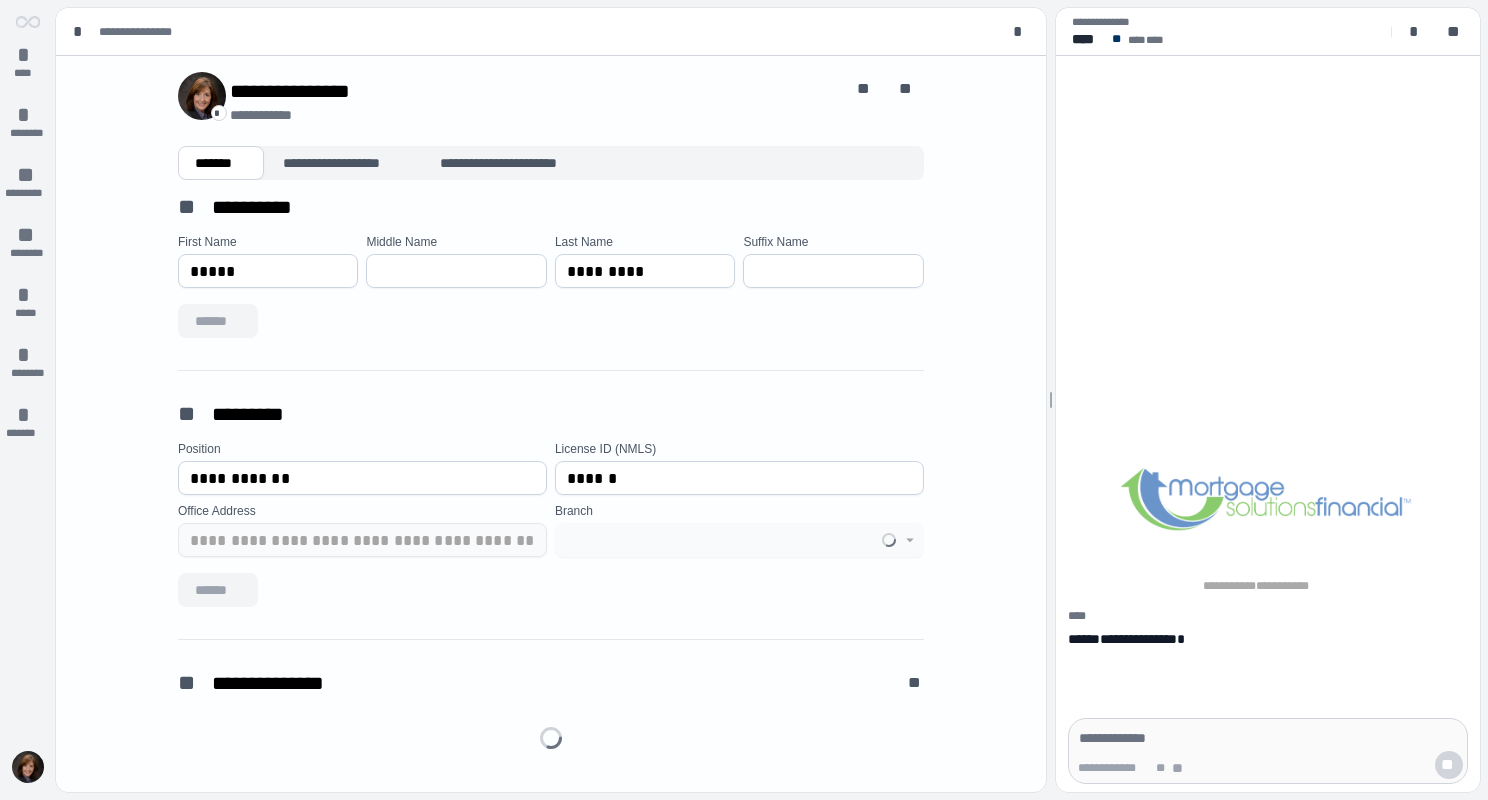 type on "**********" 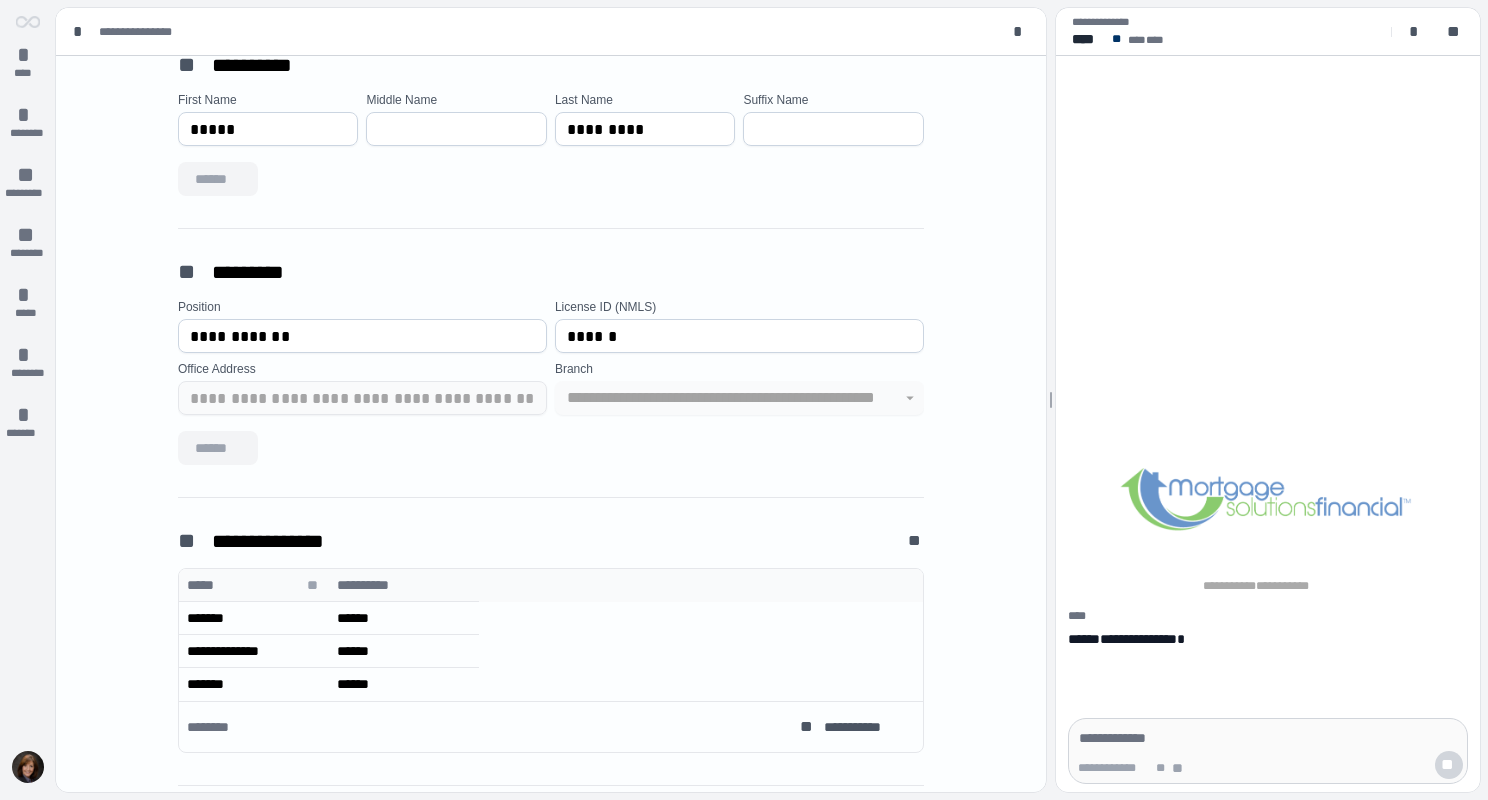scroll, scrollTop: 144, scrollLeft: 0, axis: vertical 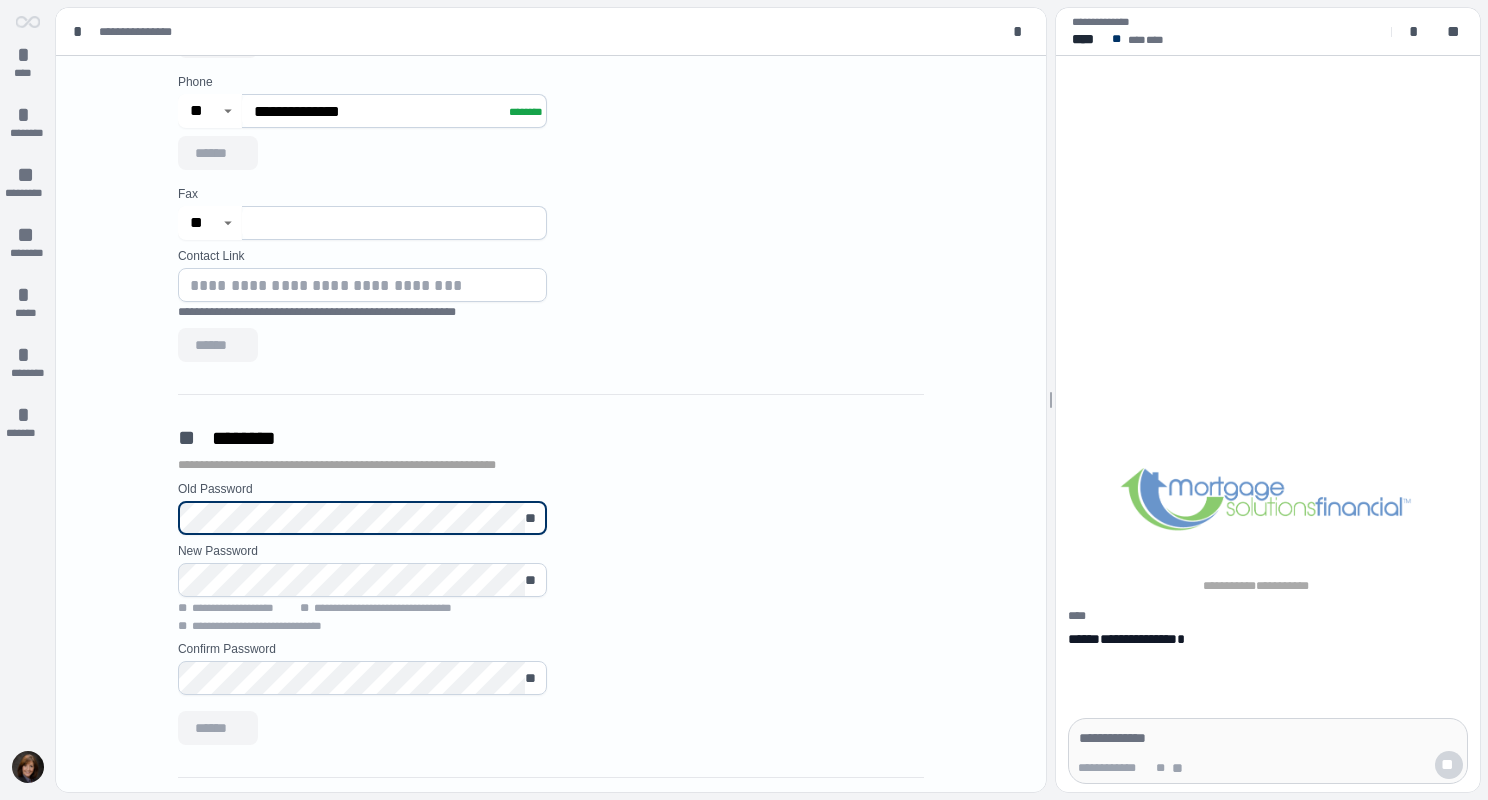 type on "**********" 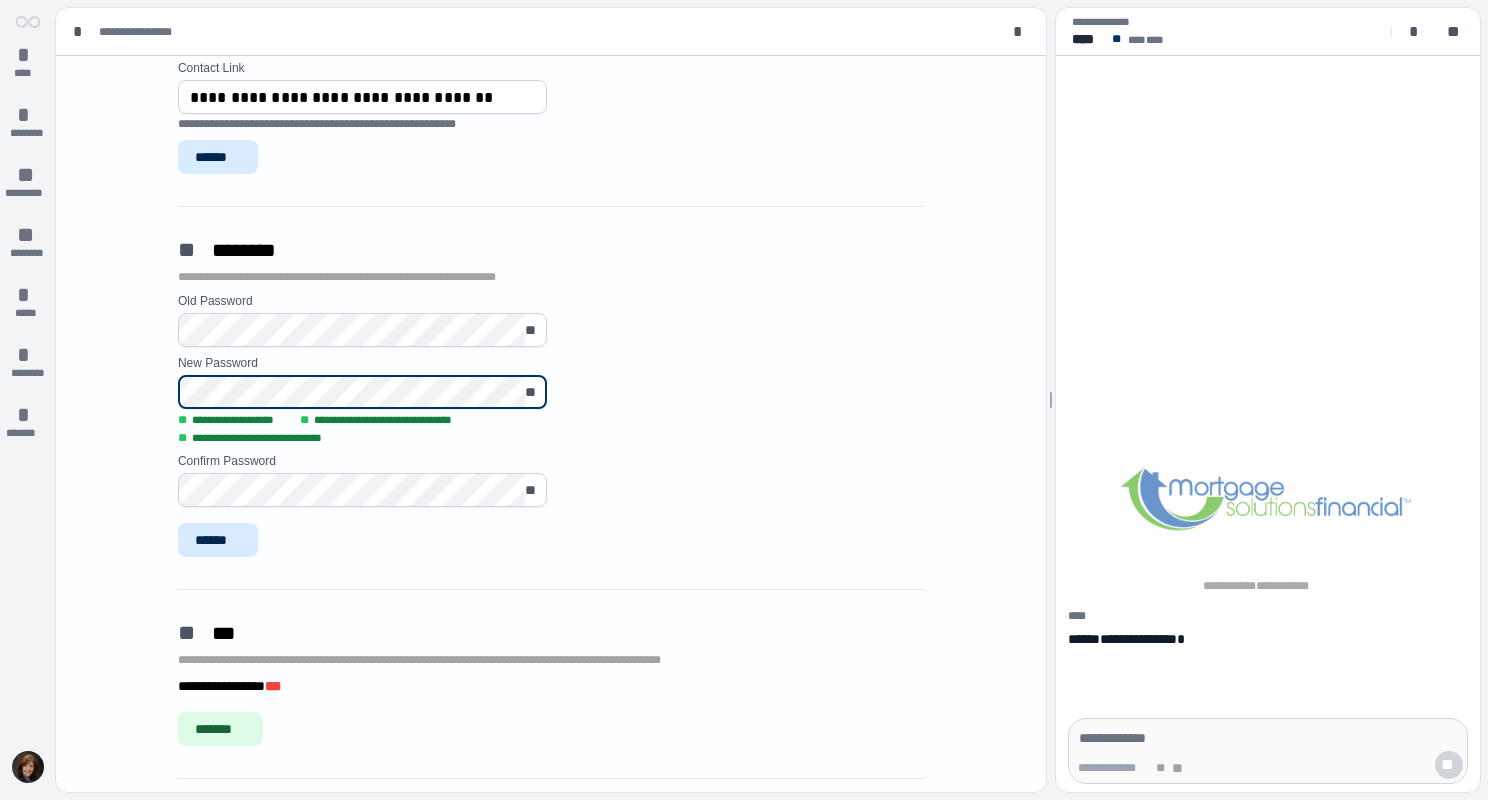 scroll, scrollTop: 1234, scrollLeft: 0, axis: vertical 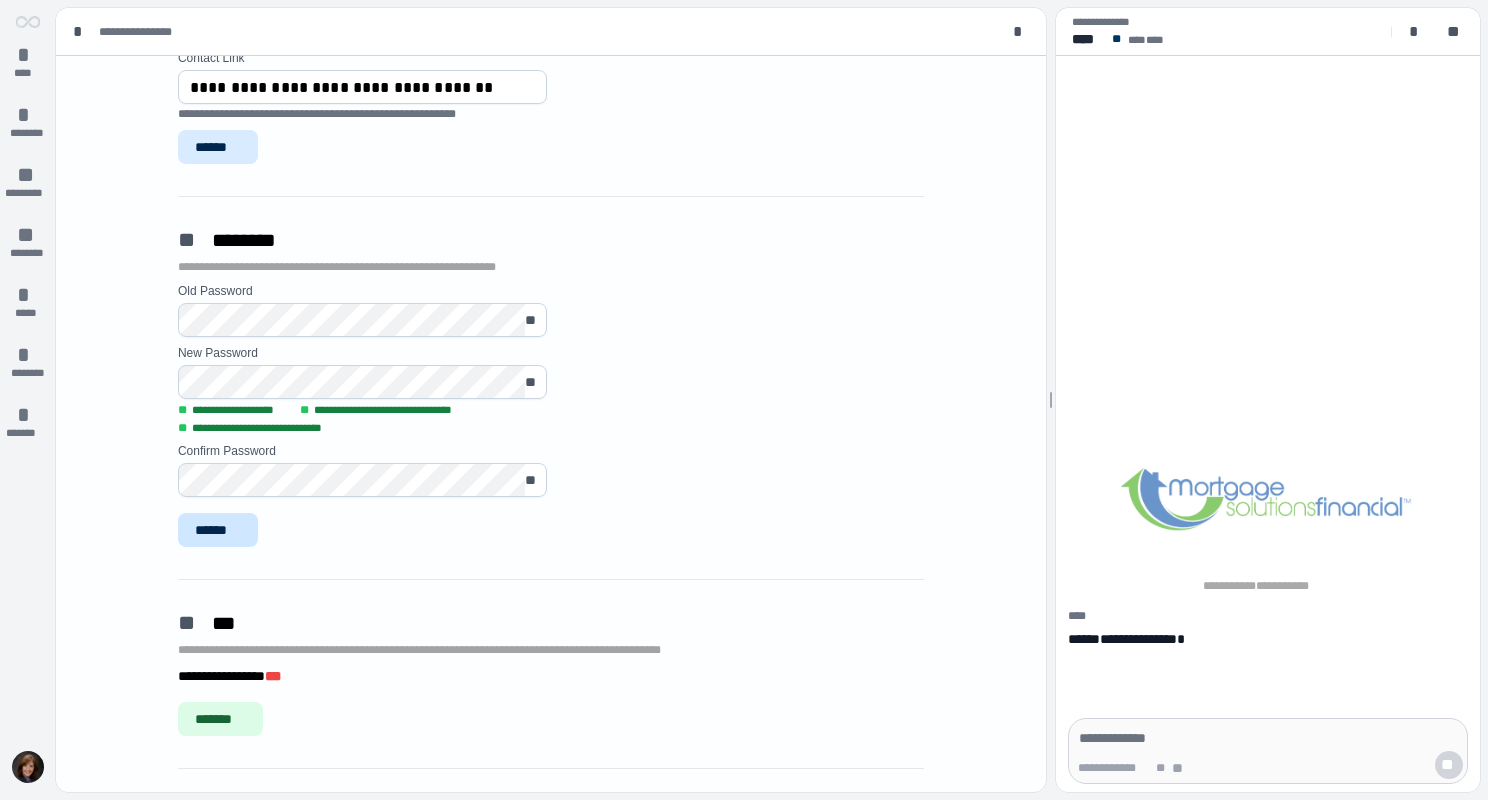 click on "******" at bounding box center [218, 530] 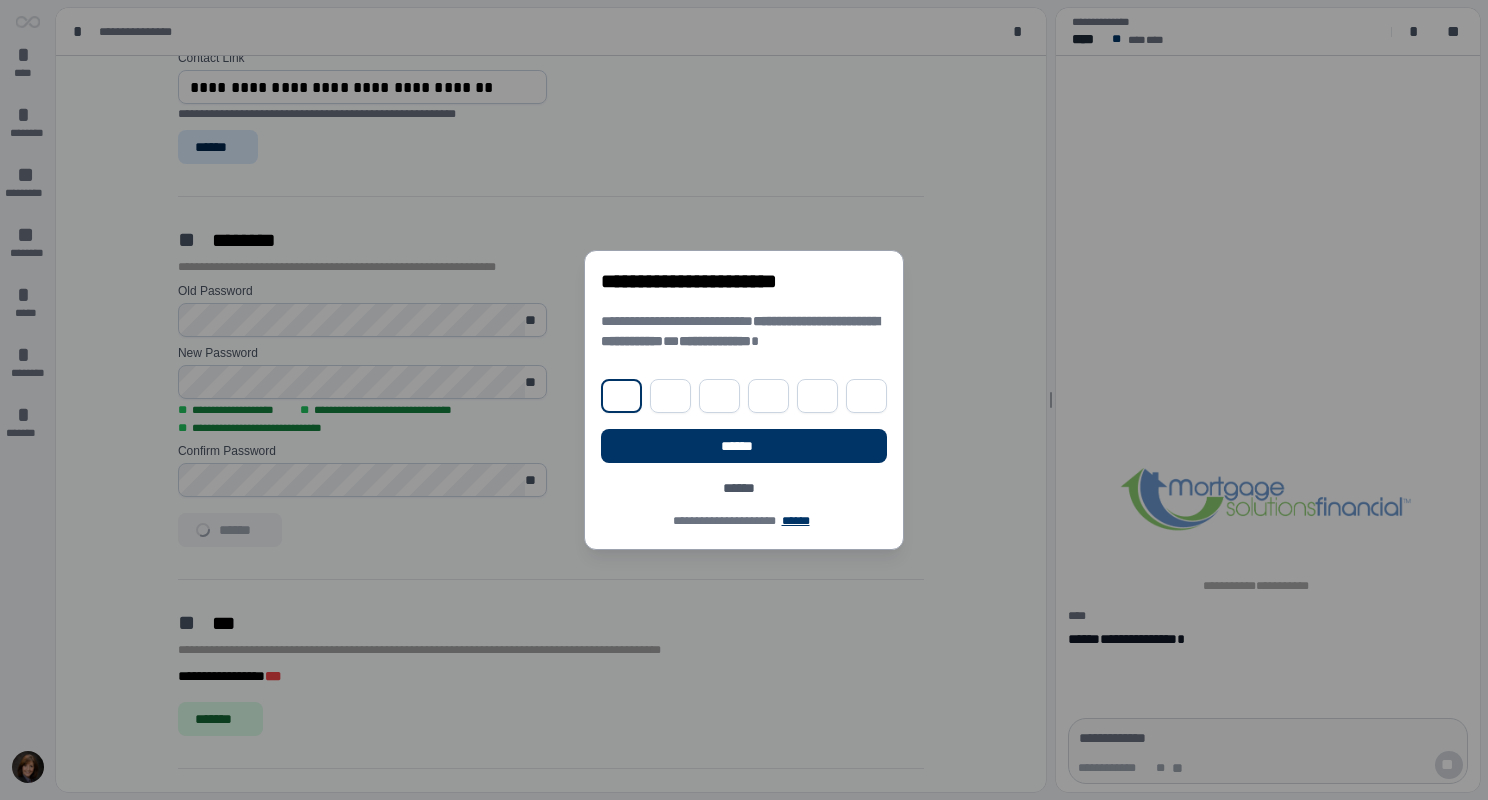 type on "*" 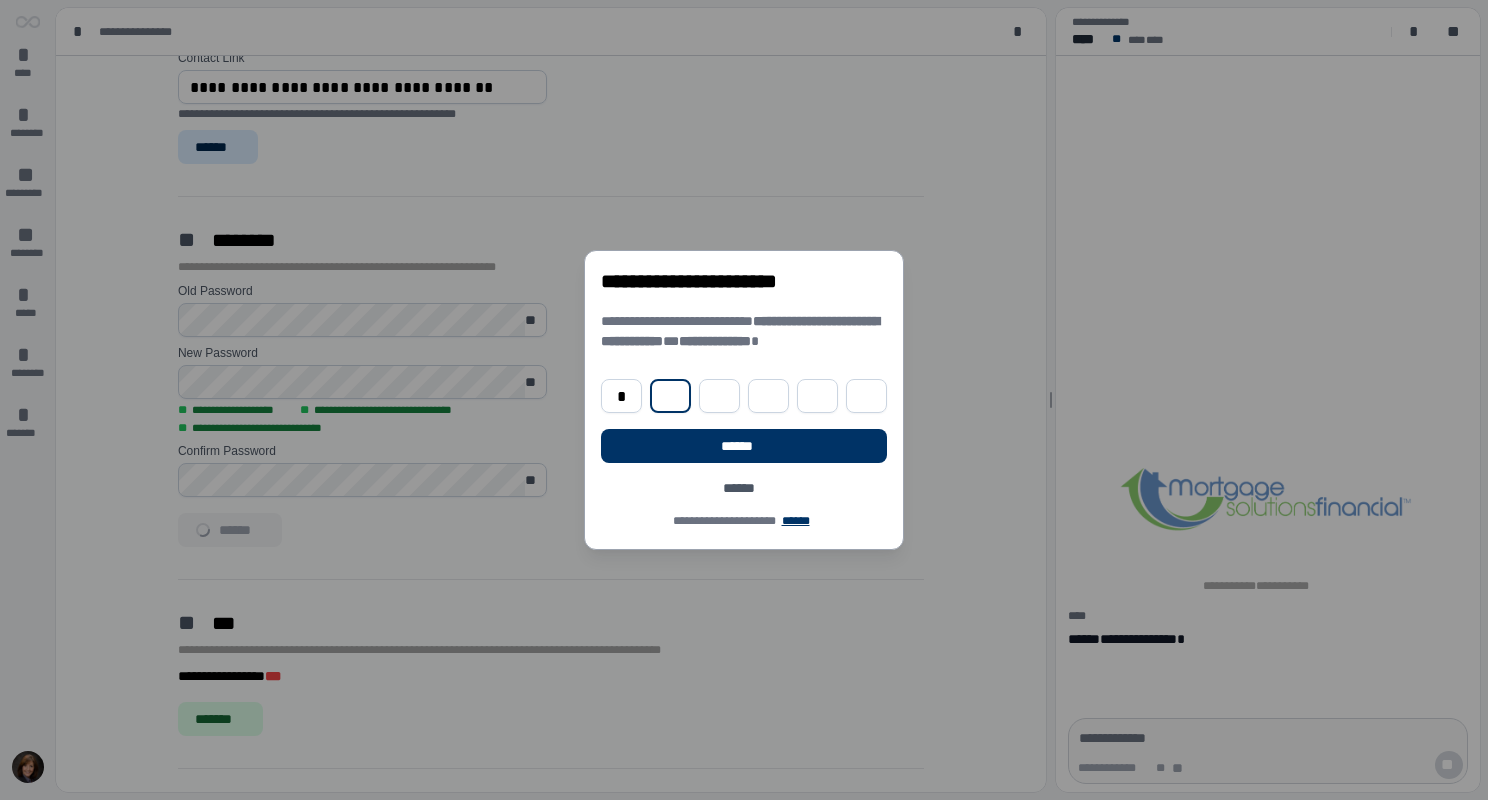 type on "*" 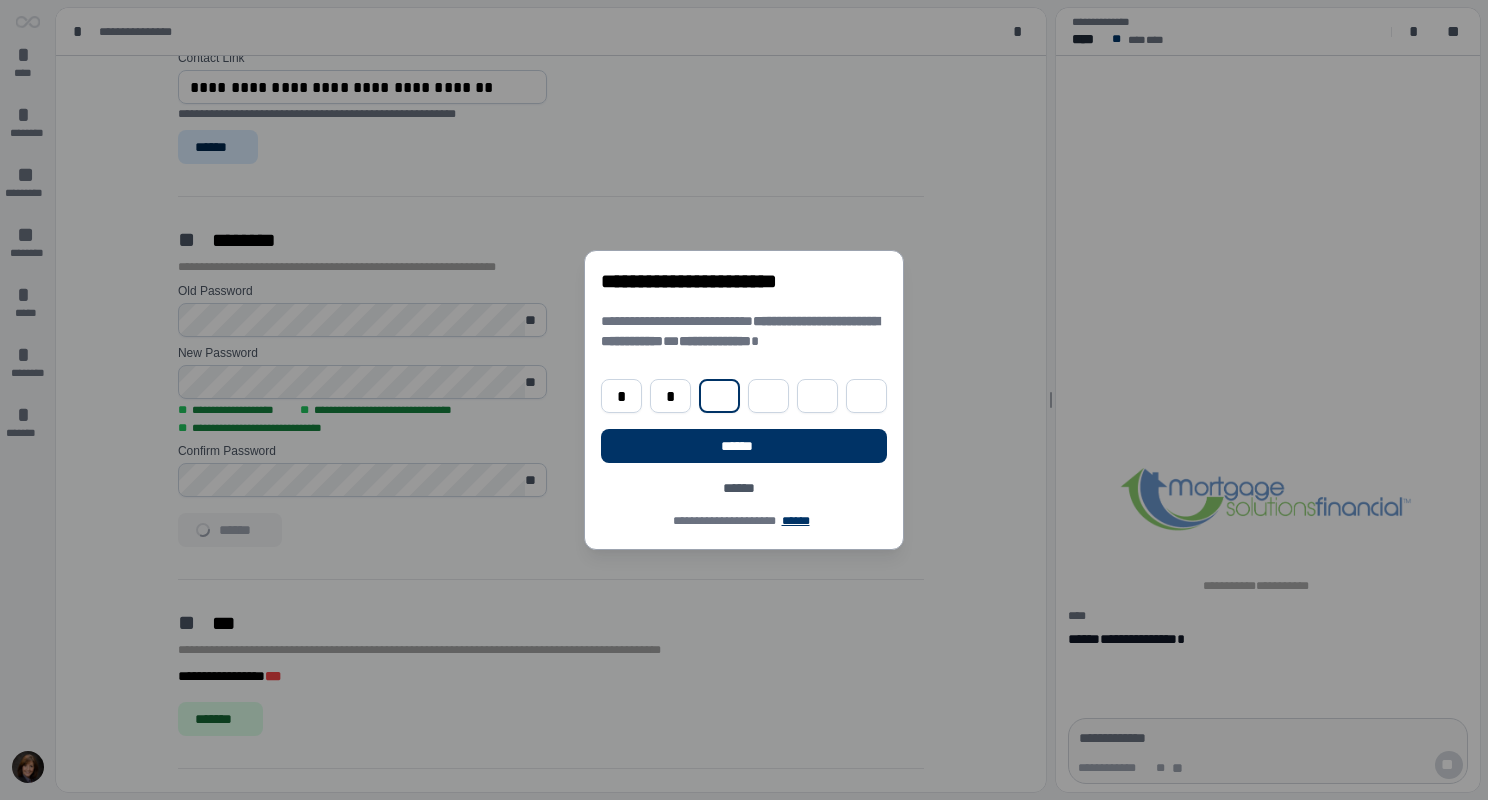 type on "*" 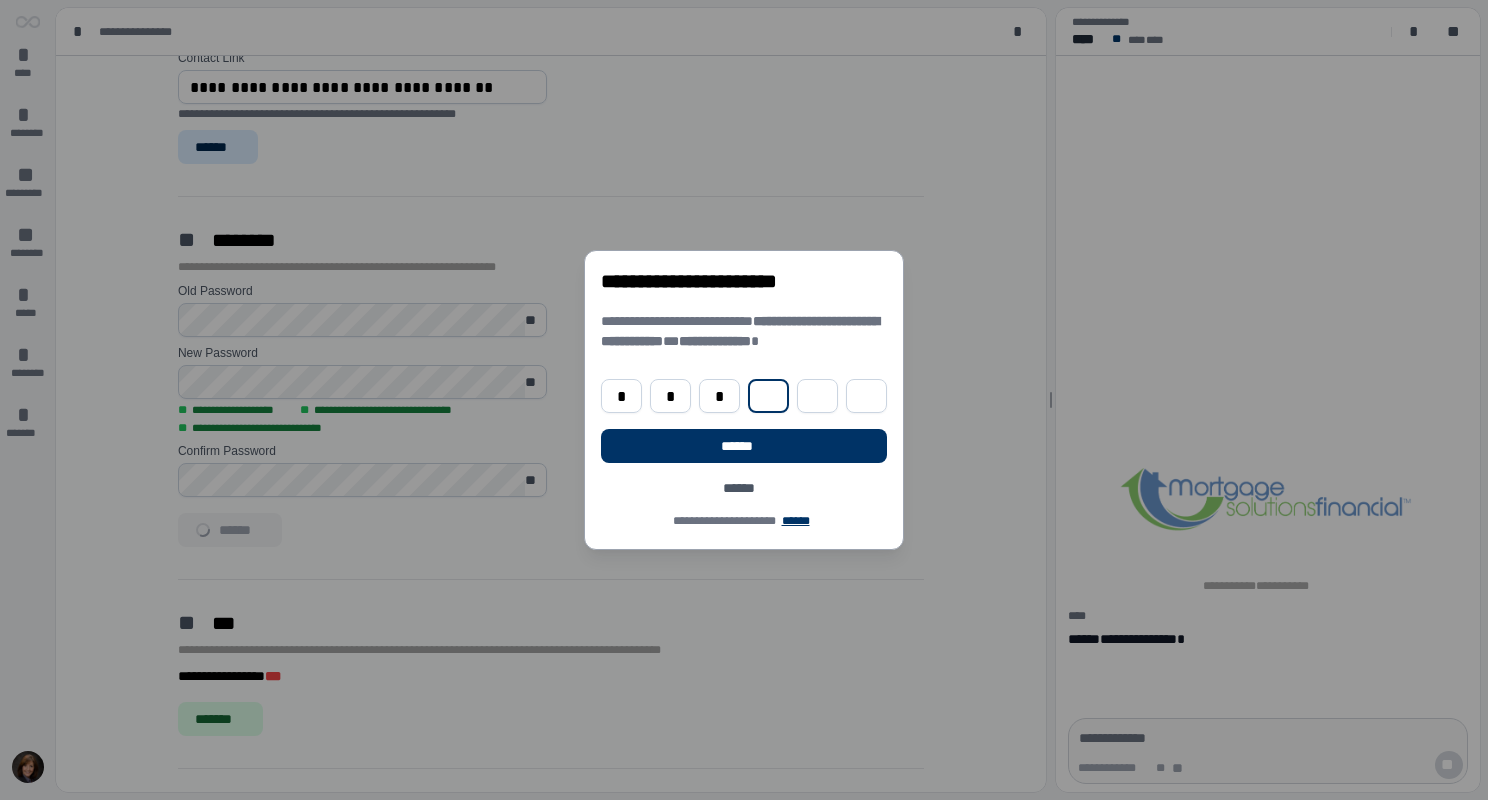 type on "*" 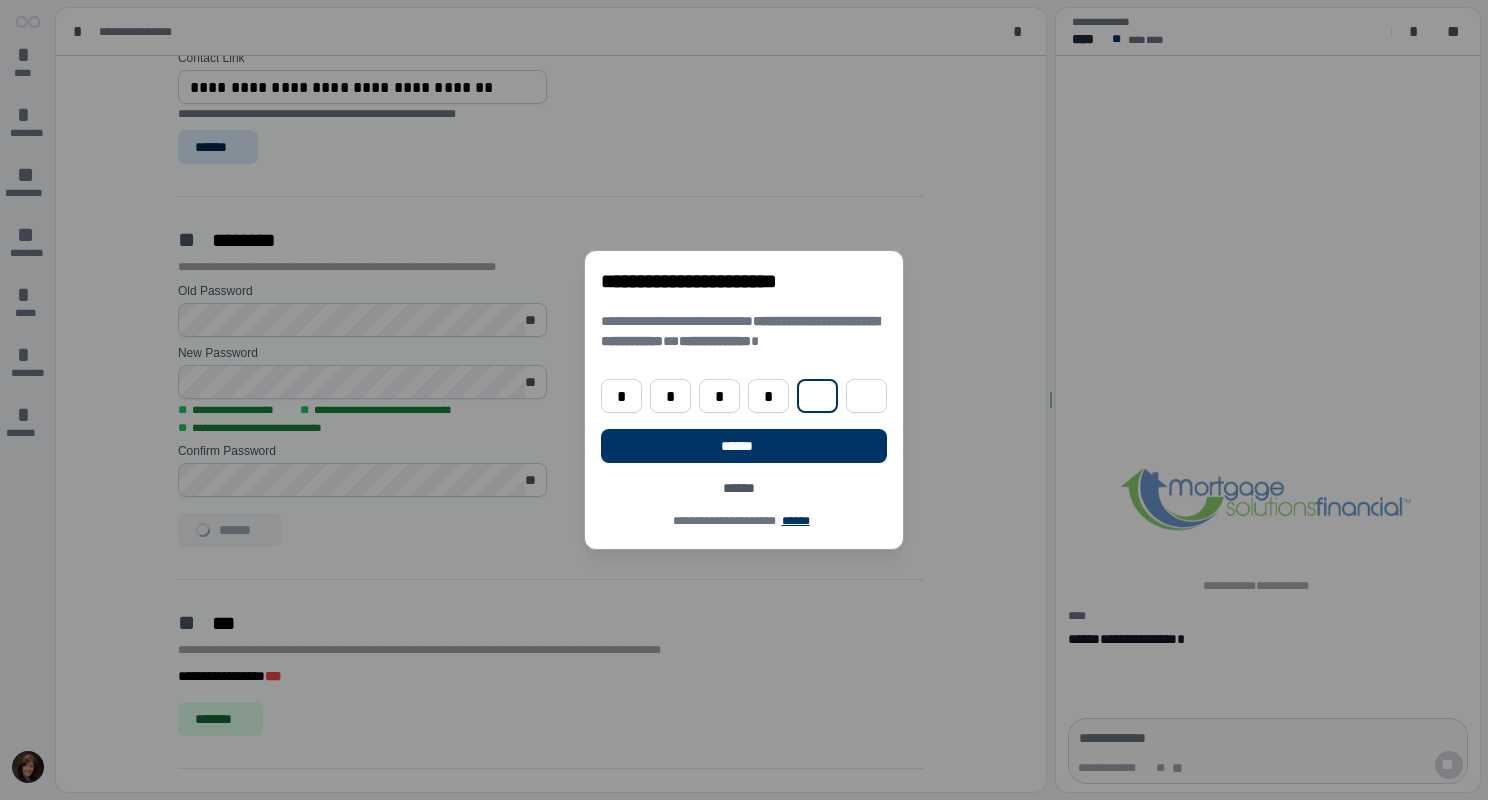 type on "*" 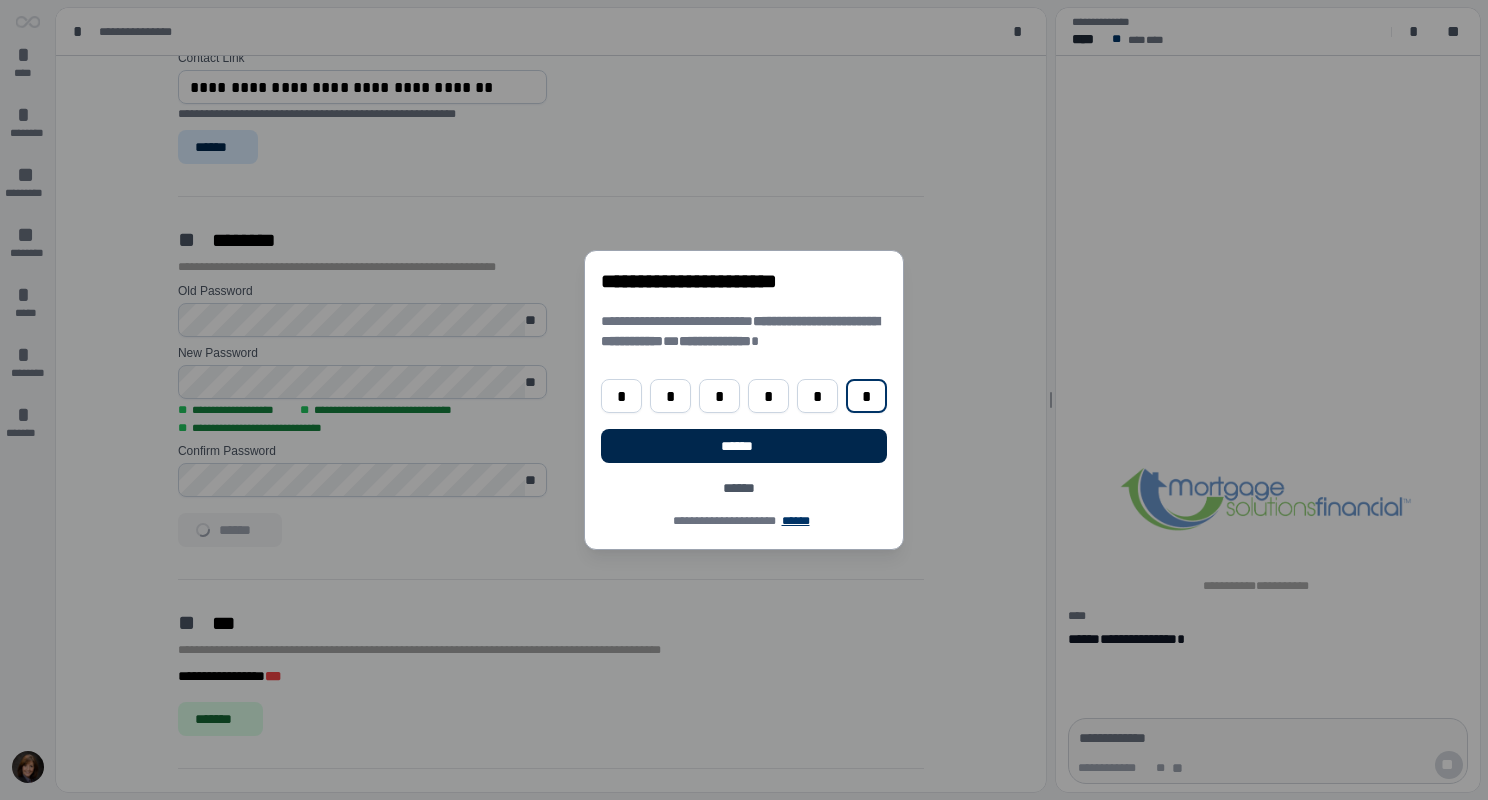 type on "*" 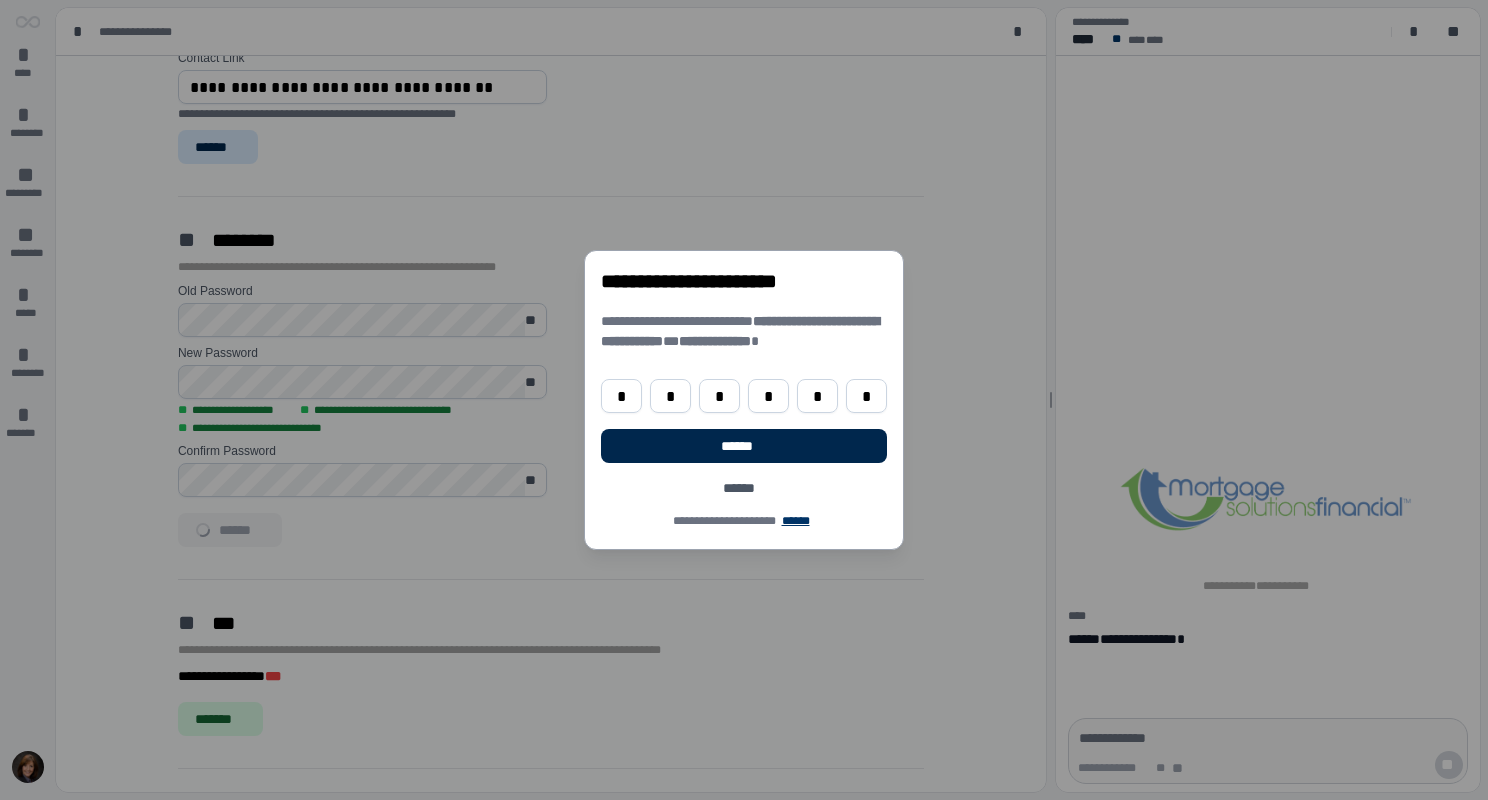 click on "******" at bounding box center (743, 446) 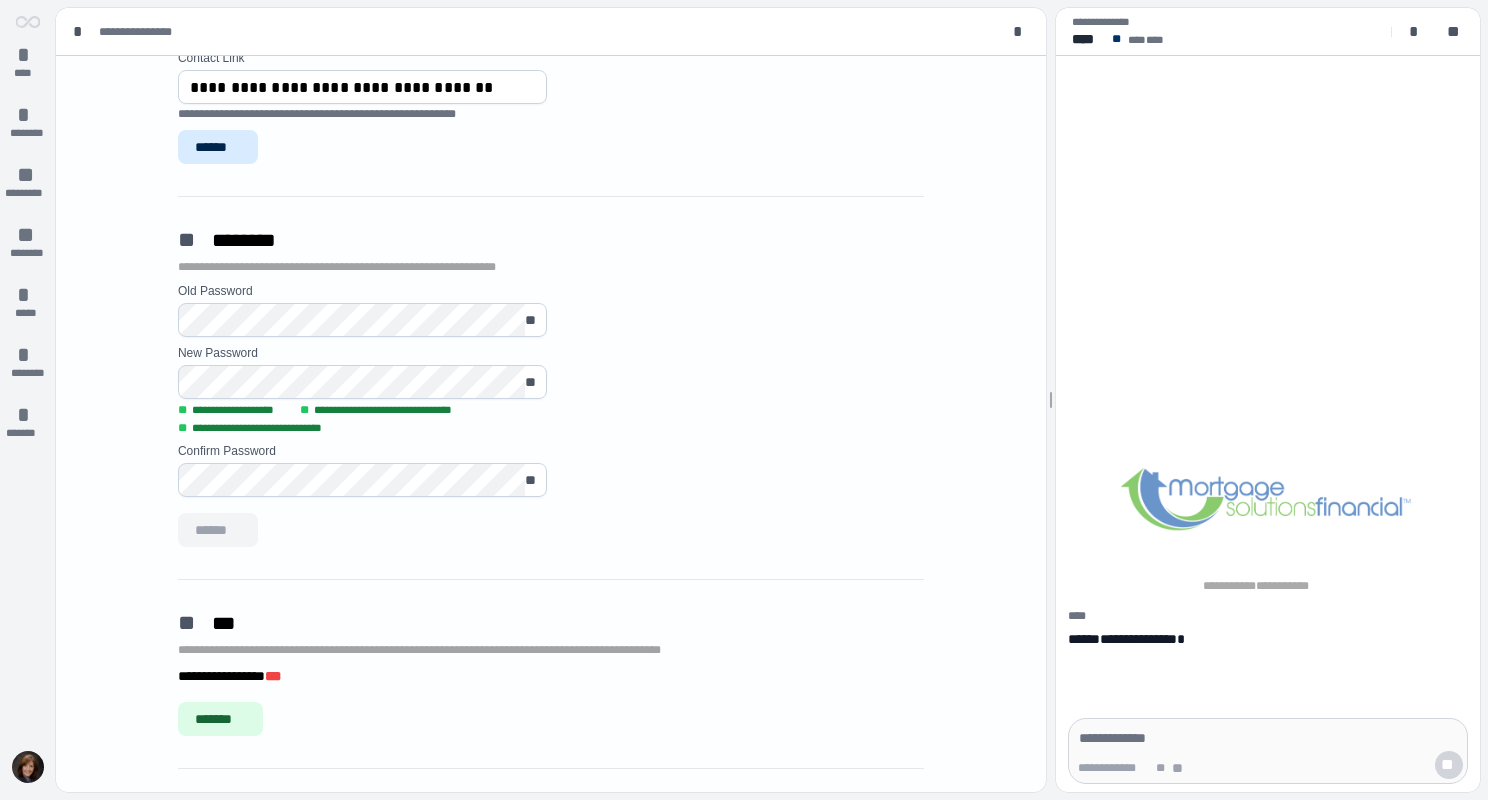 scroll, scrollTop: 1244, scrollLeft: 0, axis: vertical 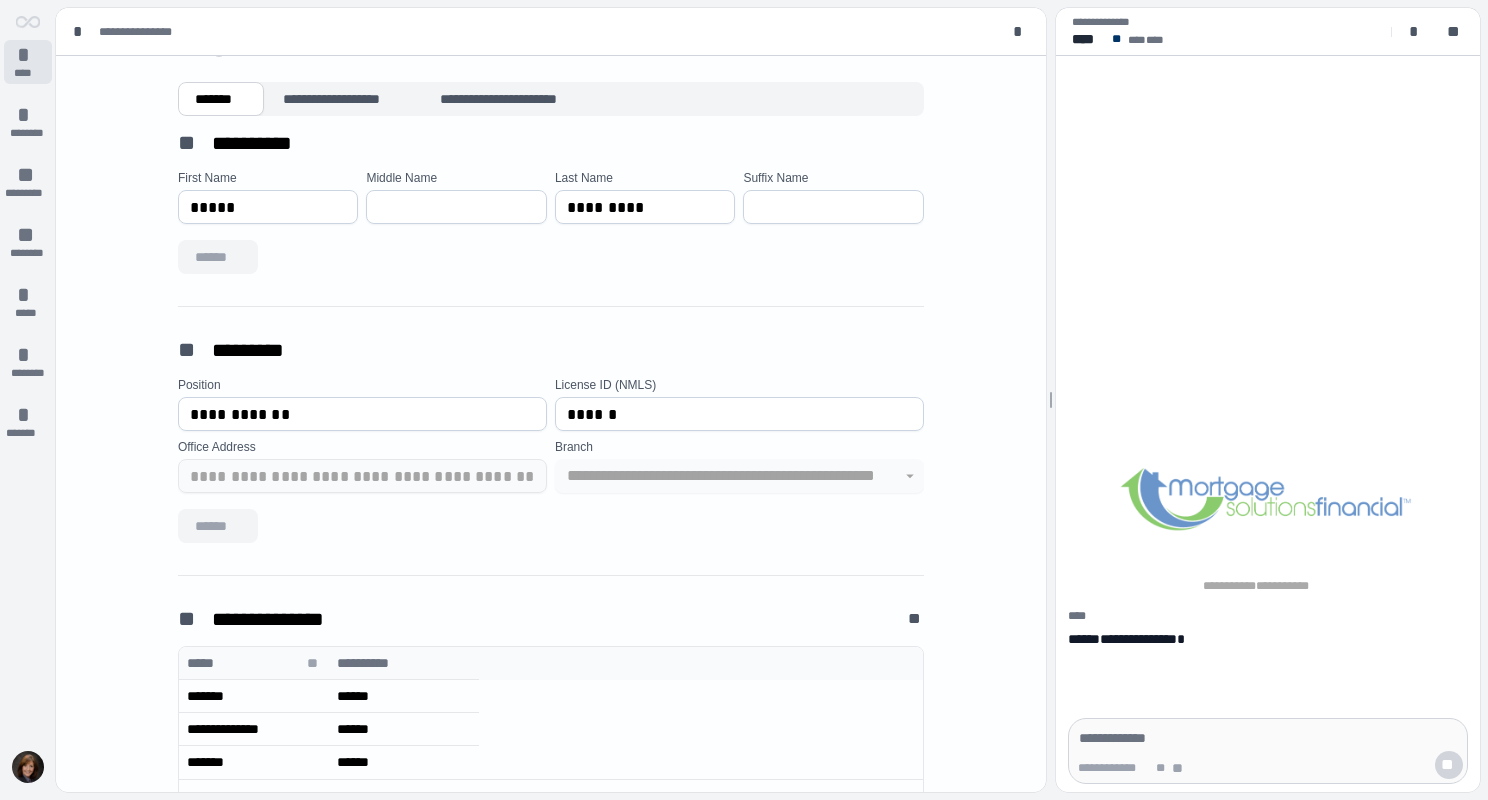click on "*" at bounding box center (28, 55) 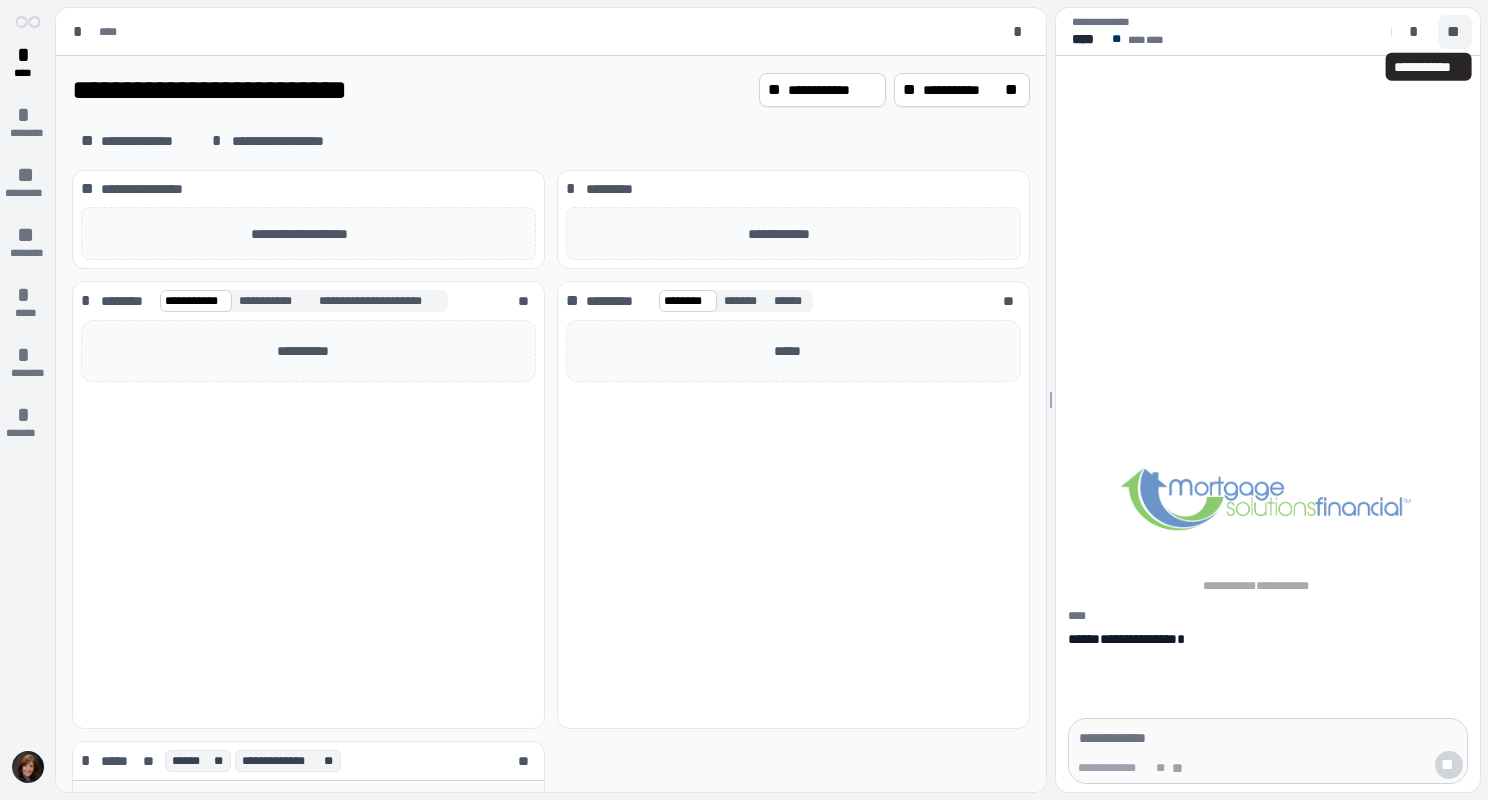 click on "**" at bounding box center (1455, 32) 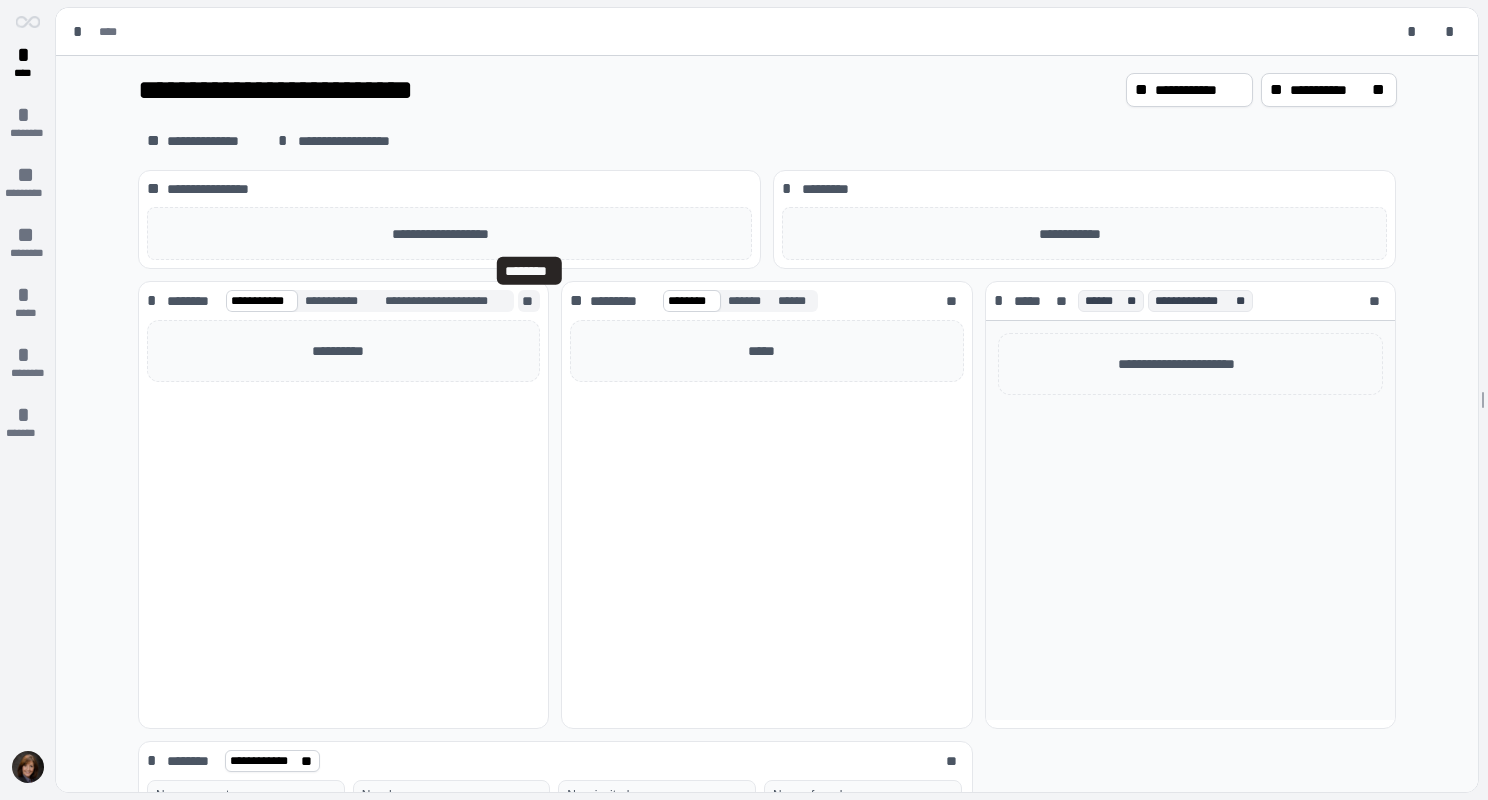 click on "**" at bounding box center (529, 301) 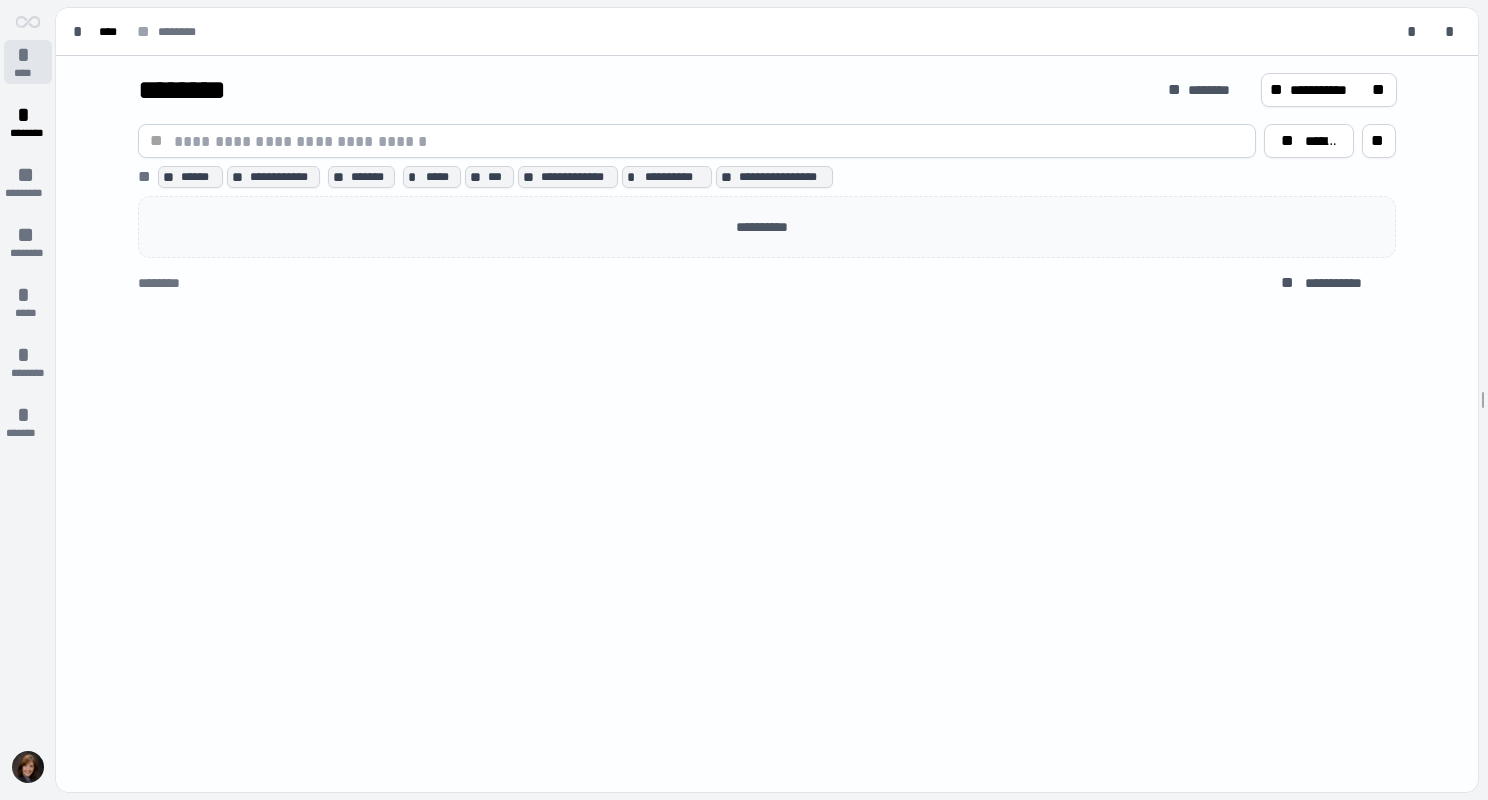 click on "*" at bounding box center (28, 55) 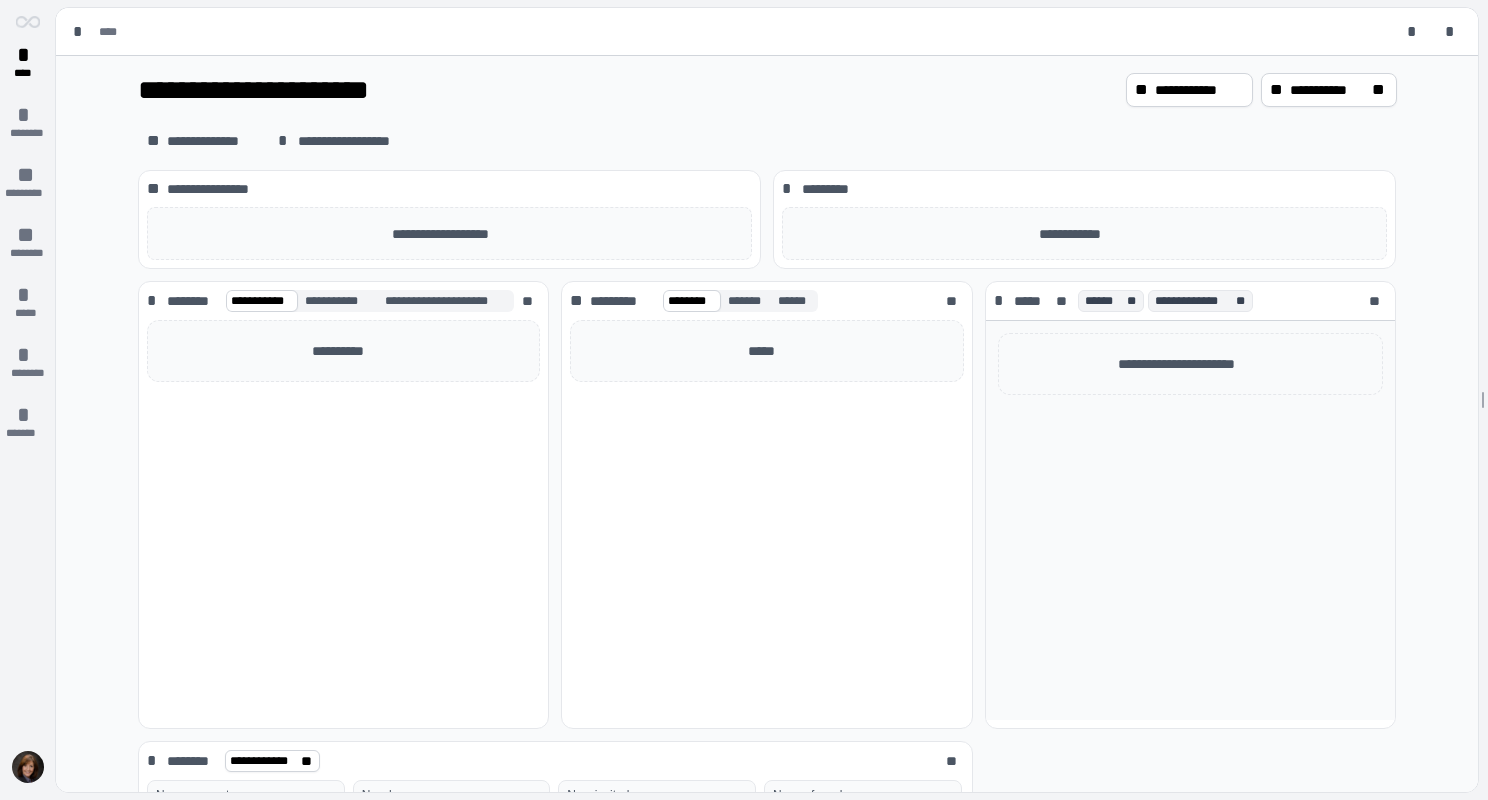 click on "**********" at bounding box center (1190, 520) 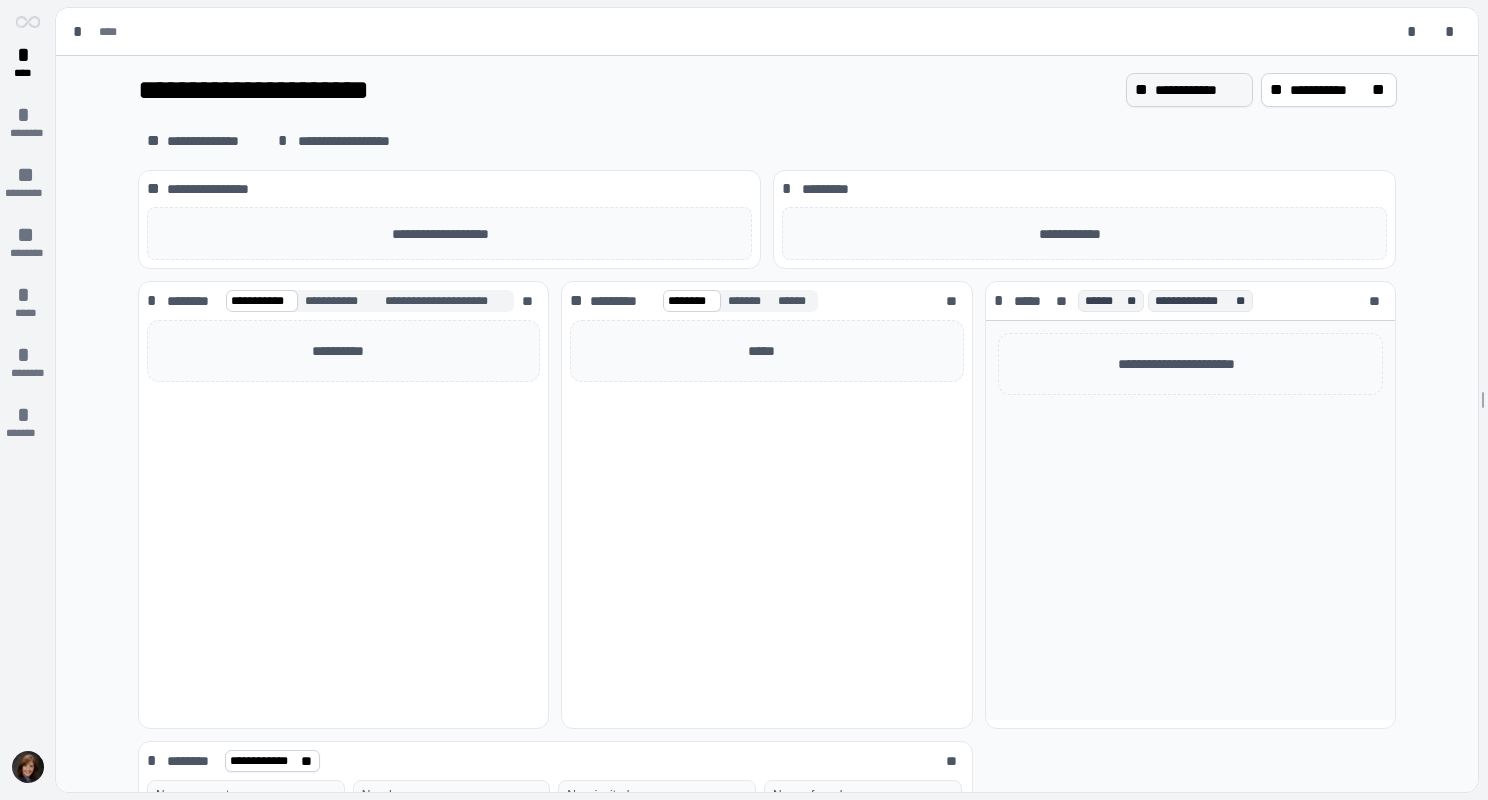 click on "**" at bounding box center [1143, 90] 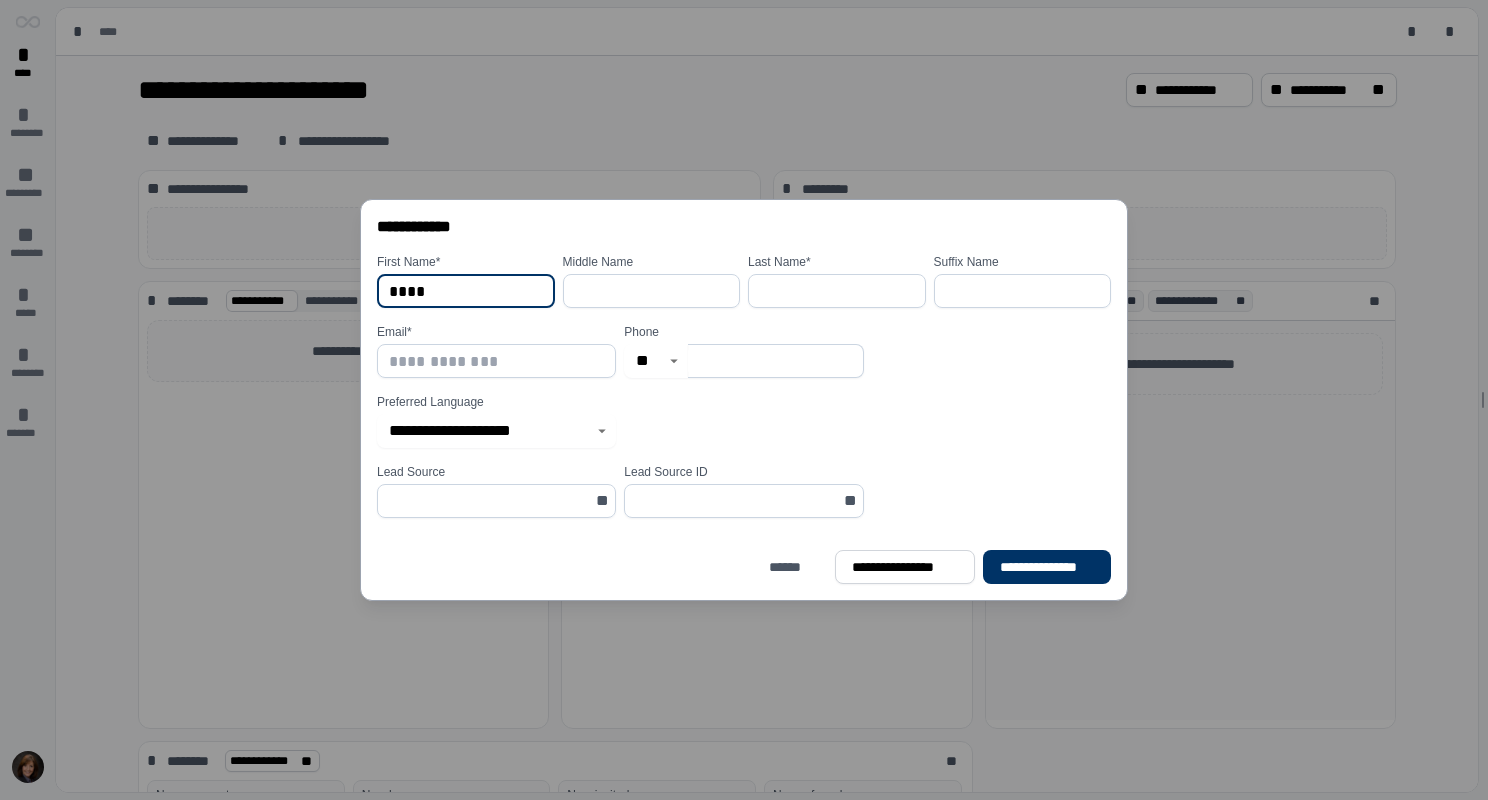 type on "****" 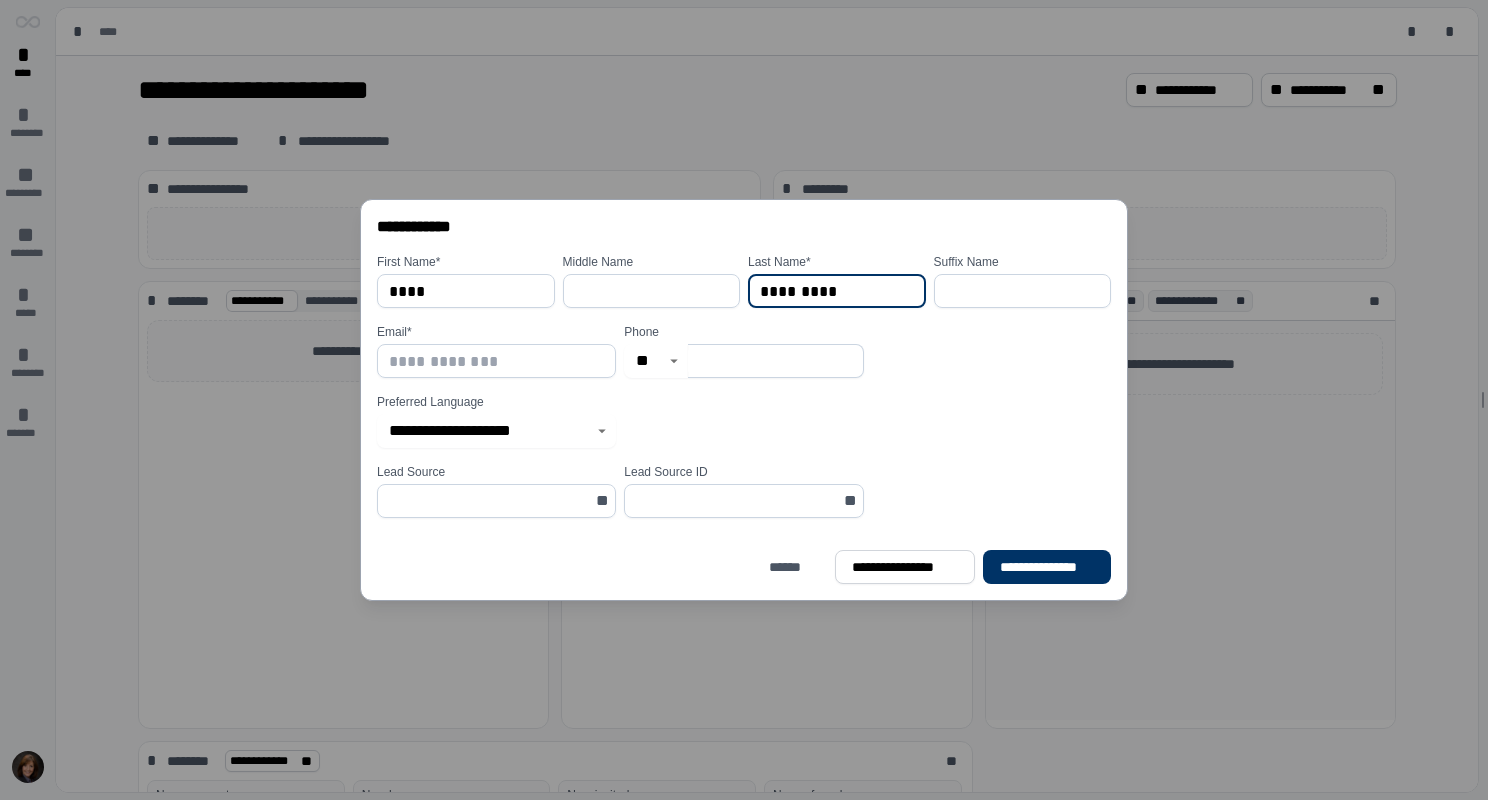 type on "*********" 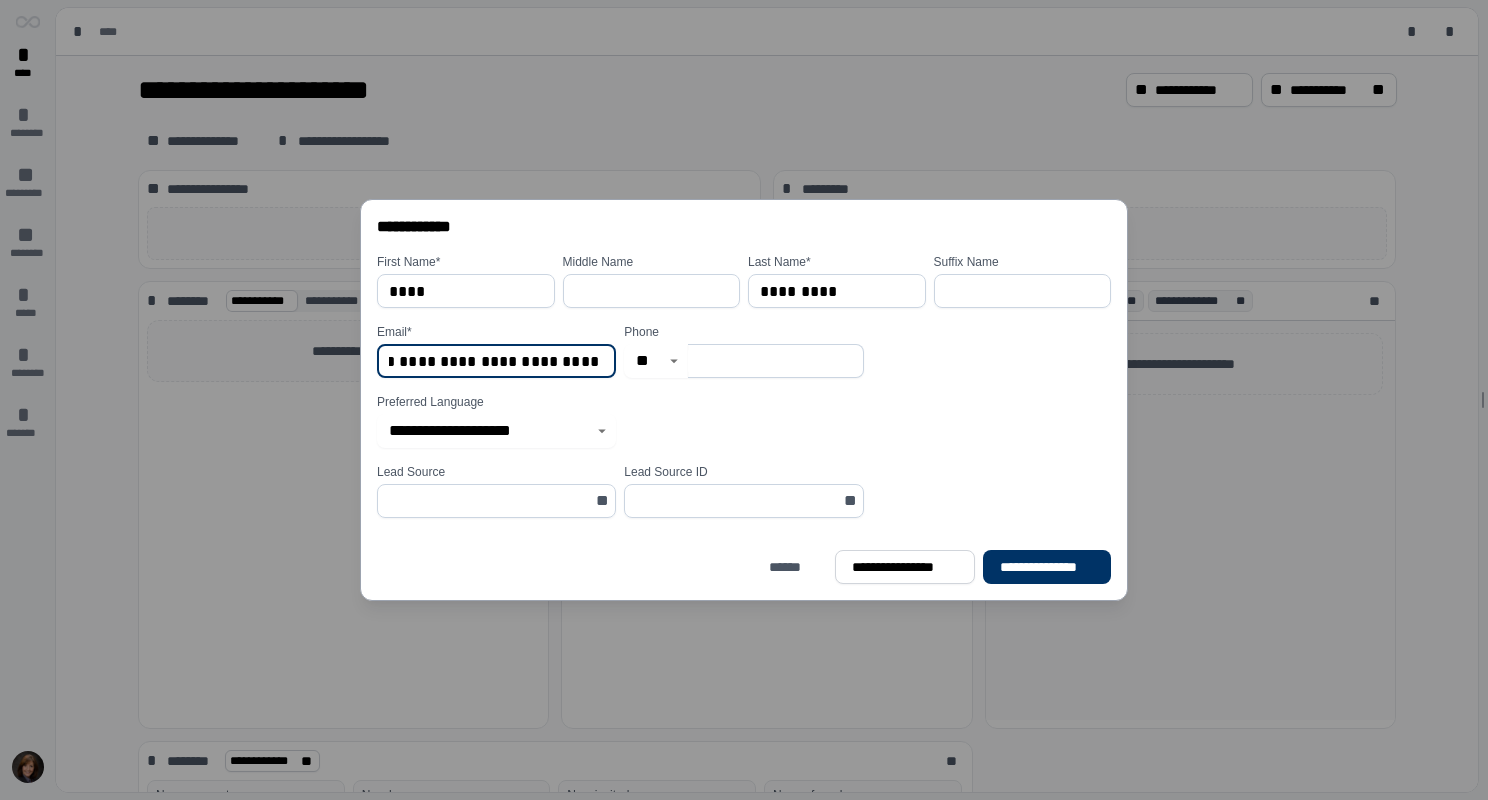 scroll, scrollTop: 0, scrollLeft: 117, axis: horizontal 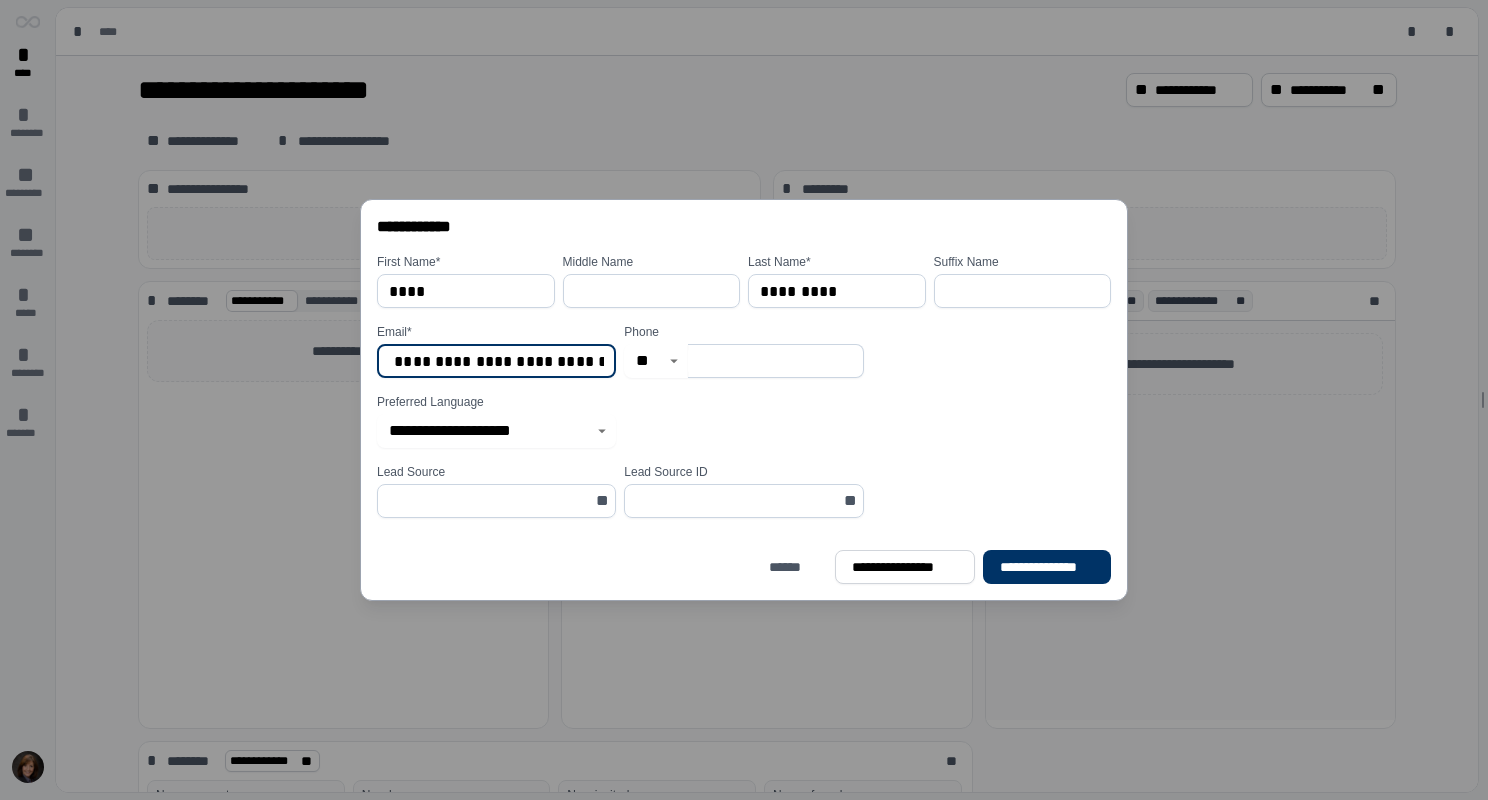 type on "**********" 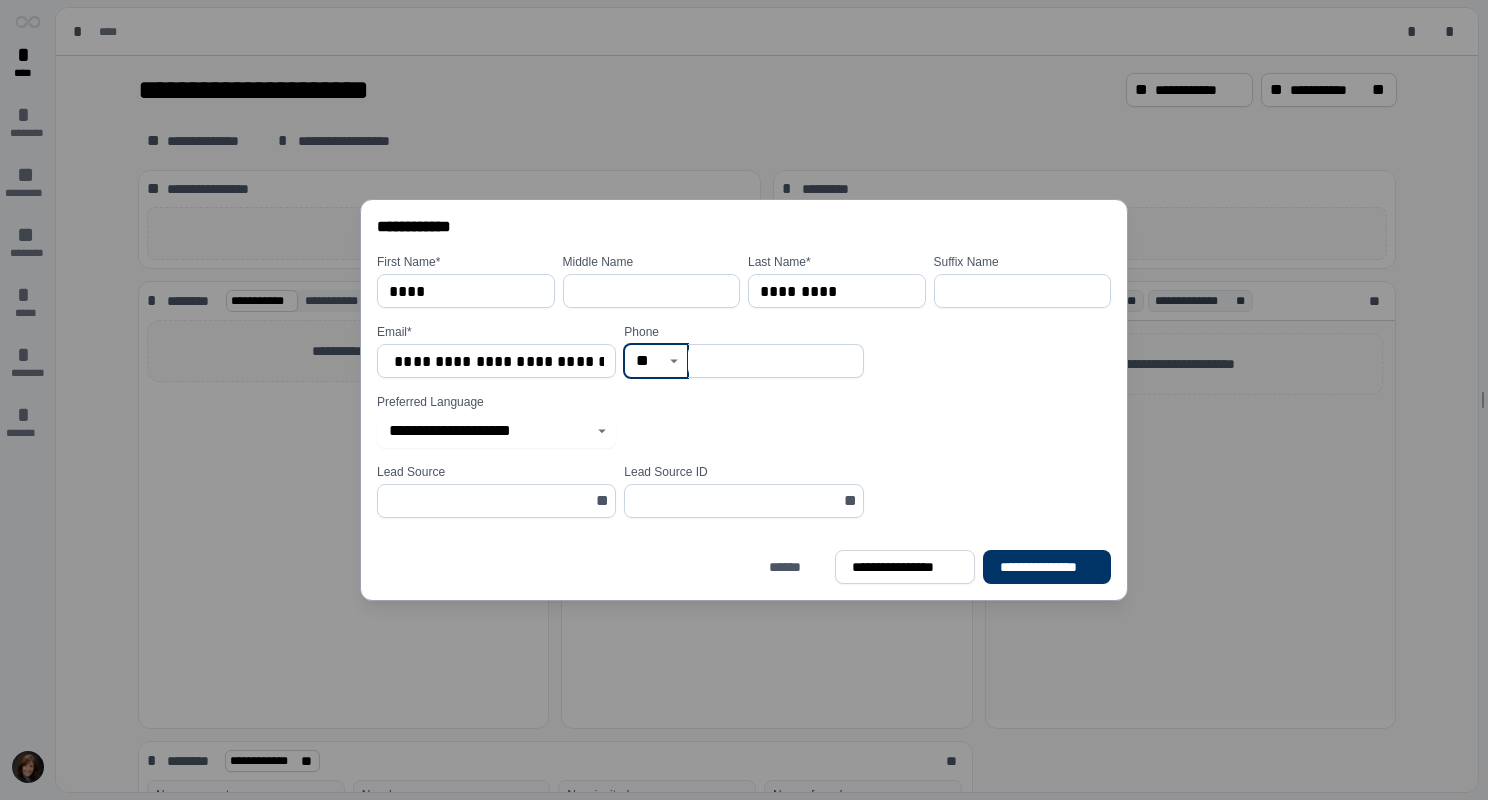 scroll, scrollTop: 0, scrollLeft: 0, axis: both 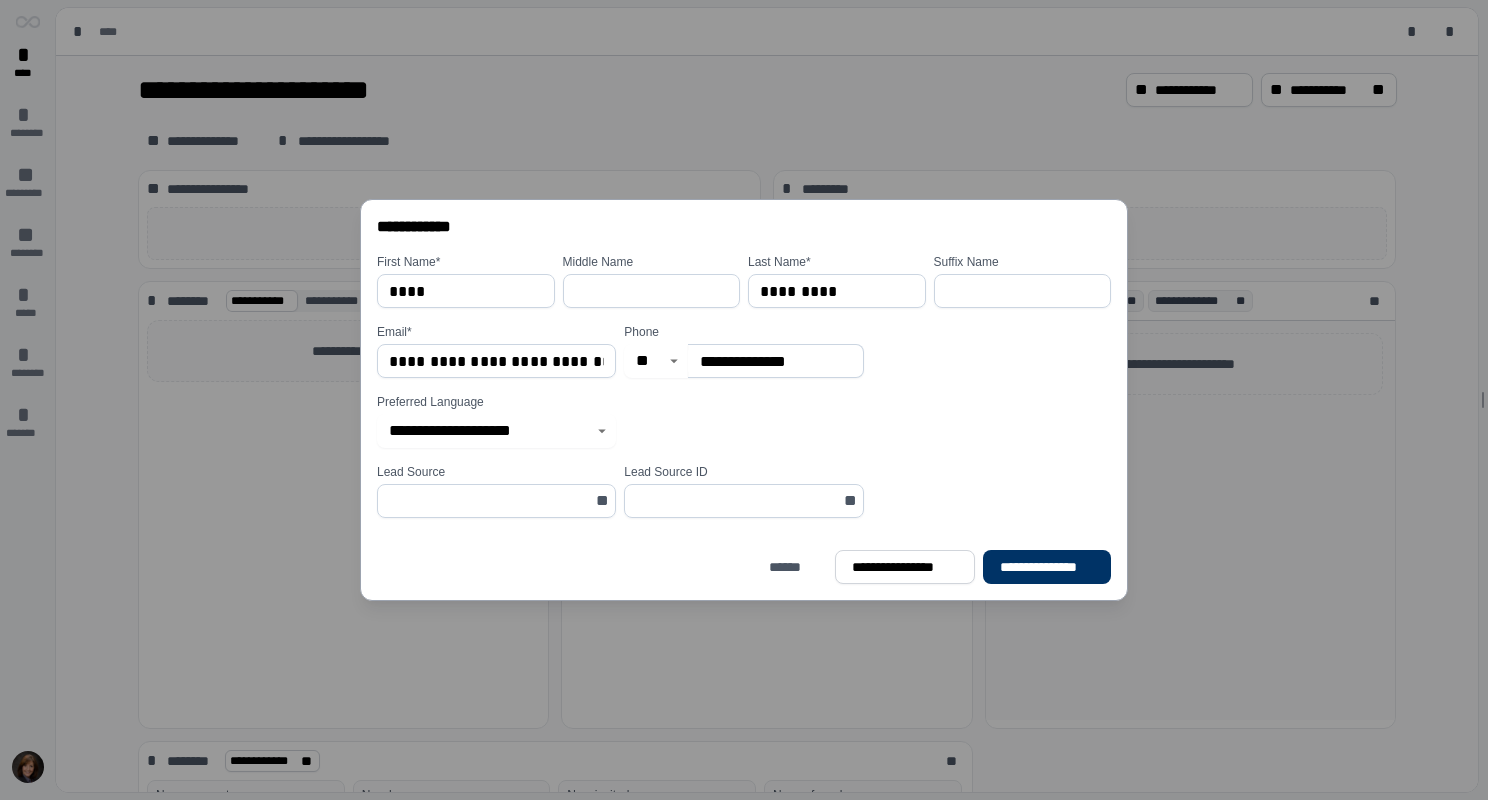type on "**********" 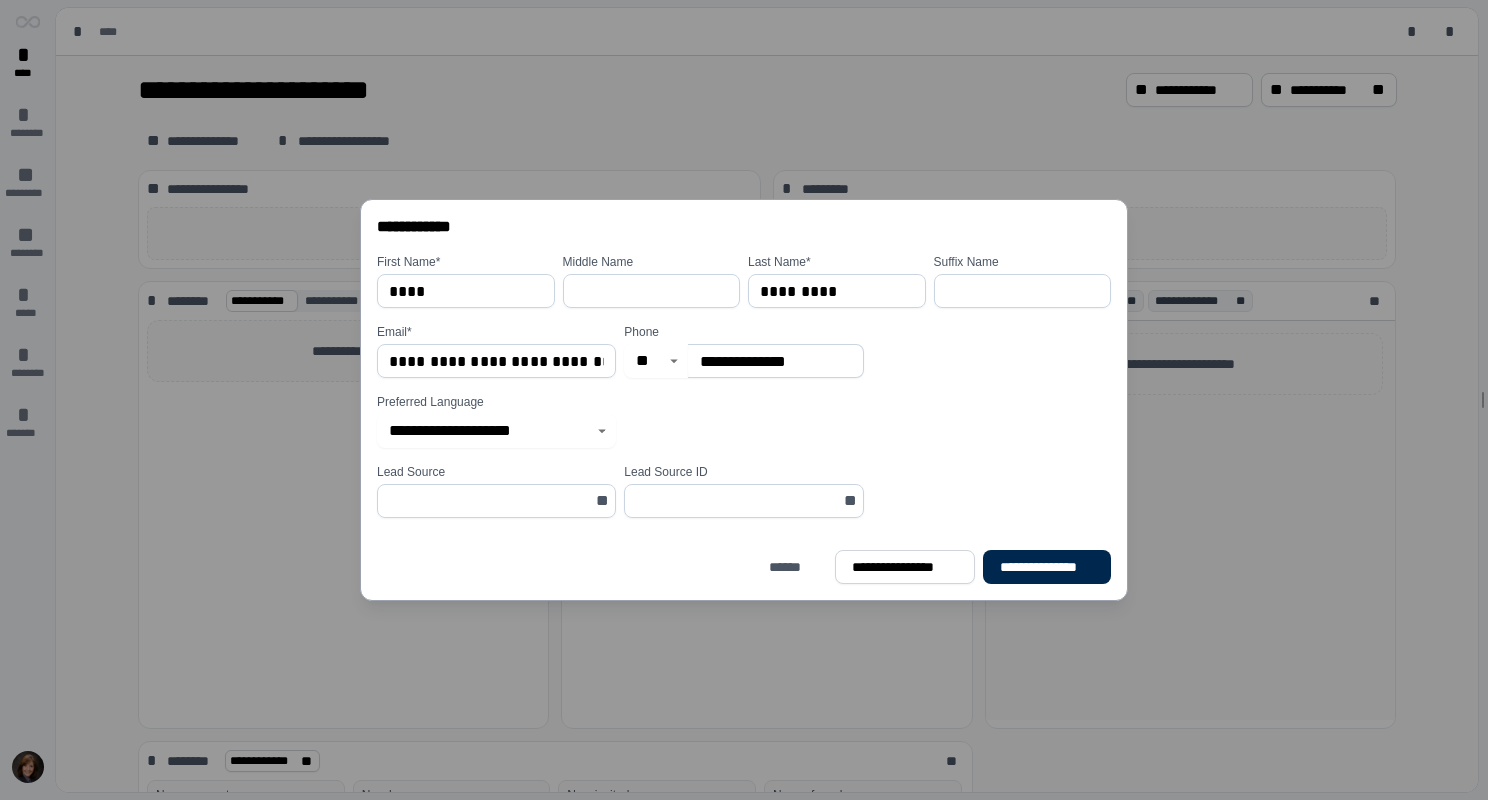 click on "**********" at bounding box center [1047, 567] 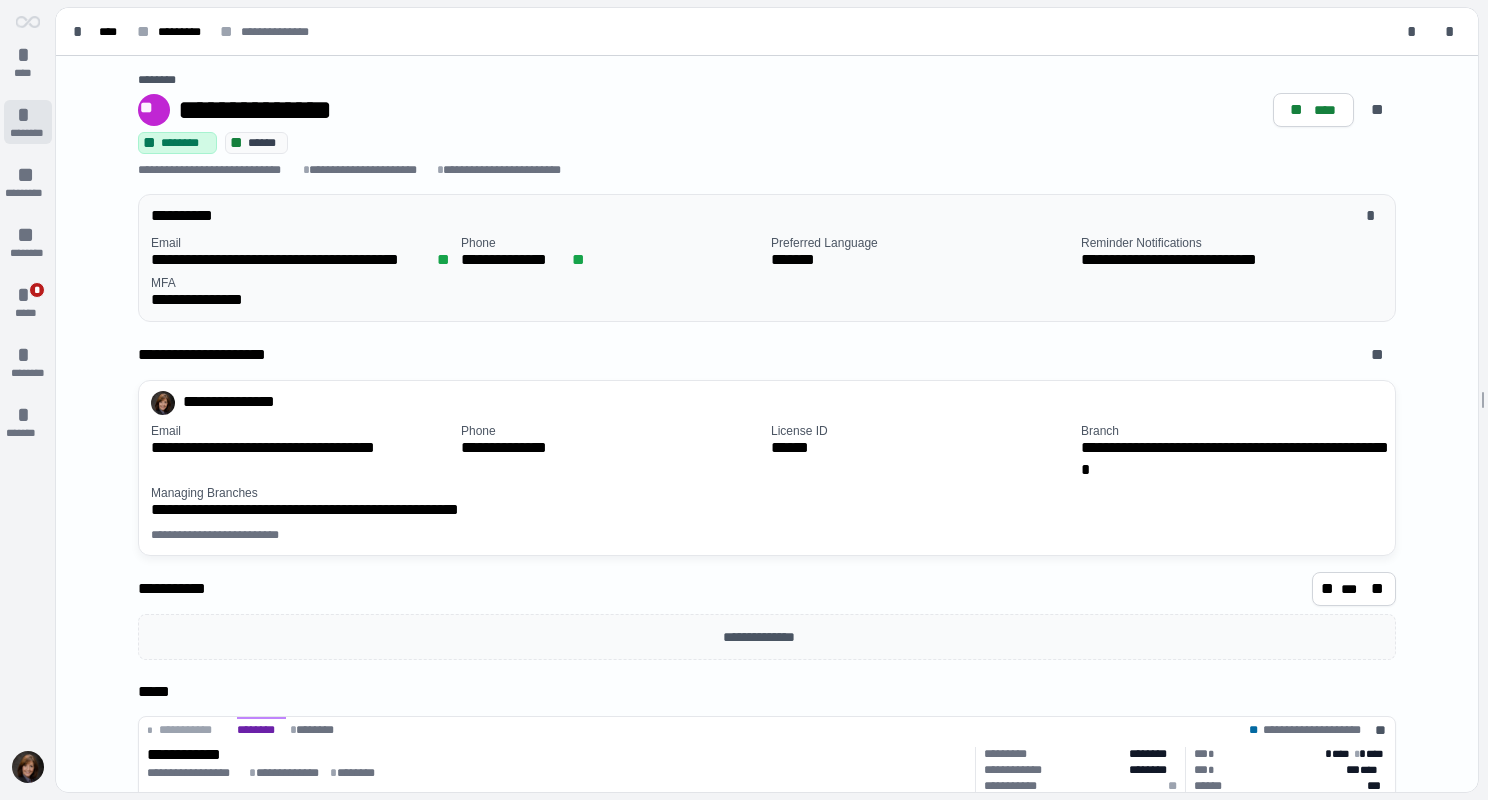 click on "*" at bounding box center (28, 115) 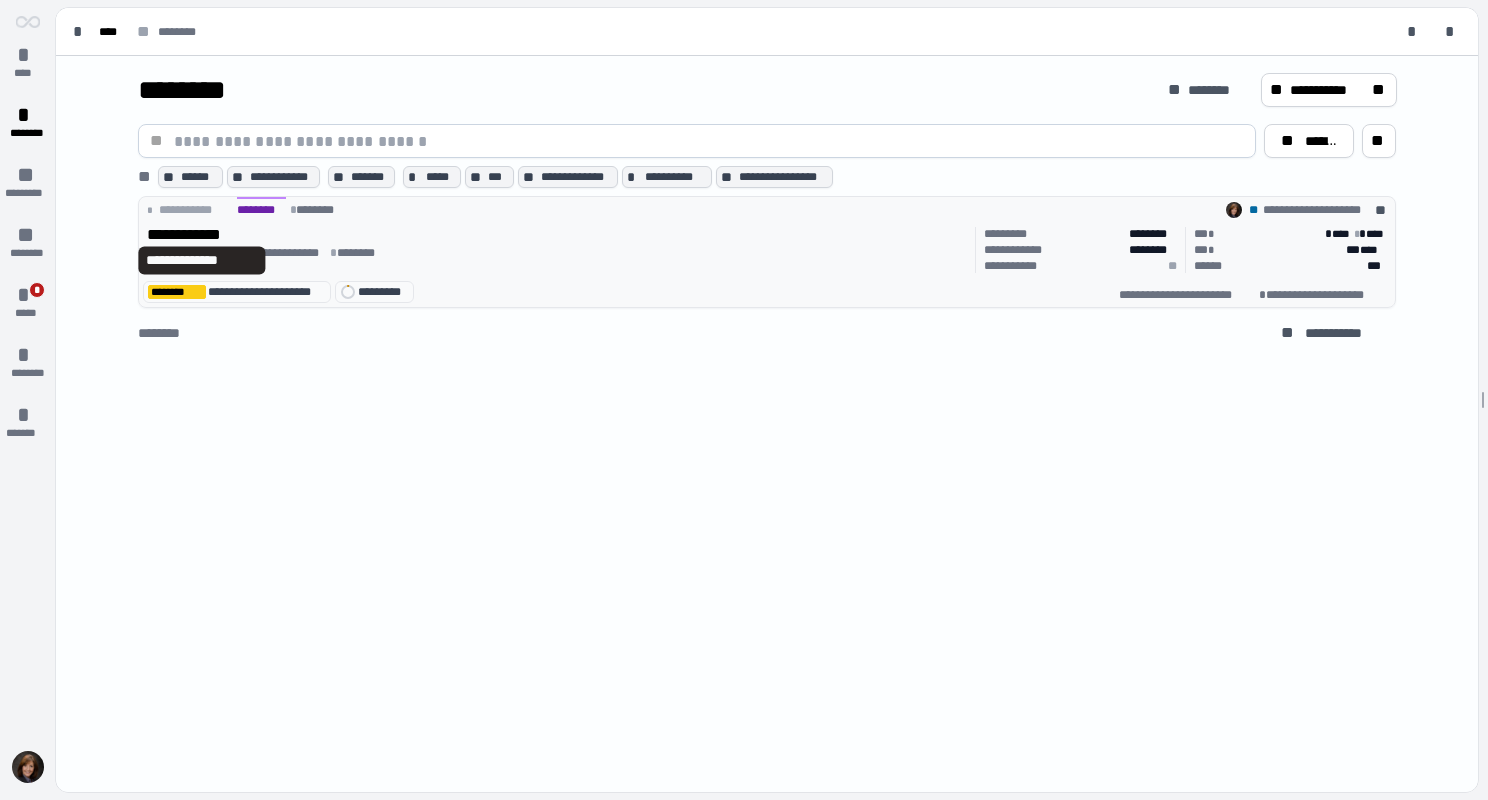 click on "**********" at bounding box center (201, 260) 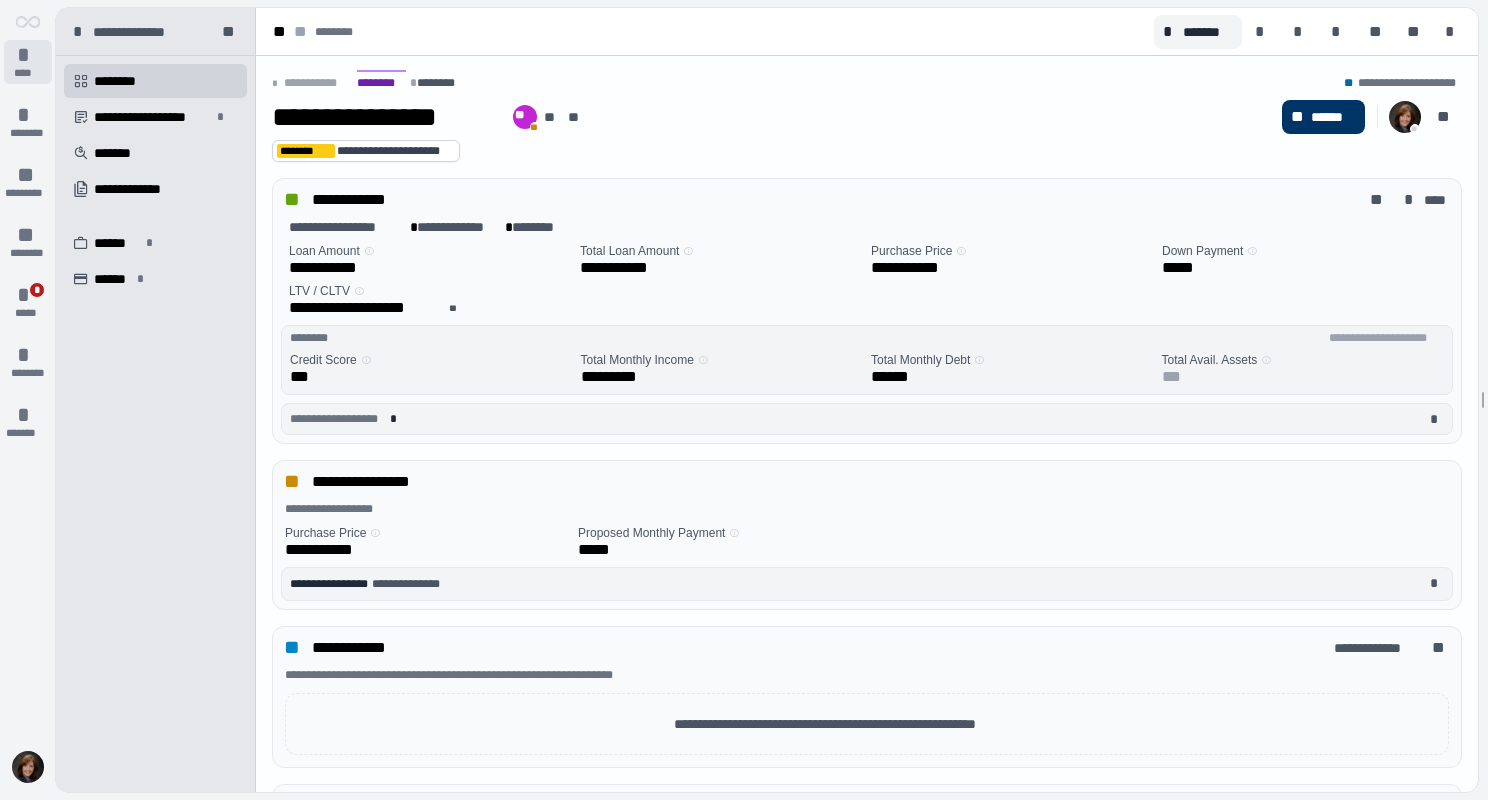 click on "*" at bounding box center [28, 55] 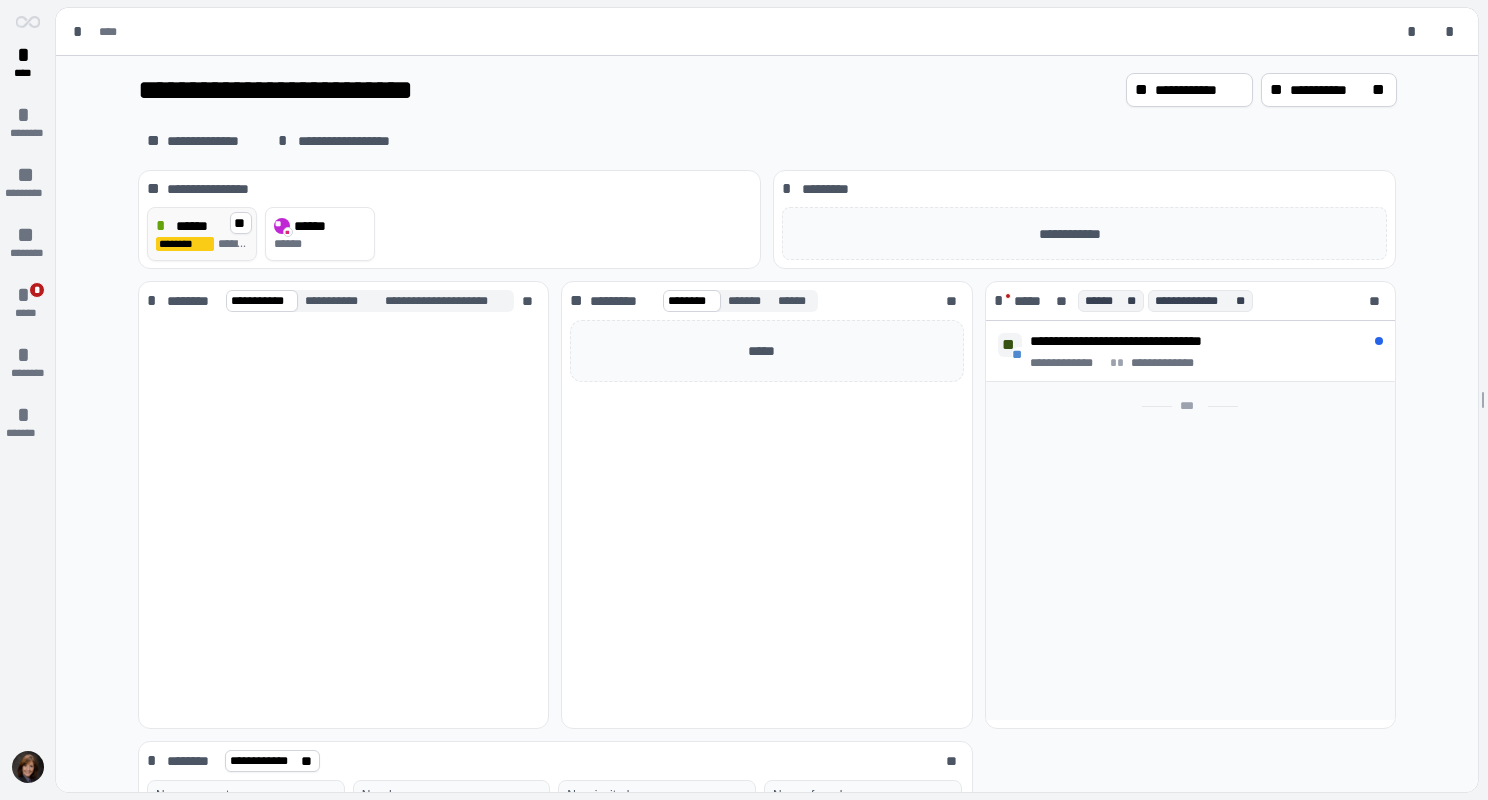 click on "******" at bounding box center (198, 226) 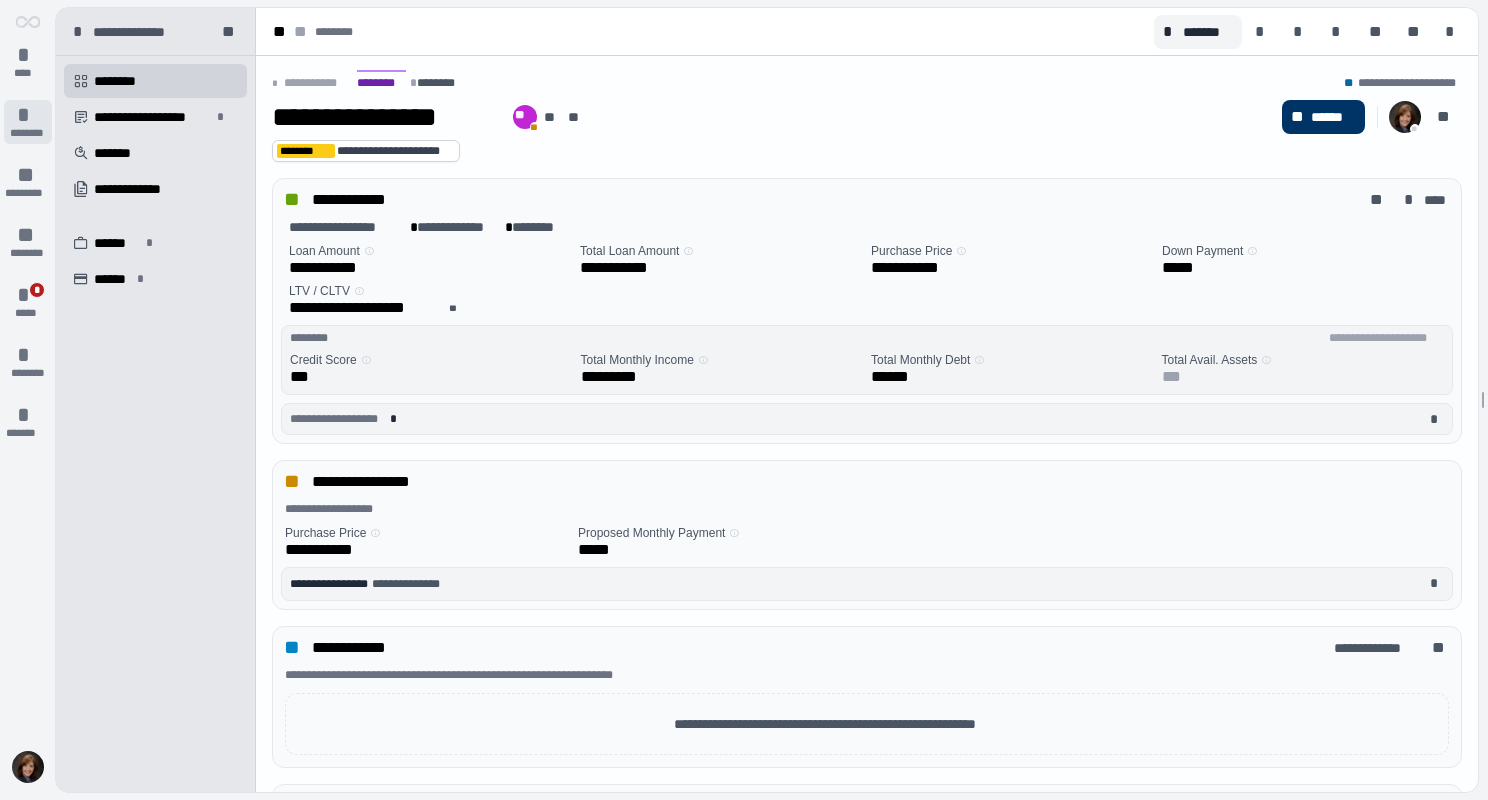 click on "*" at bounding box center (28, 115) 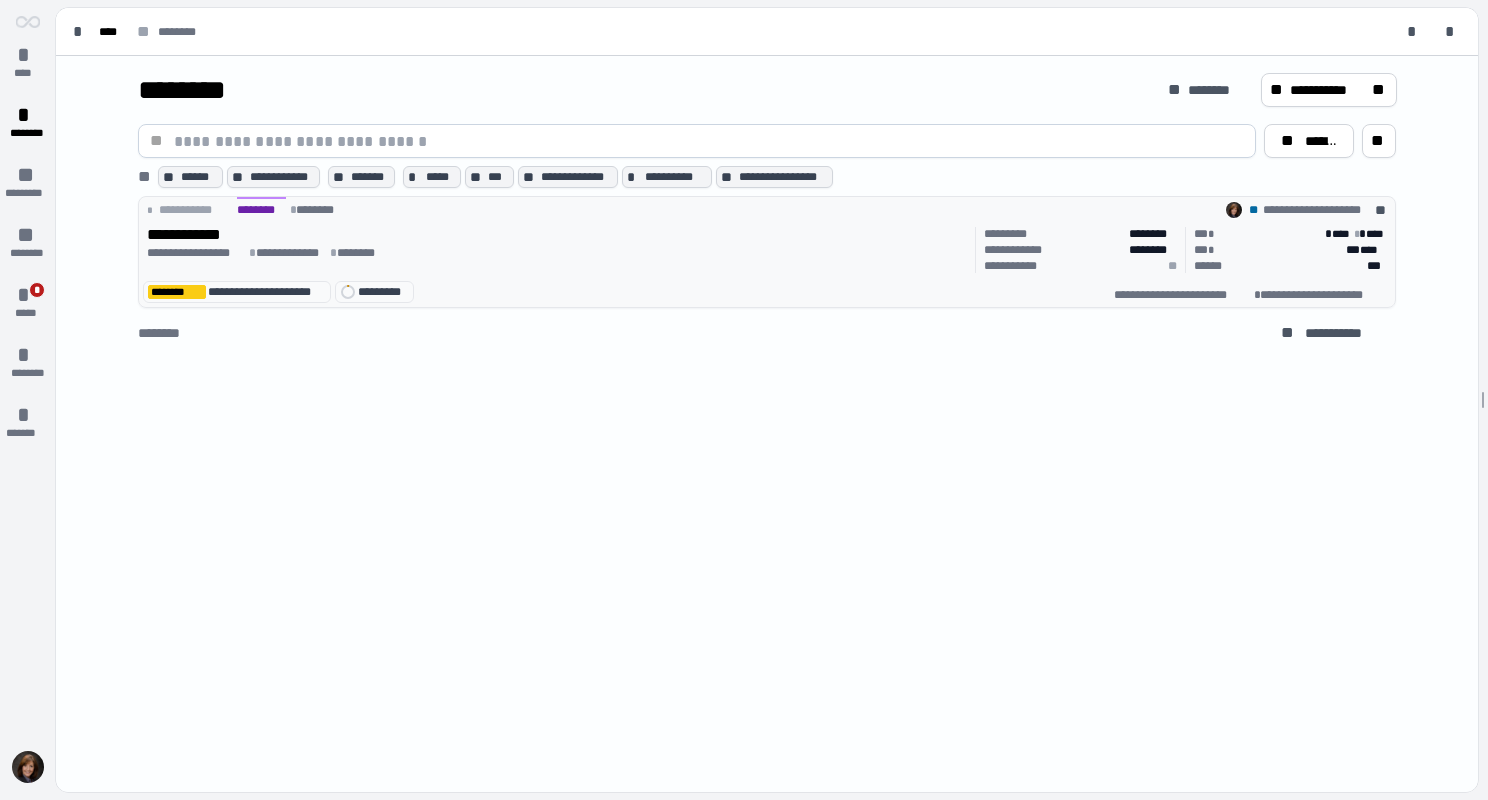 click on "**********" at bounding box center [291, 253] 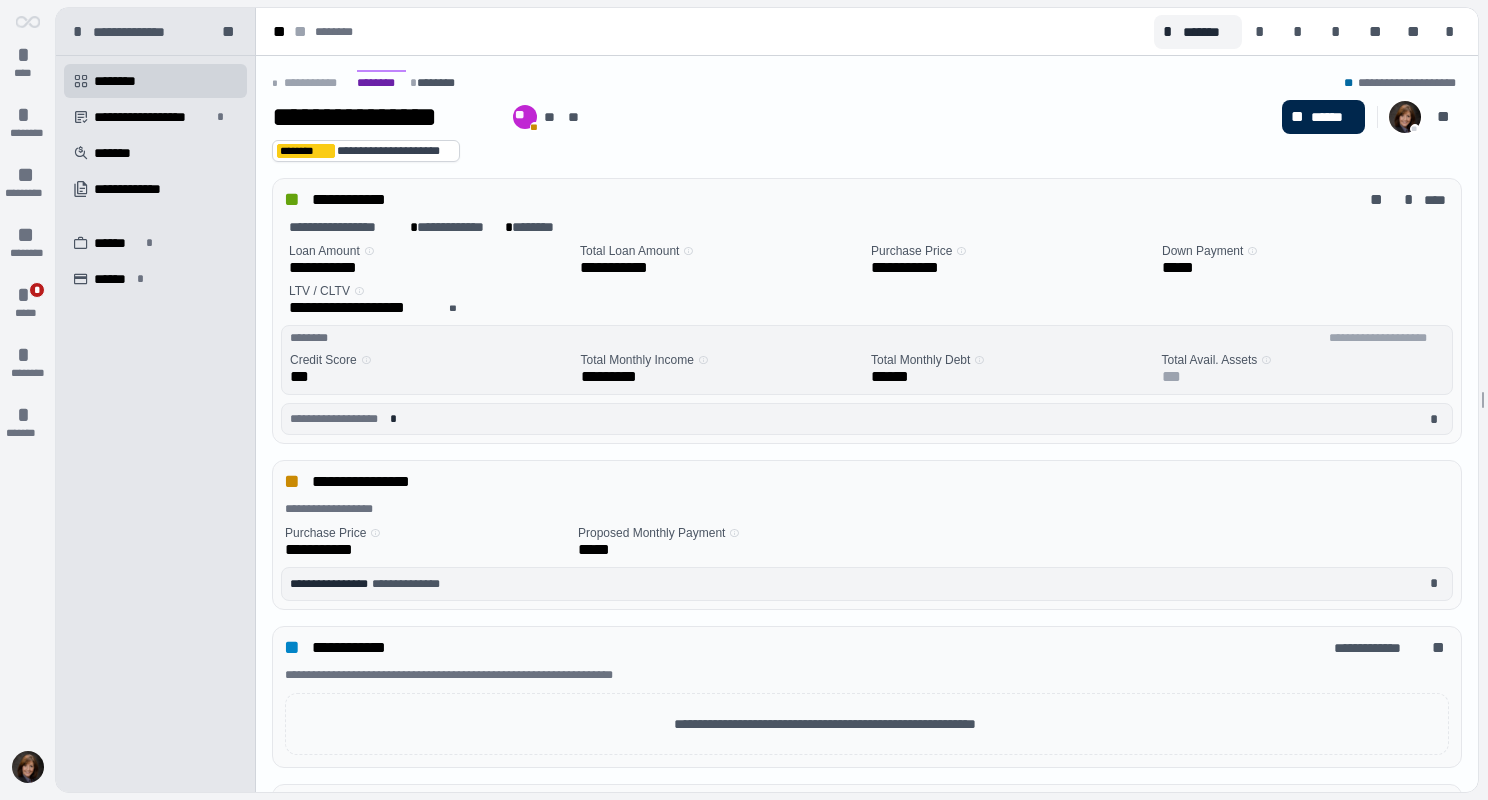 click on "** ******" at bounding box center (1323, 117) 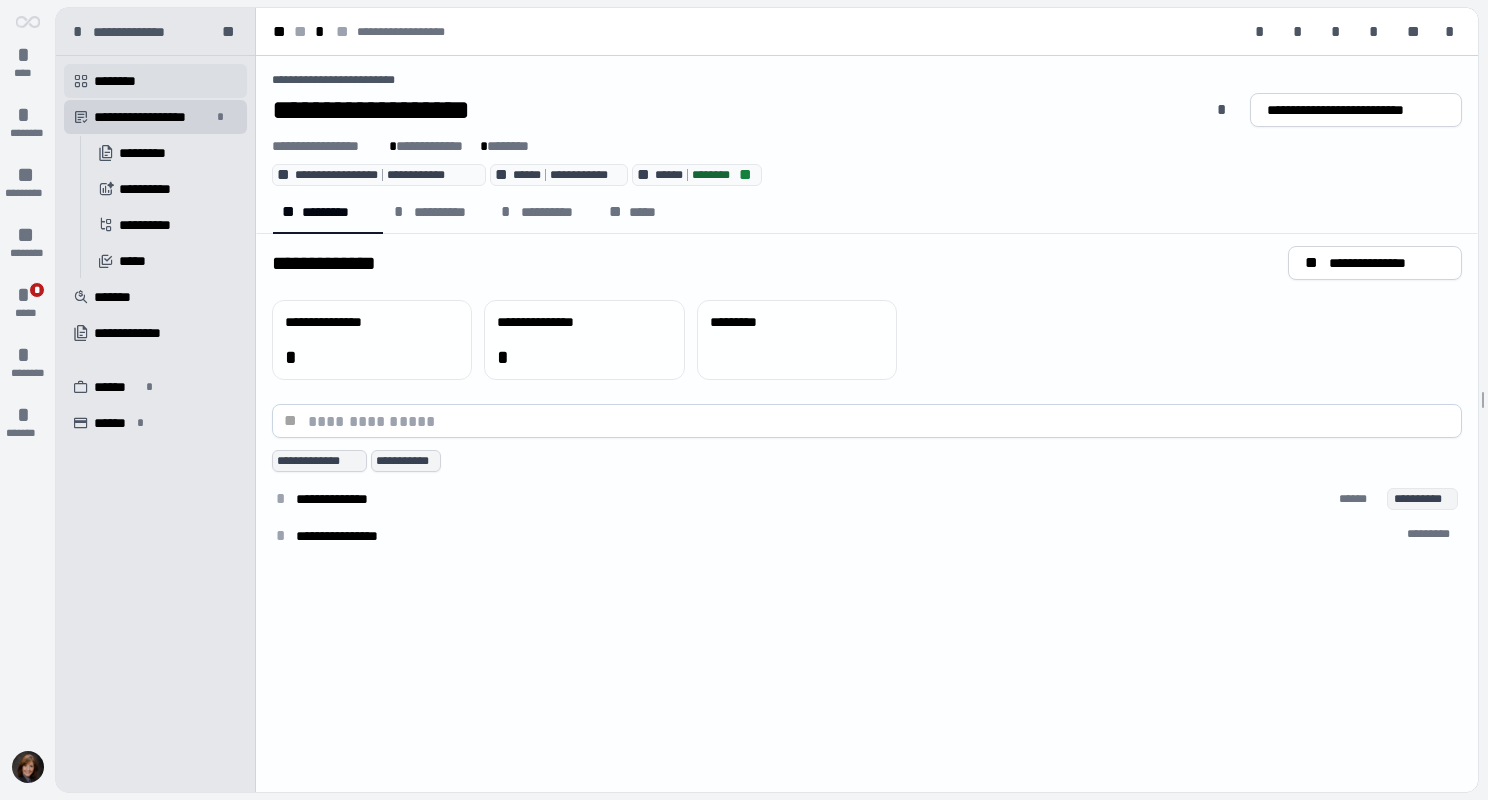 click on " ********" at bounding box center (155, 81) 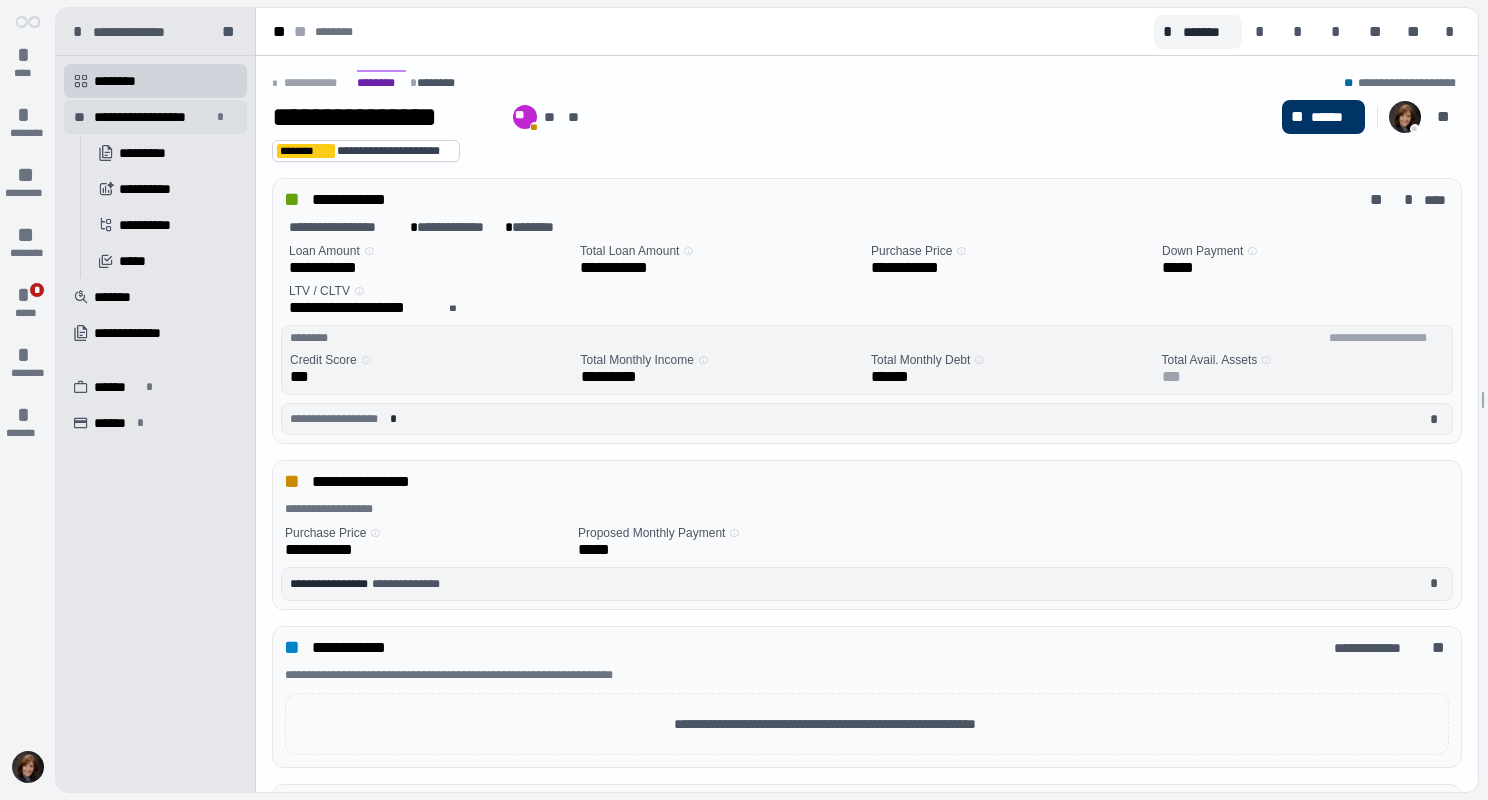 click on "**********" at bounding box center (152, 117) 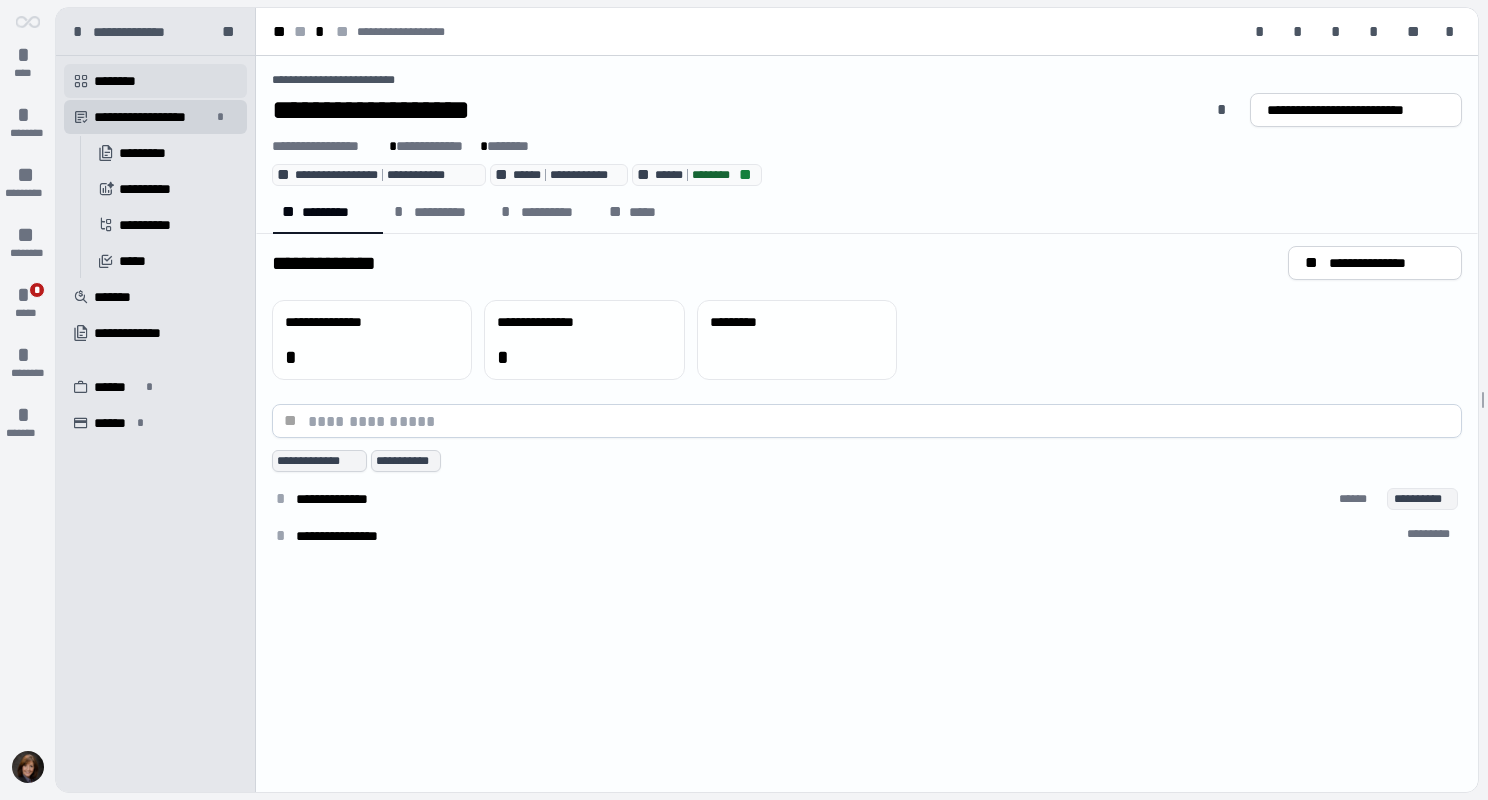 click on "********" at bounding box center (122, 81) 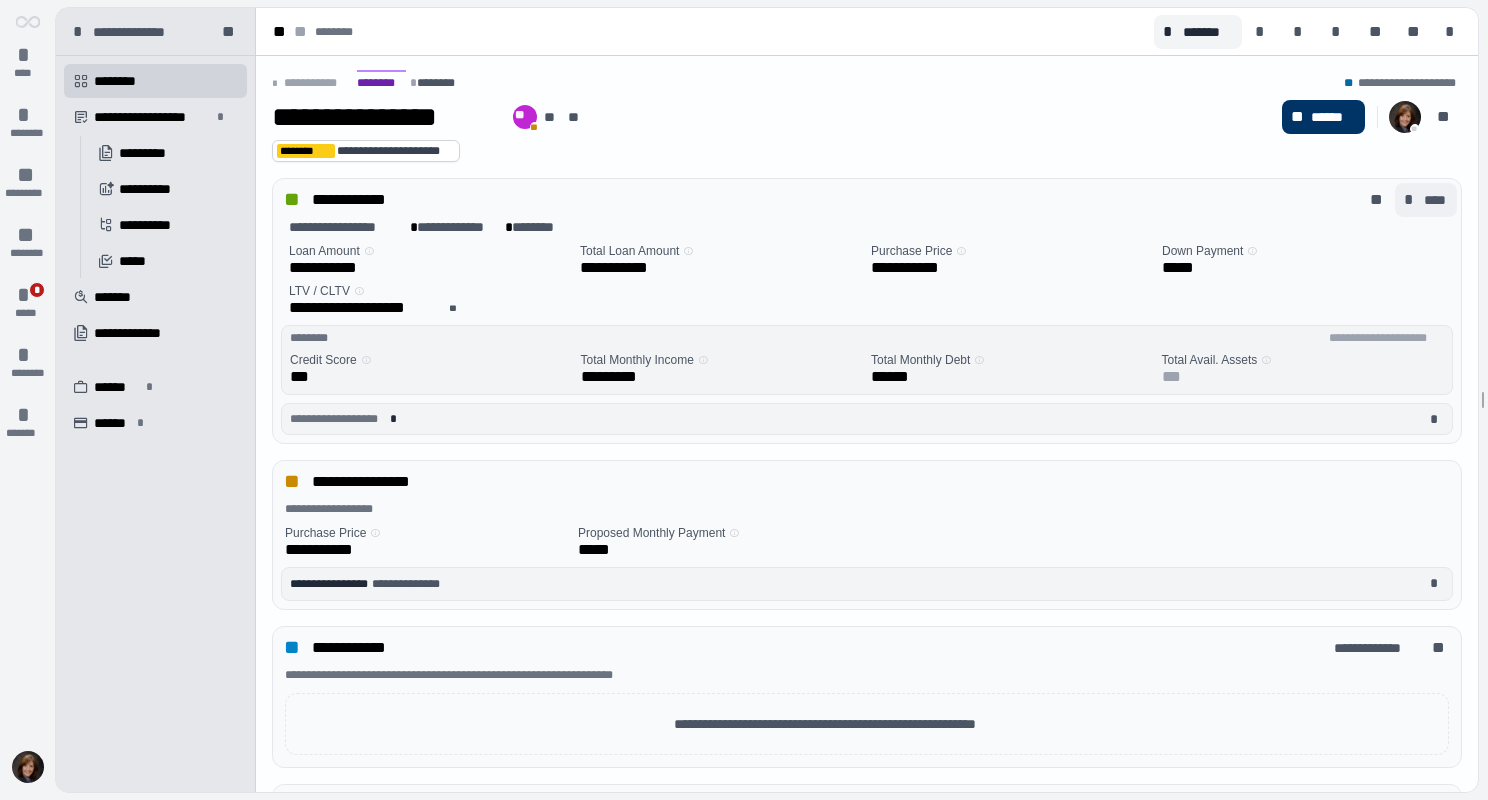 click on "****" at bounding box center [1436, 200] 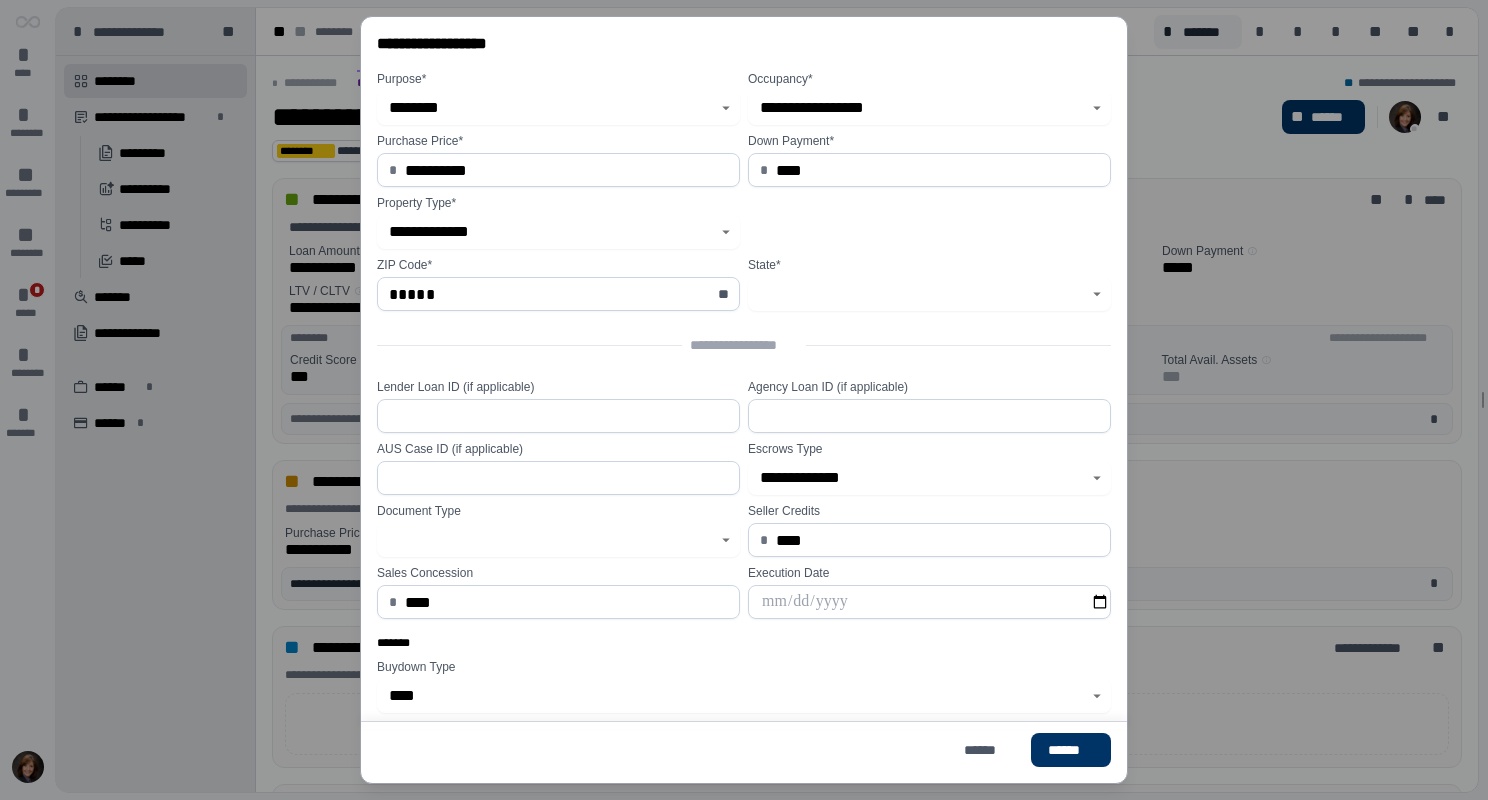 type on "*******" 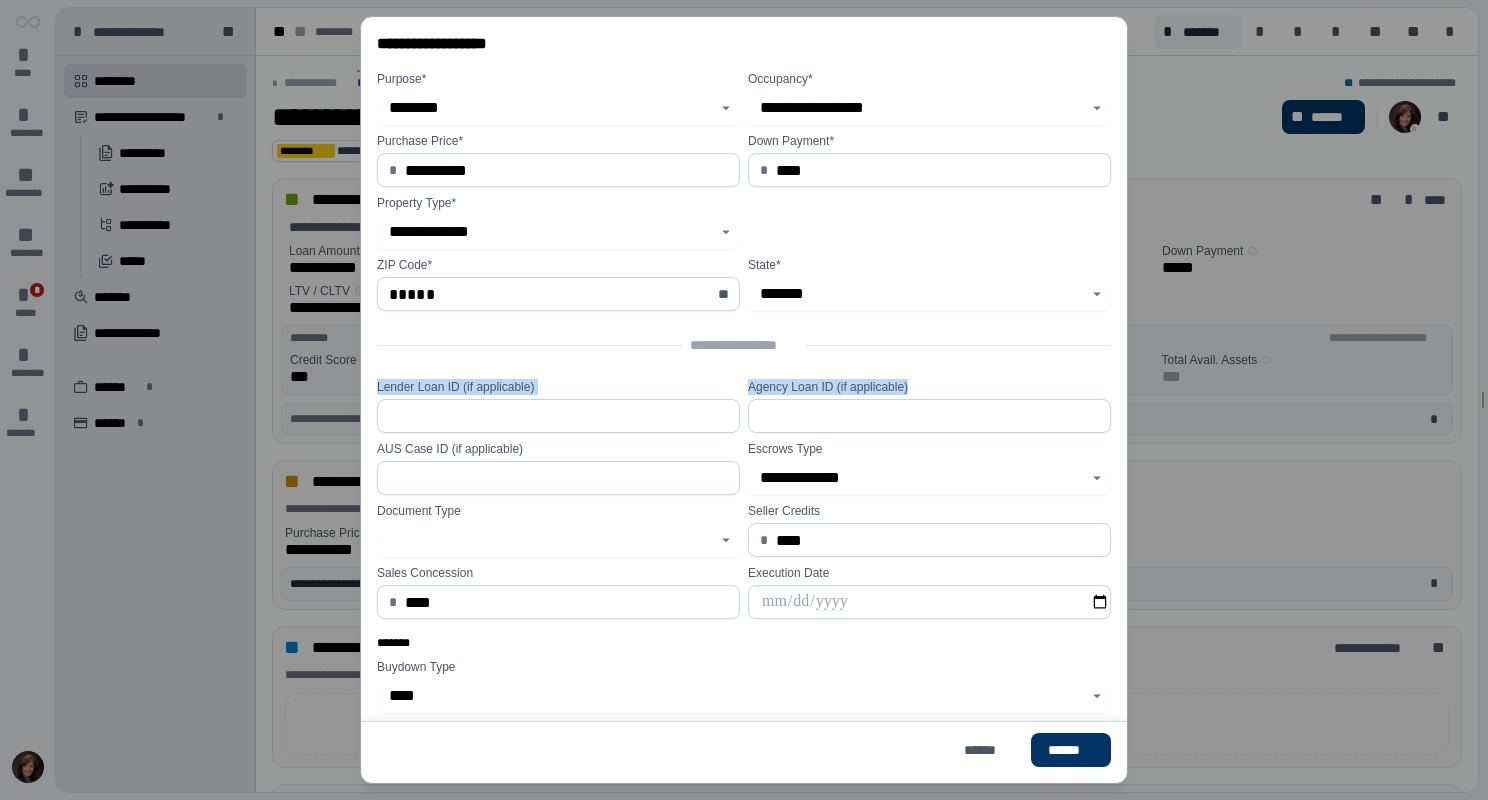 drag, startPoint x: 1127, startPoint y: 356, endPoint x: 1130, endPoint y: 375, distance: 19.235384 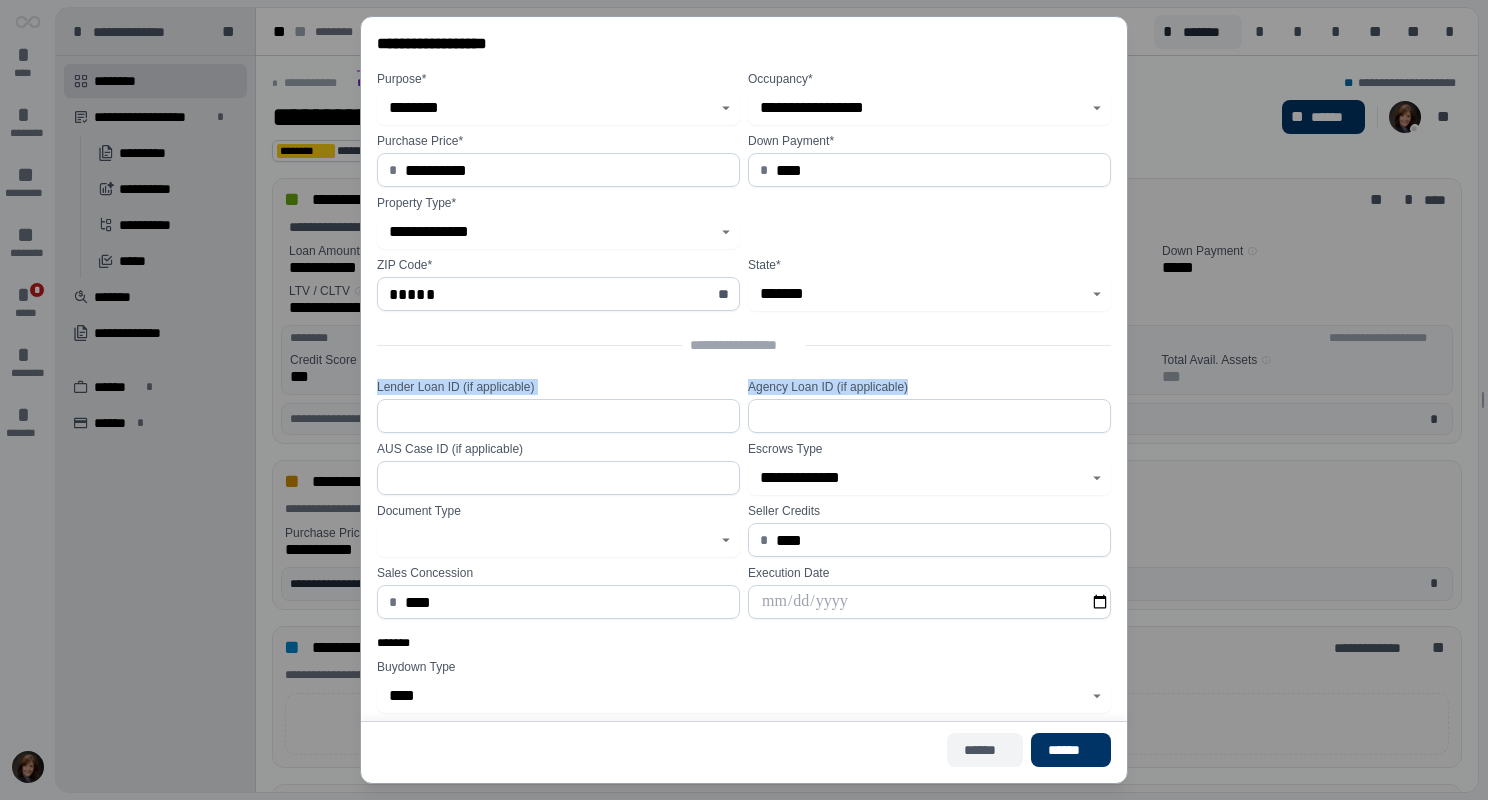 click on "******" at bounding box center (985, 750) 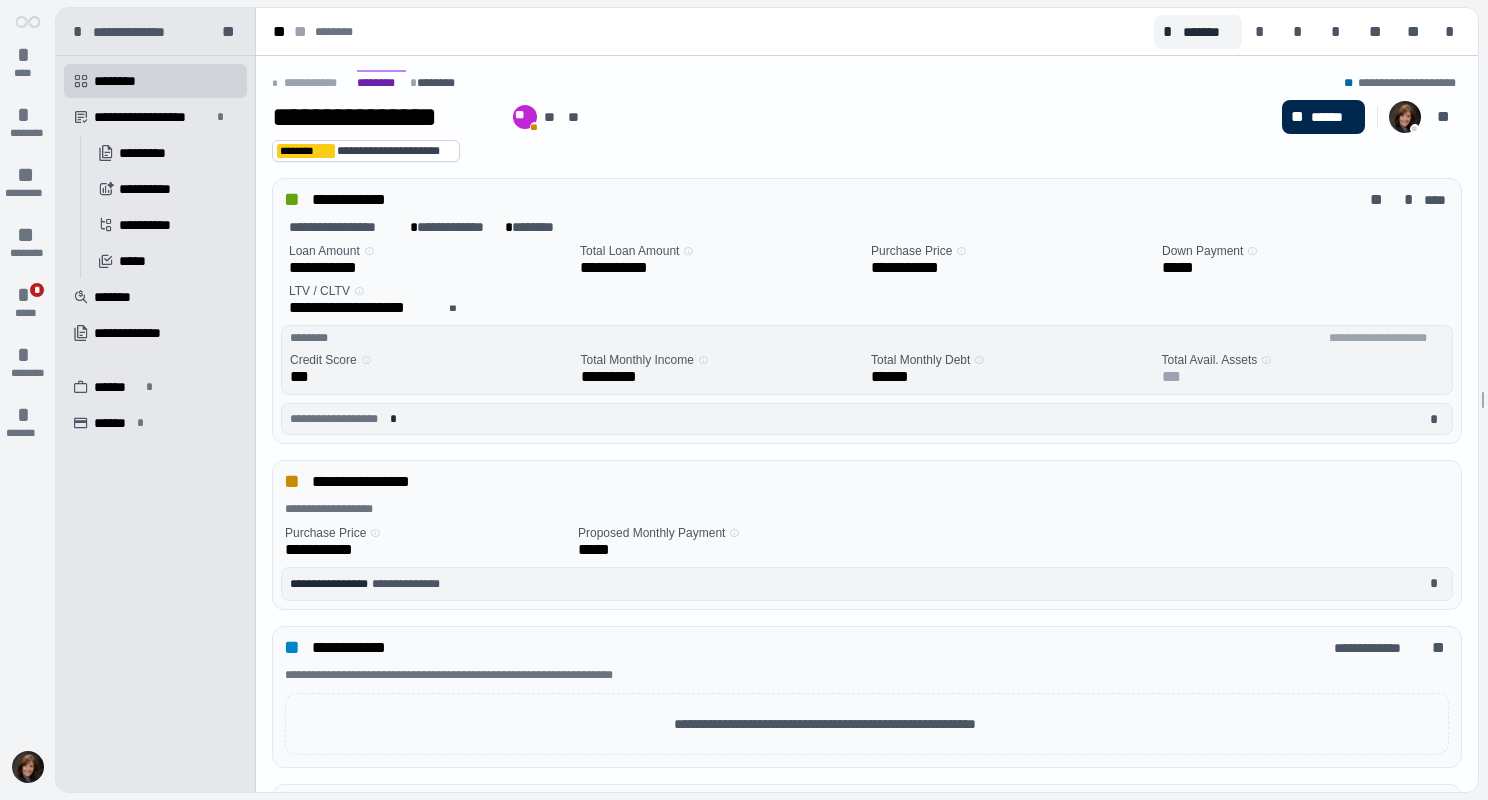 click on "******" at bounding box center [1333, 117] 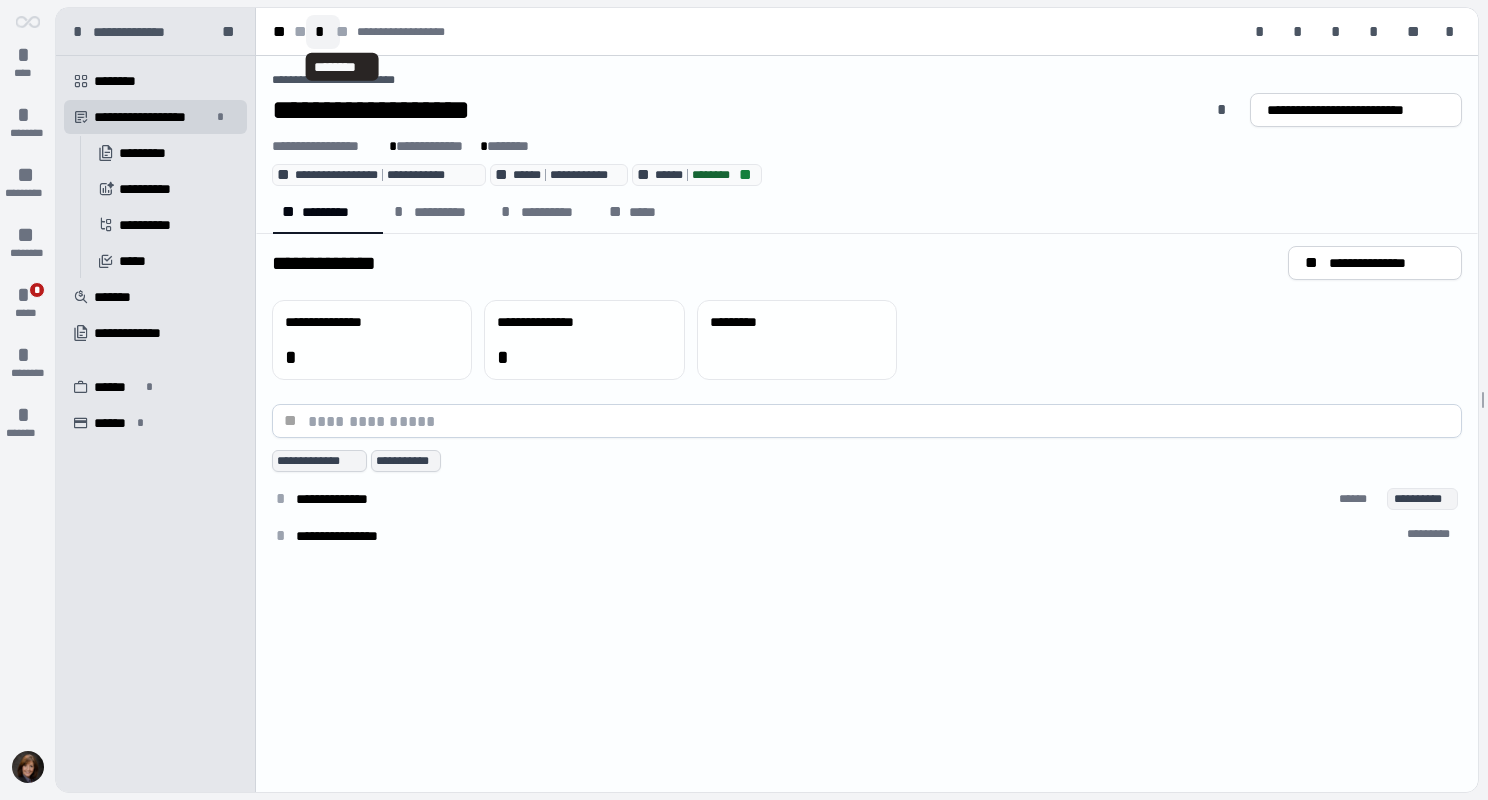 click on "*" at bounding box center [323, 32] 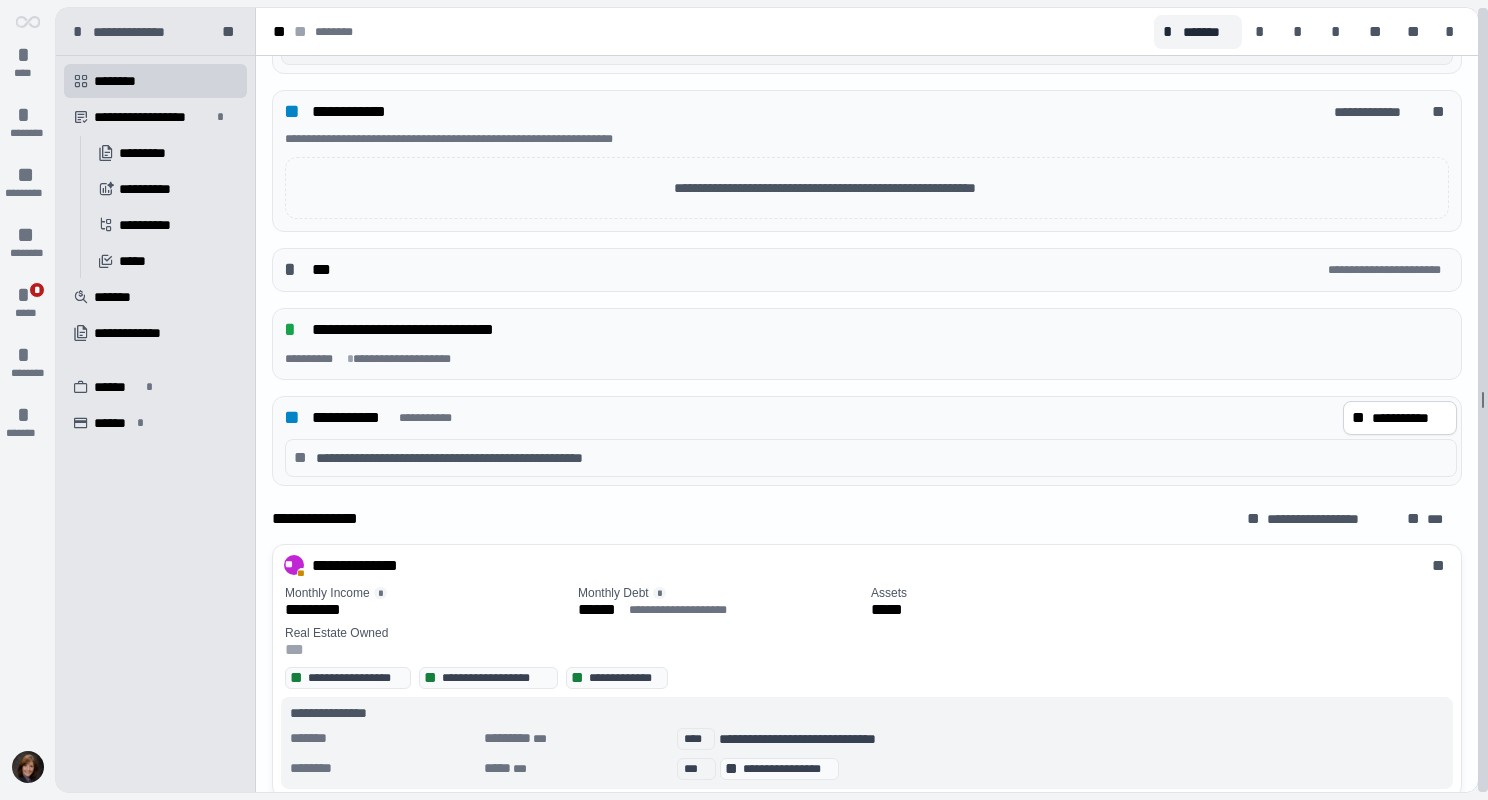 scroll, scrollTop: 636, scrollLeft: 0, axis: vertical 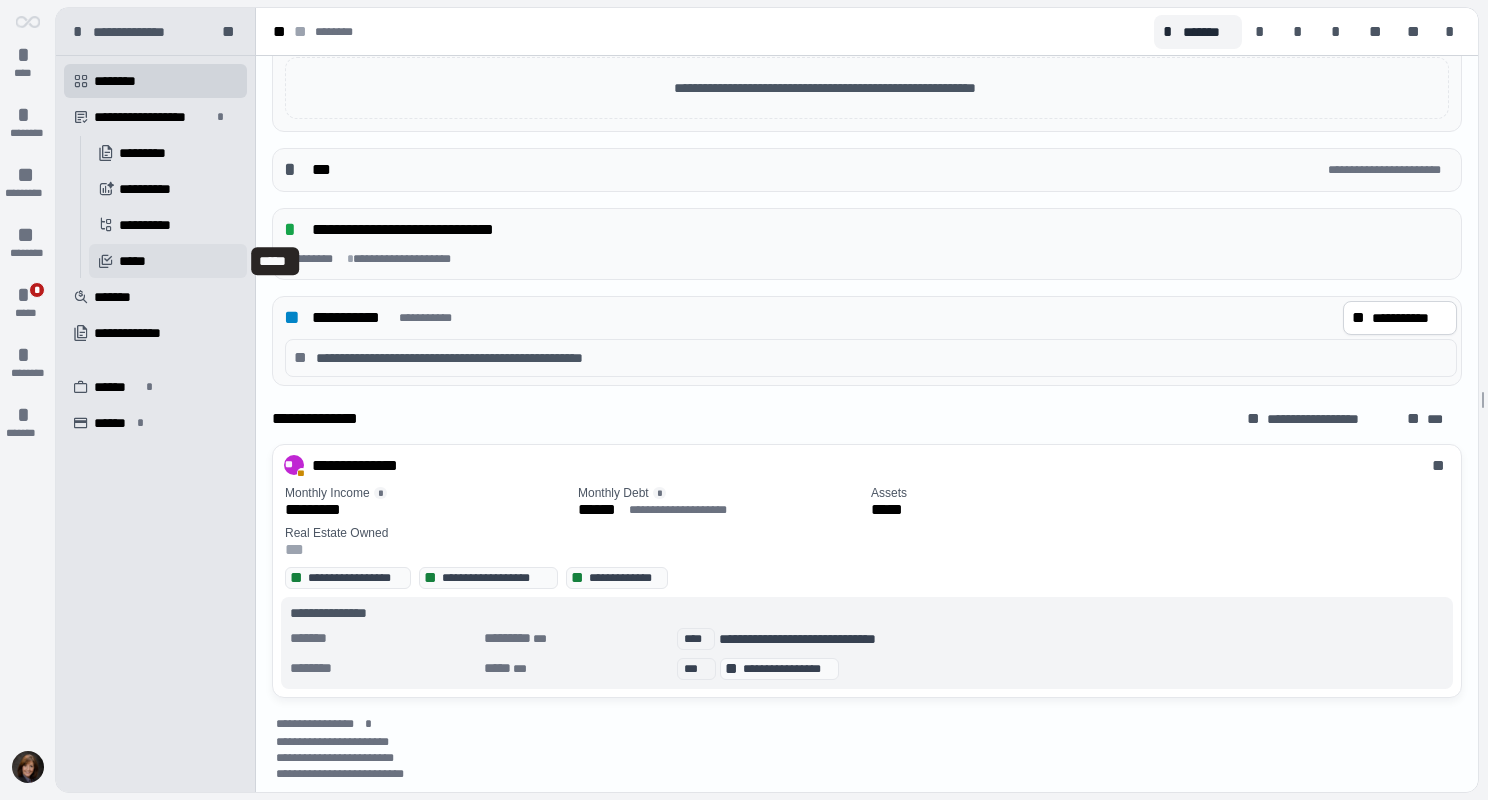 click on "*****" at bounding box center [135, 261] 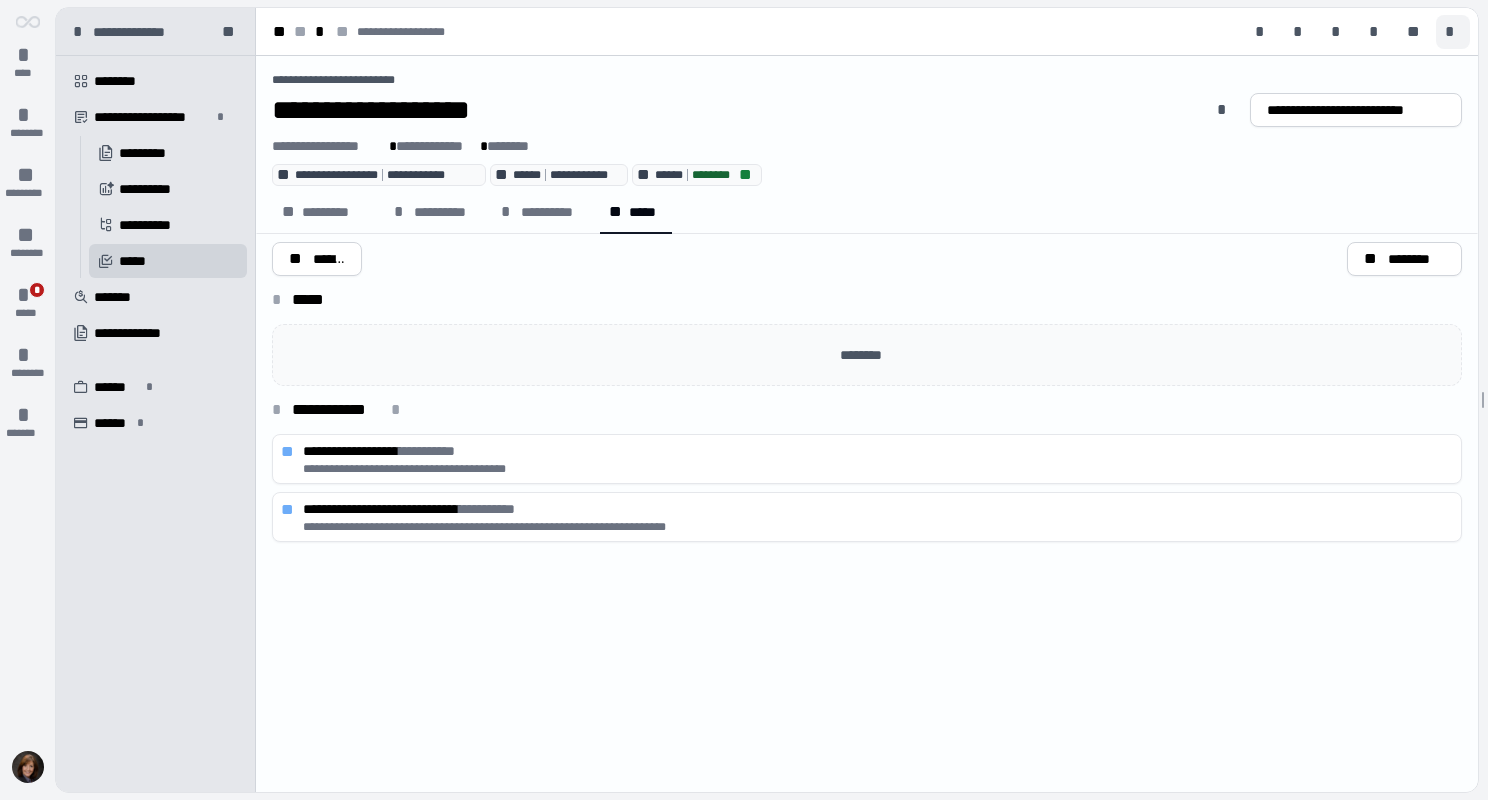 click on "*" at bounding box center (1453, 32) 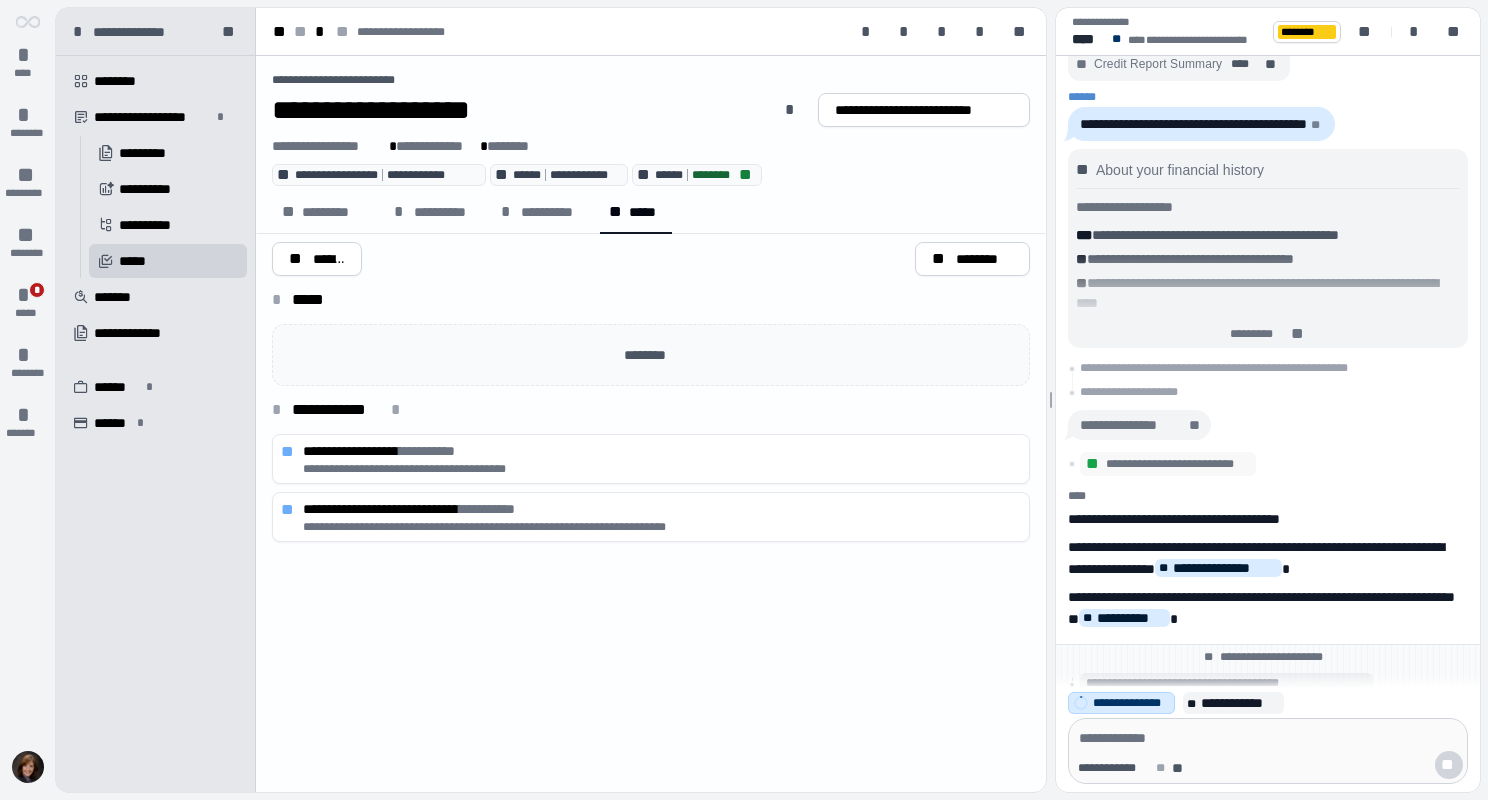 scroll, scrollTop: 148, scrollLeft: 0, axis: vertical 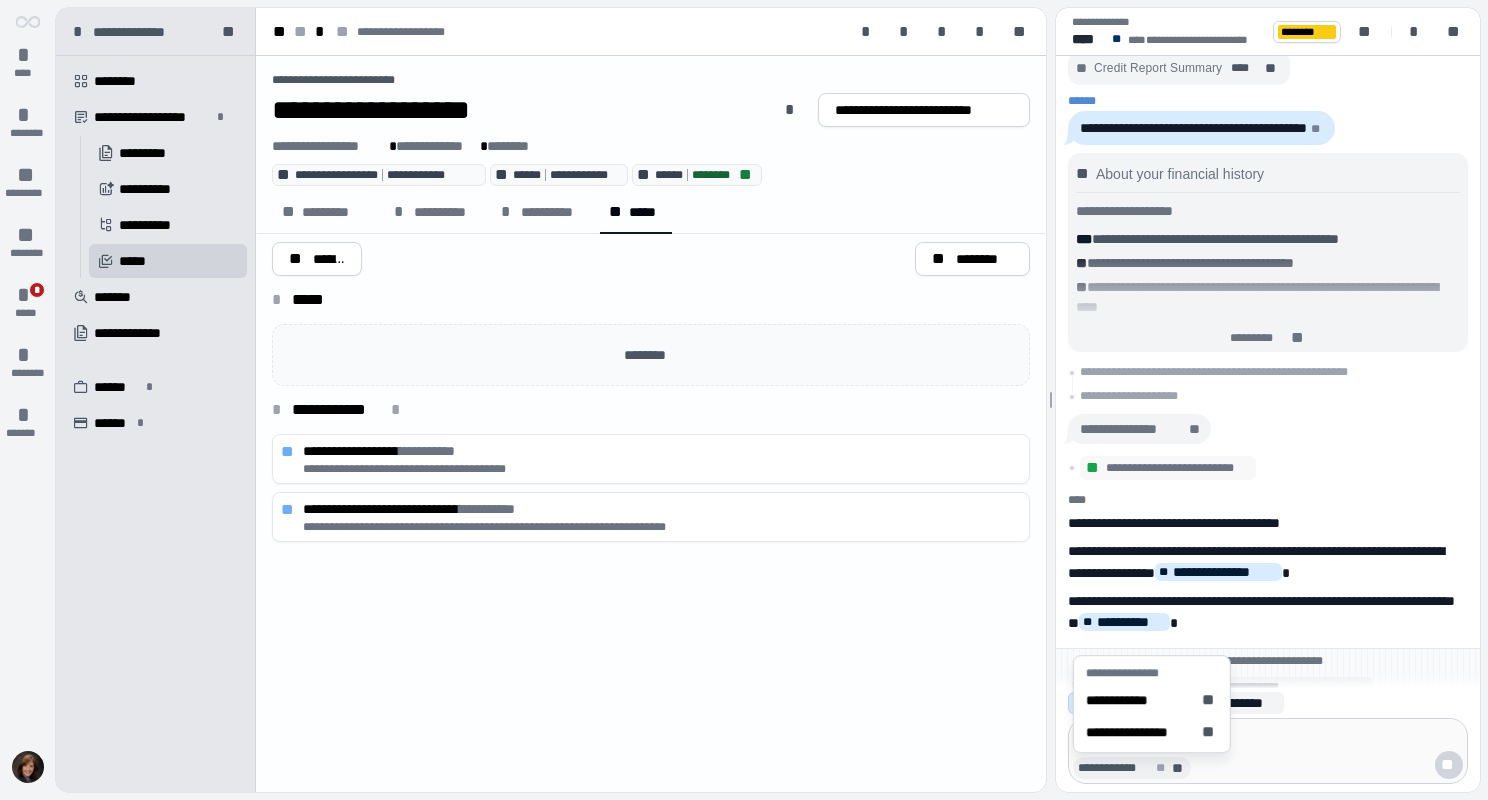 click on "**" at bounding box center (1179, 768) 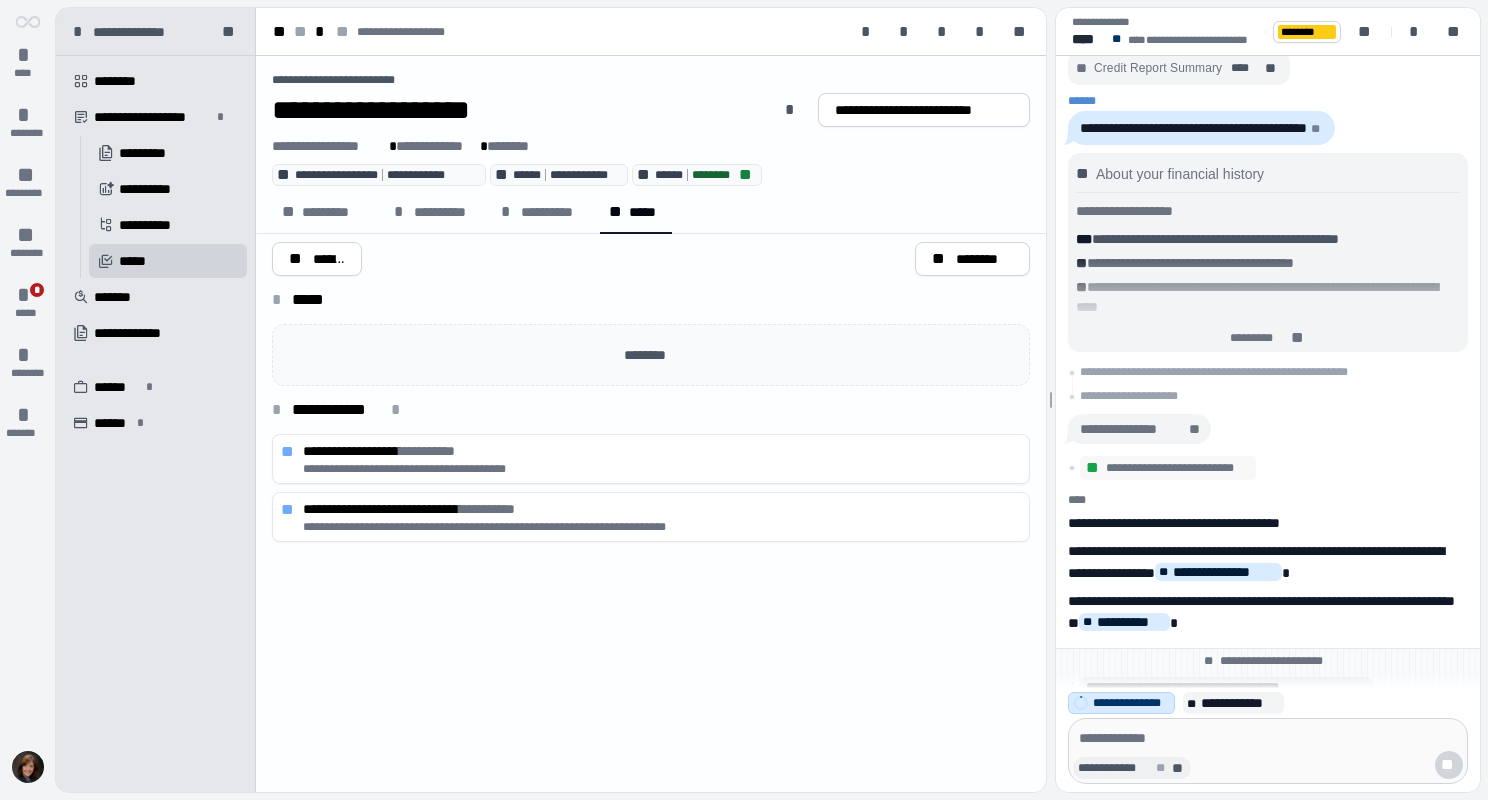 click on "**" at bounding box center (1179, 768) 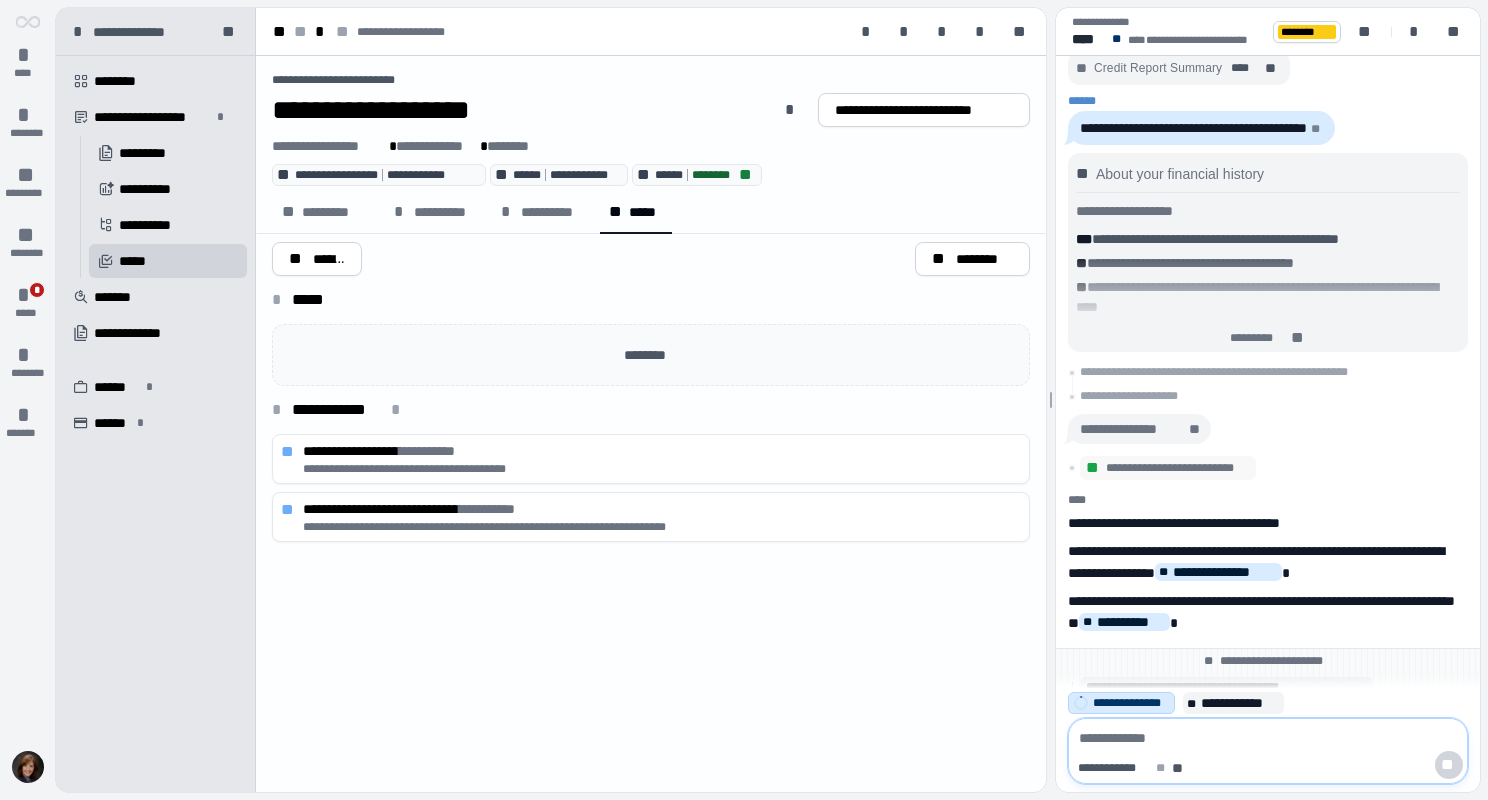 click at bounding box center (1268, 738) 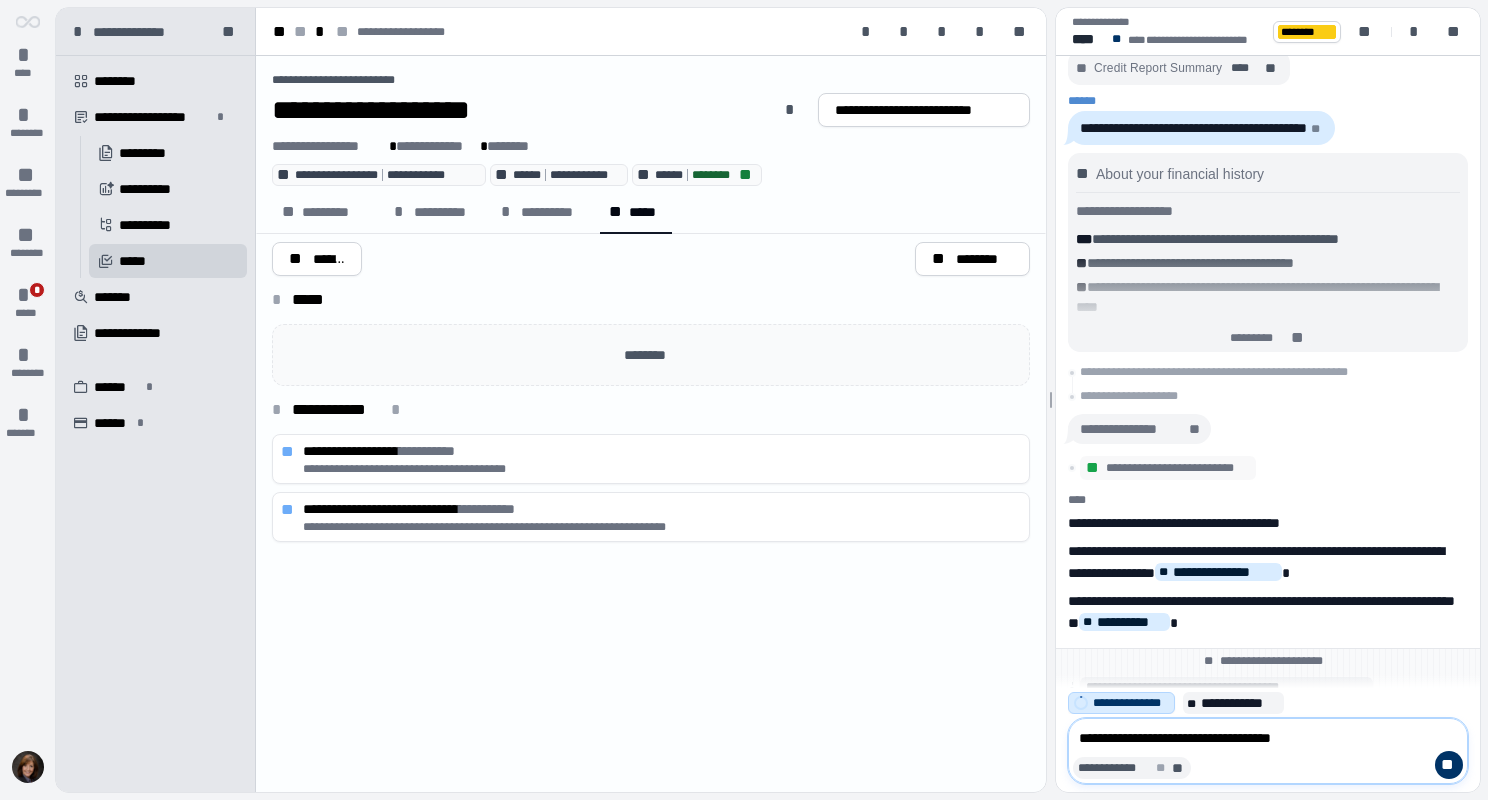 type on "**********" 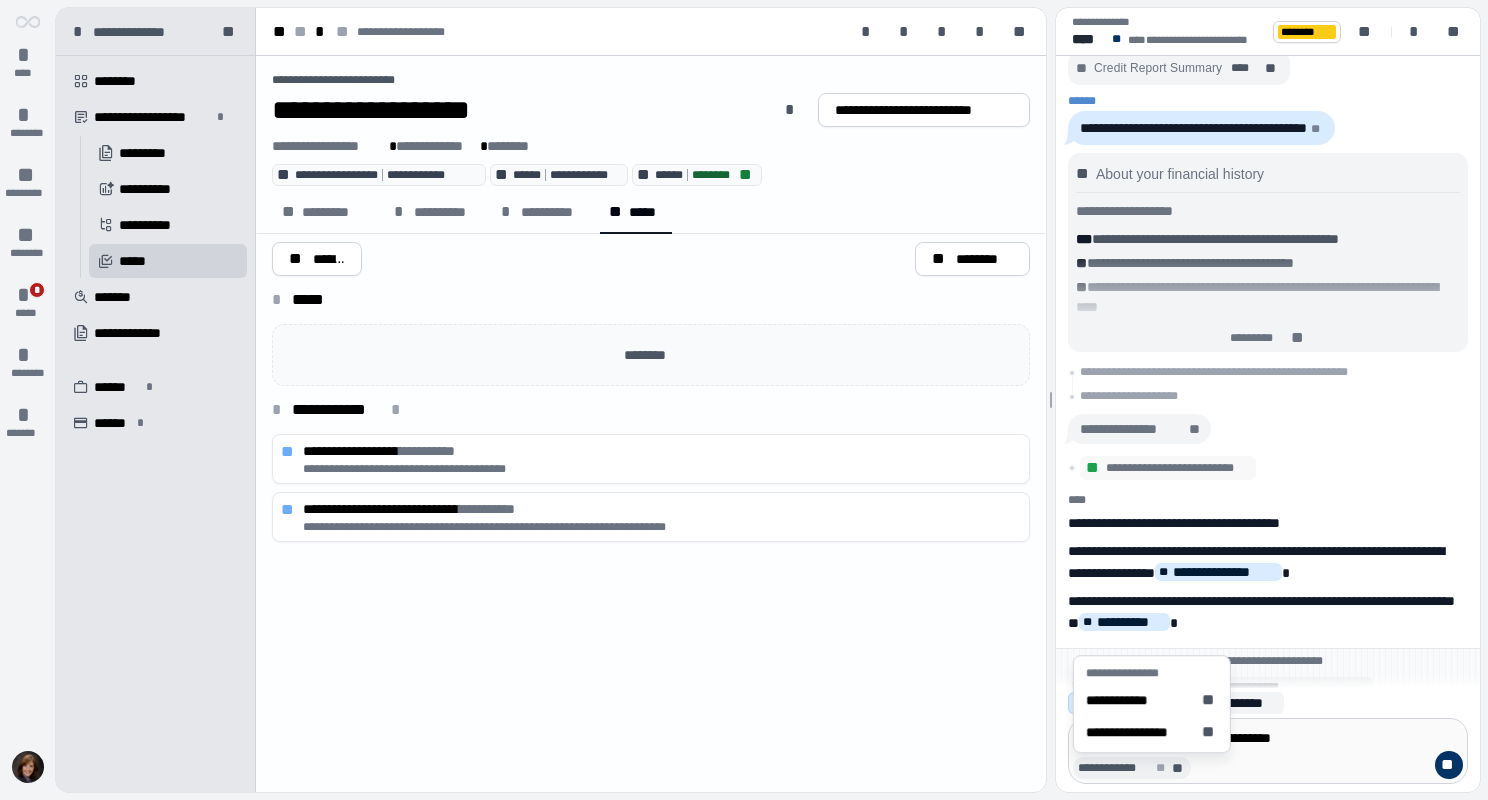 click on "**" at bounding box center (1179, 768) 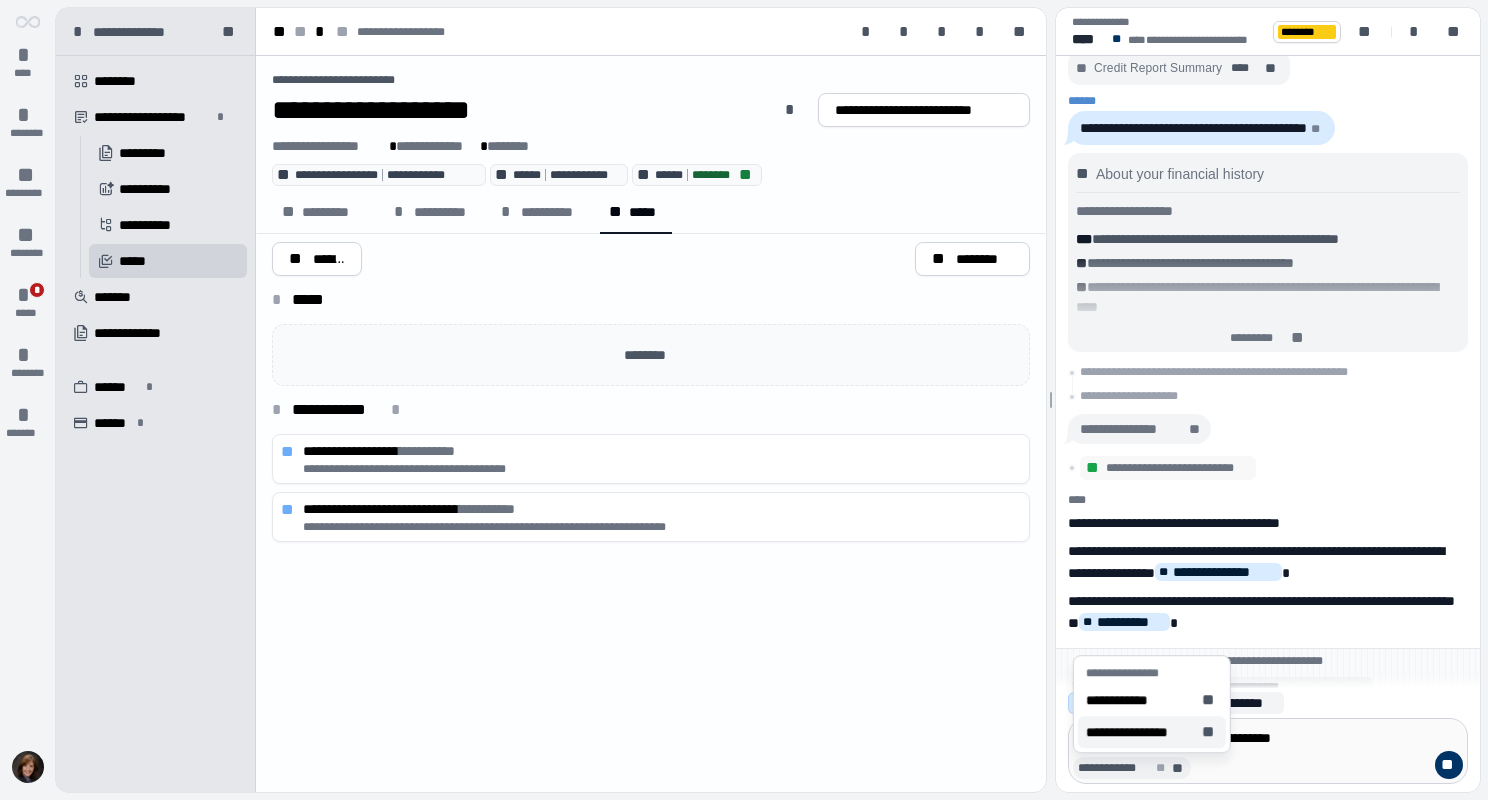 click on "**********" at bounding box center [1140, 732] 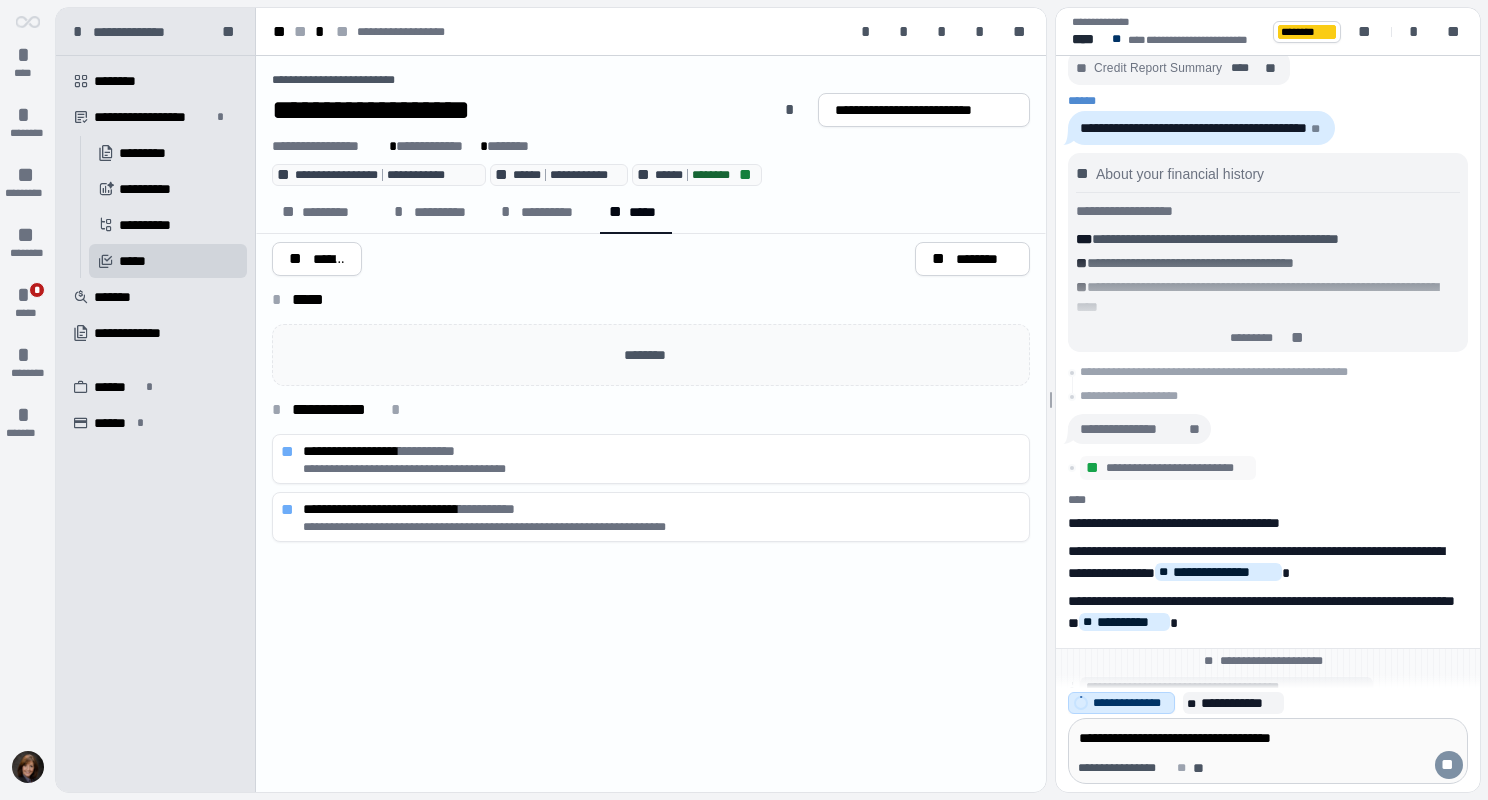 click on "**" at bounding box center [1449, 765] 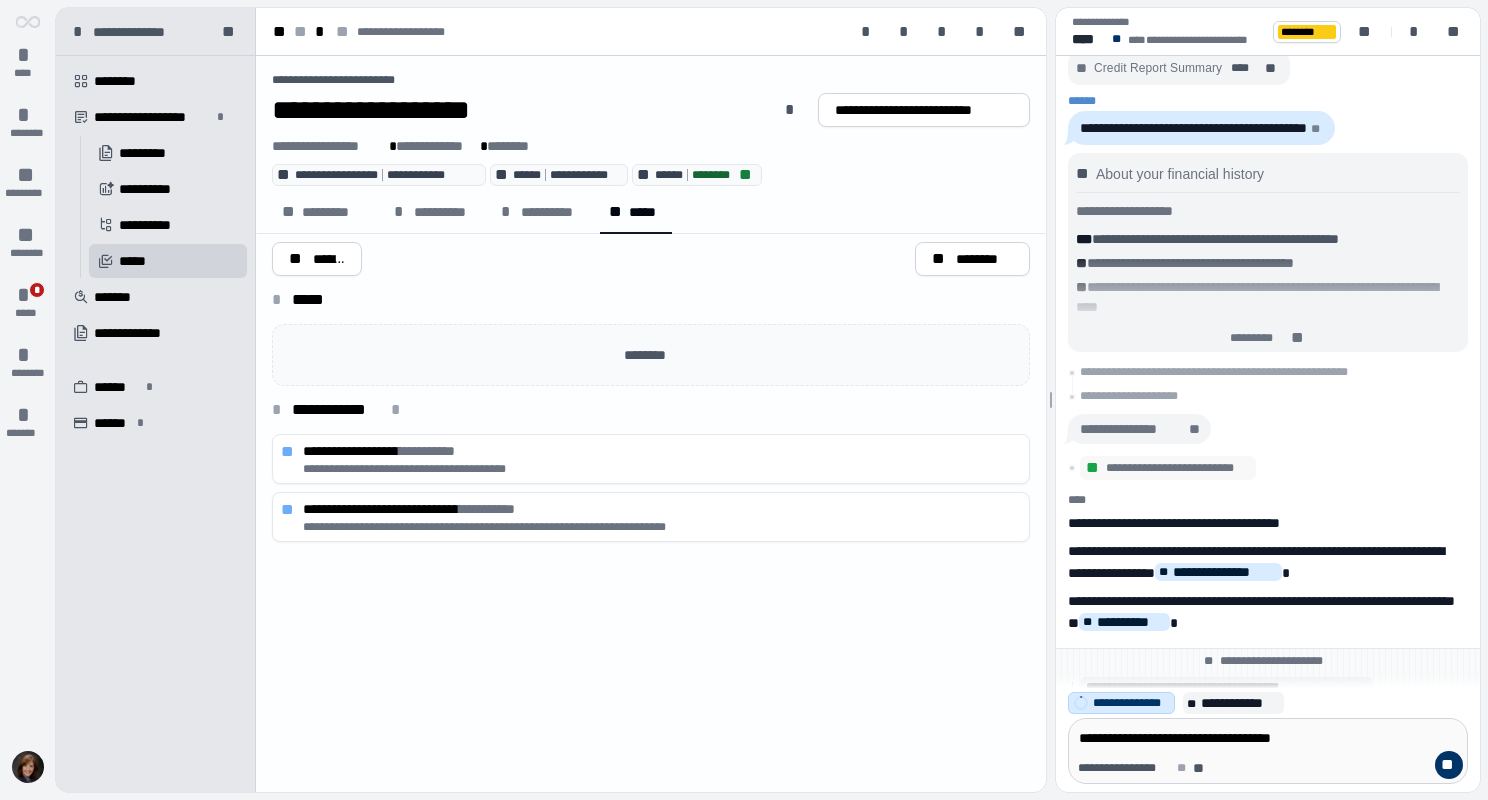 type 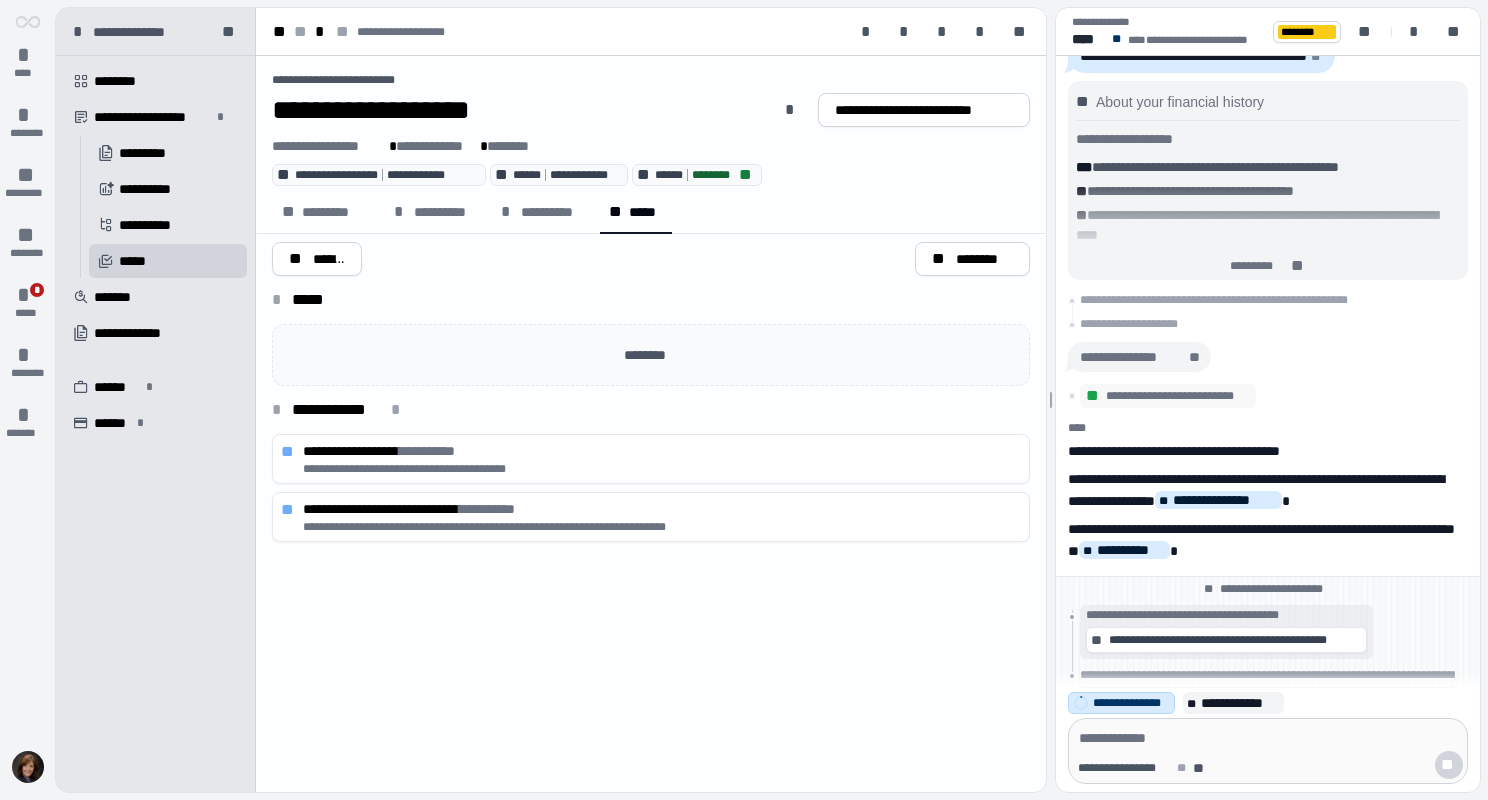scroll, scrollTop: 0, scrollLeft: 0, axis: both 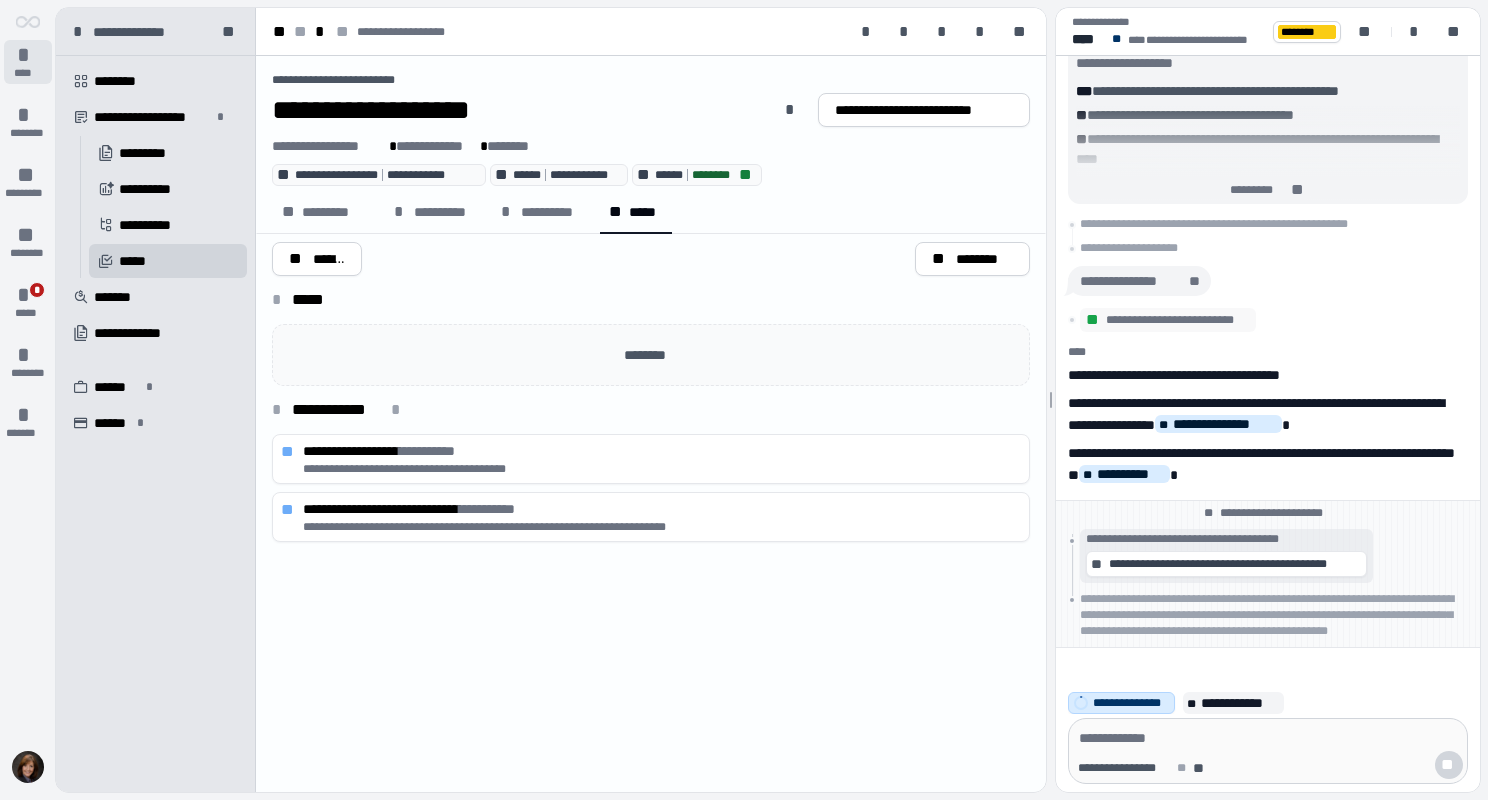 click on "*" at bounding box center [28, 55] 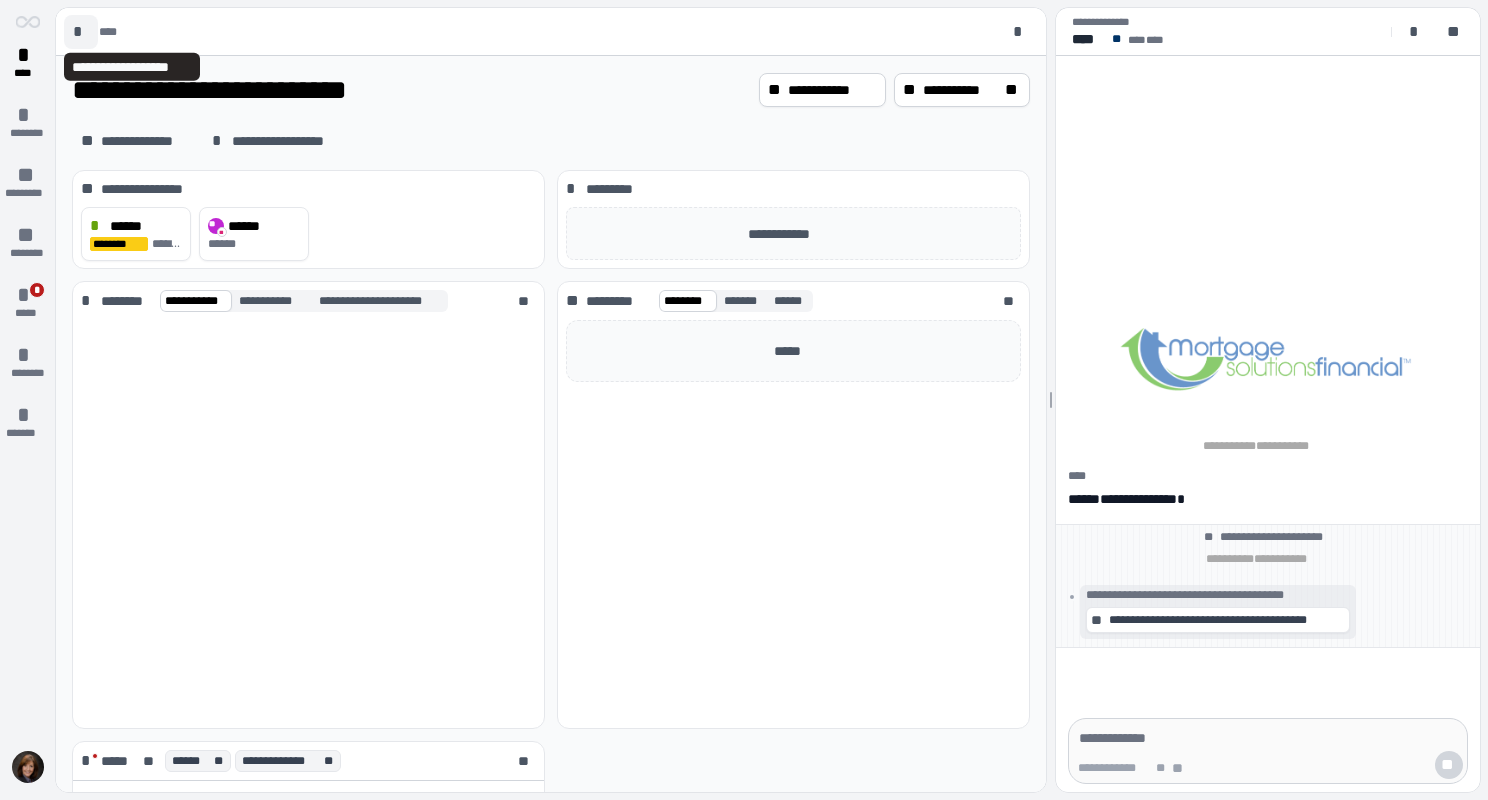 click on "*" at bounding box center (81, 32) 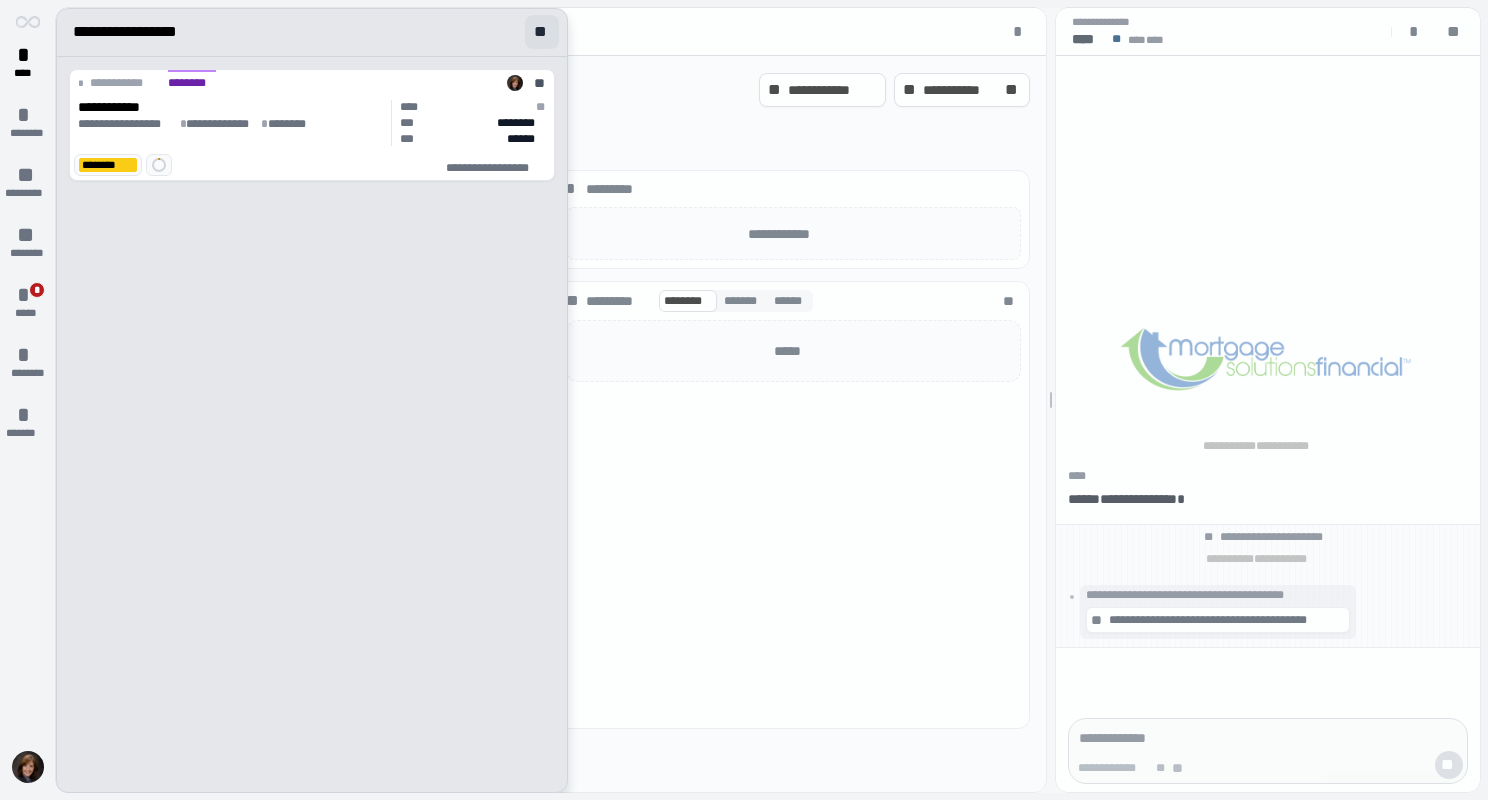 click on "**" at bounding box center (542, 32) 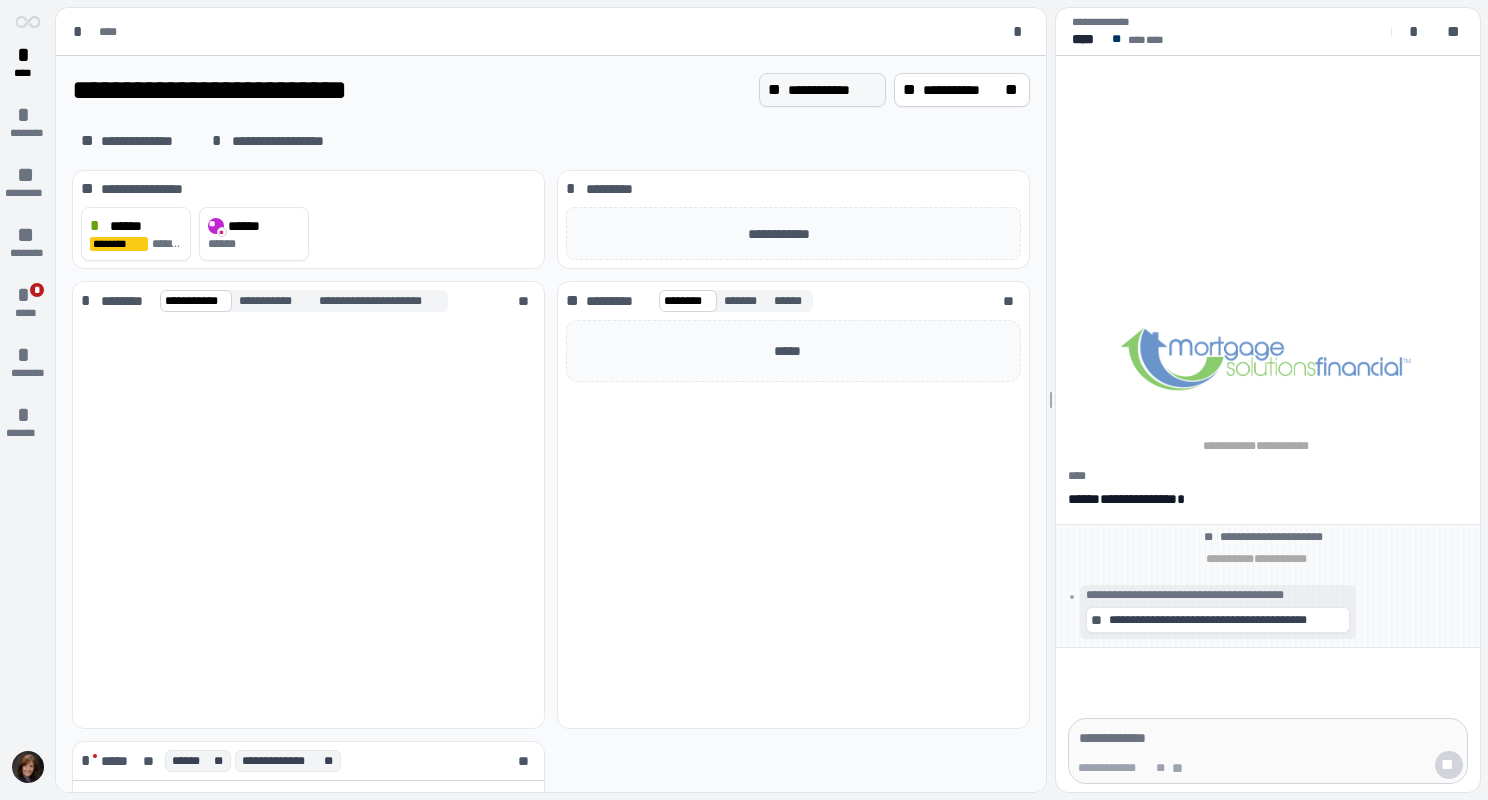 click on "**********" at bounding box center (832, 90) 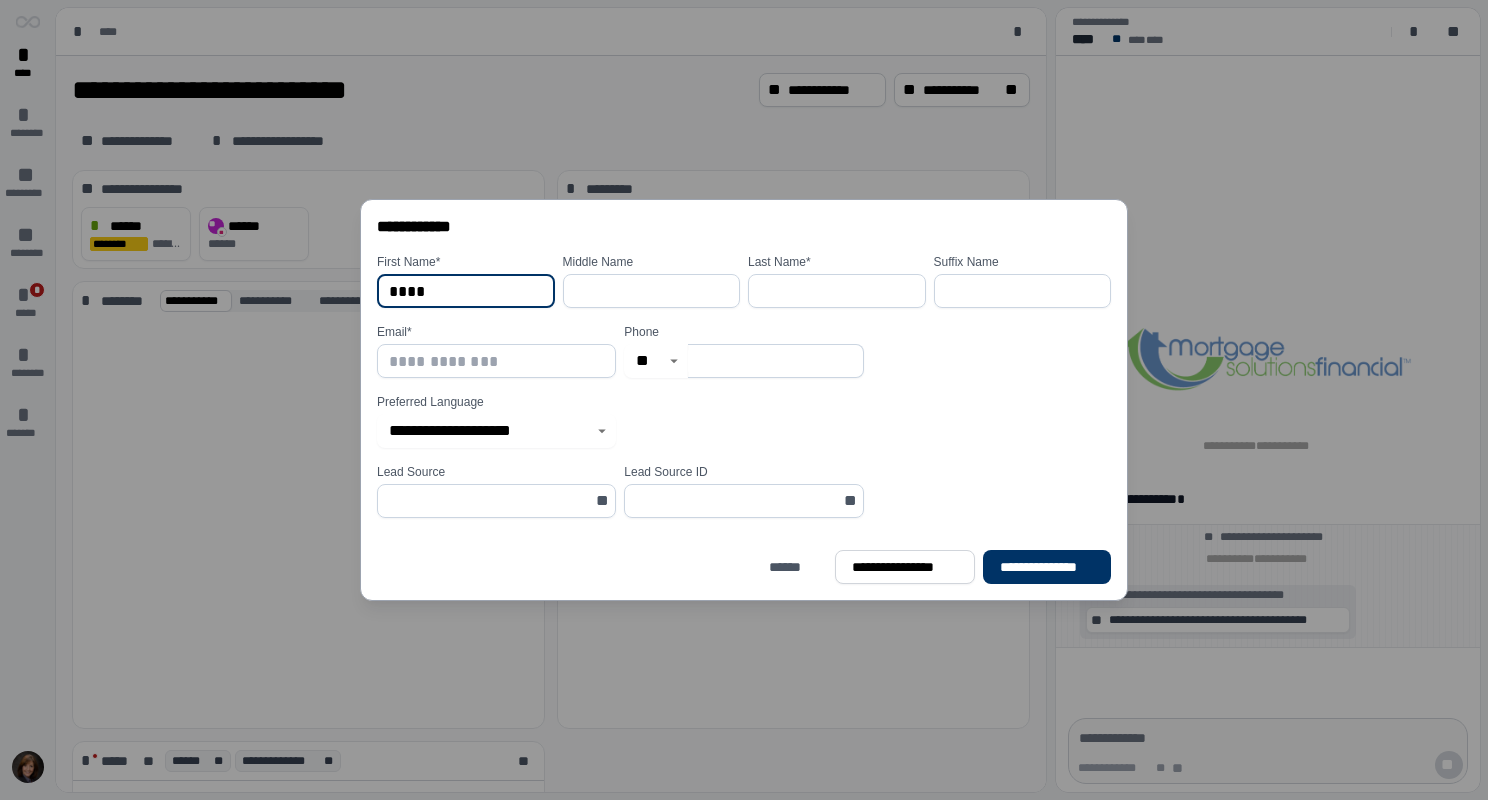 type on "****" 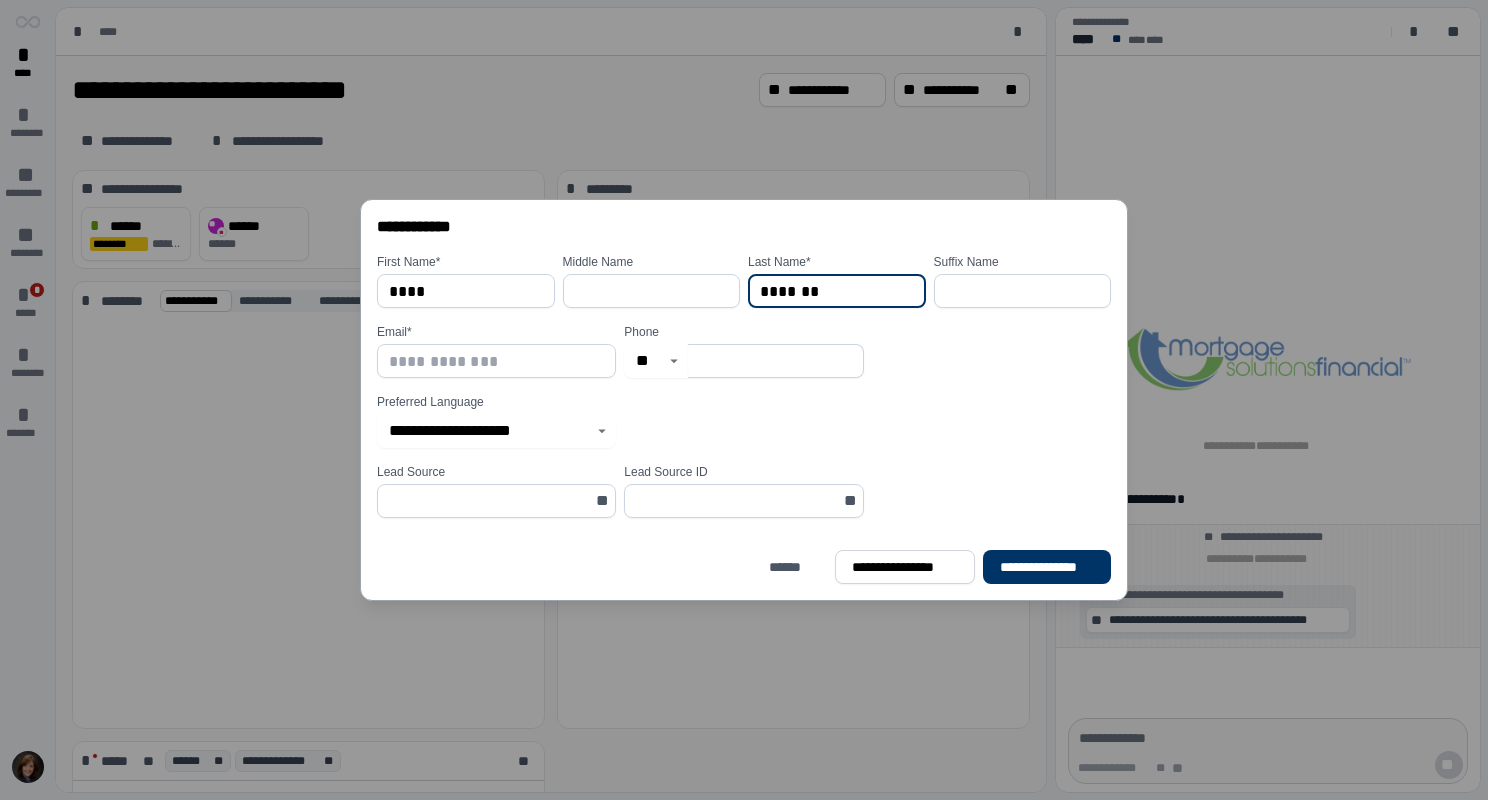 type on "*******" 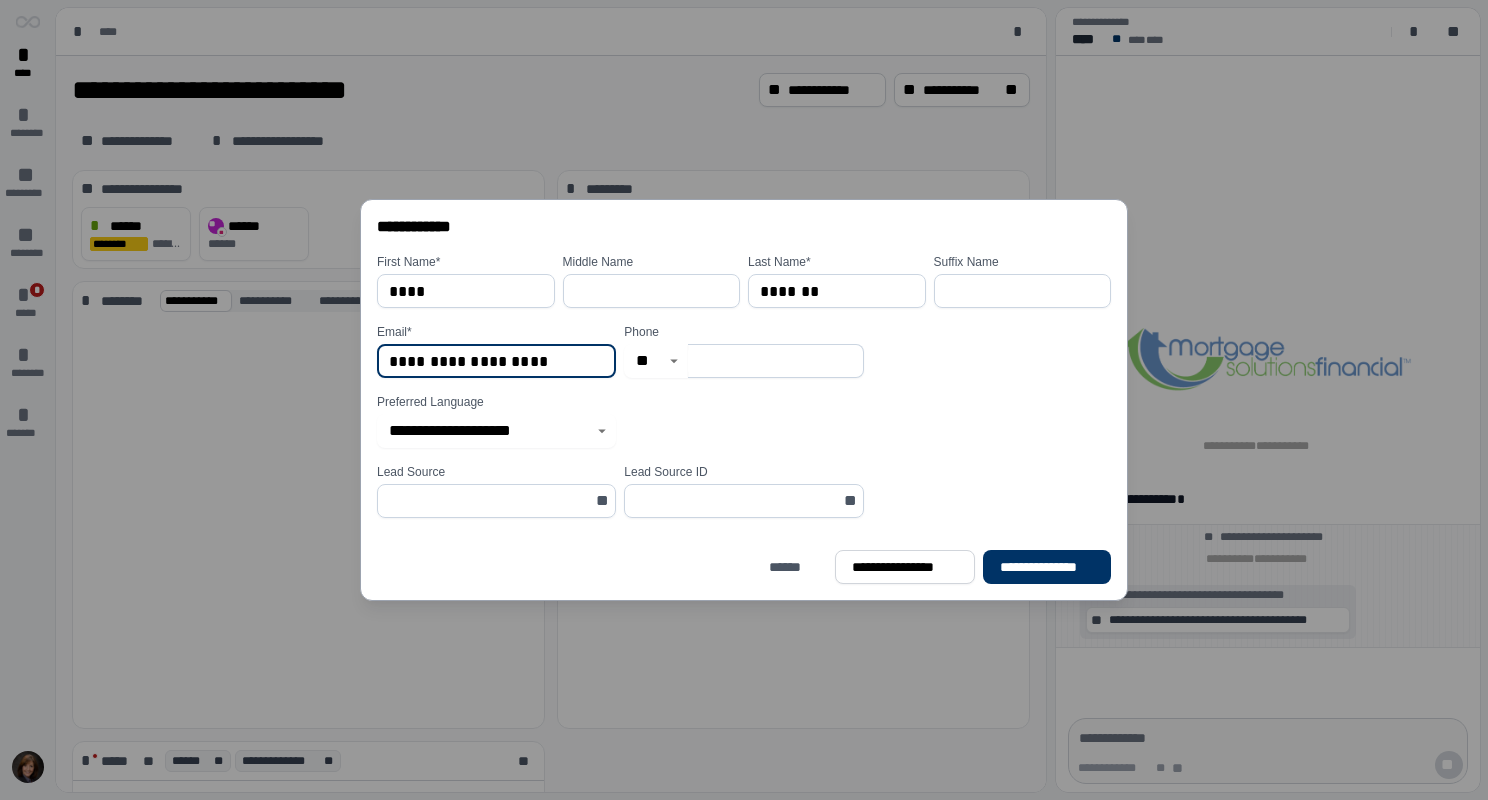 type on "**********" 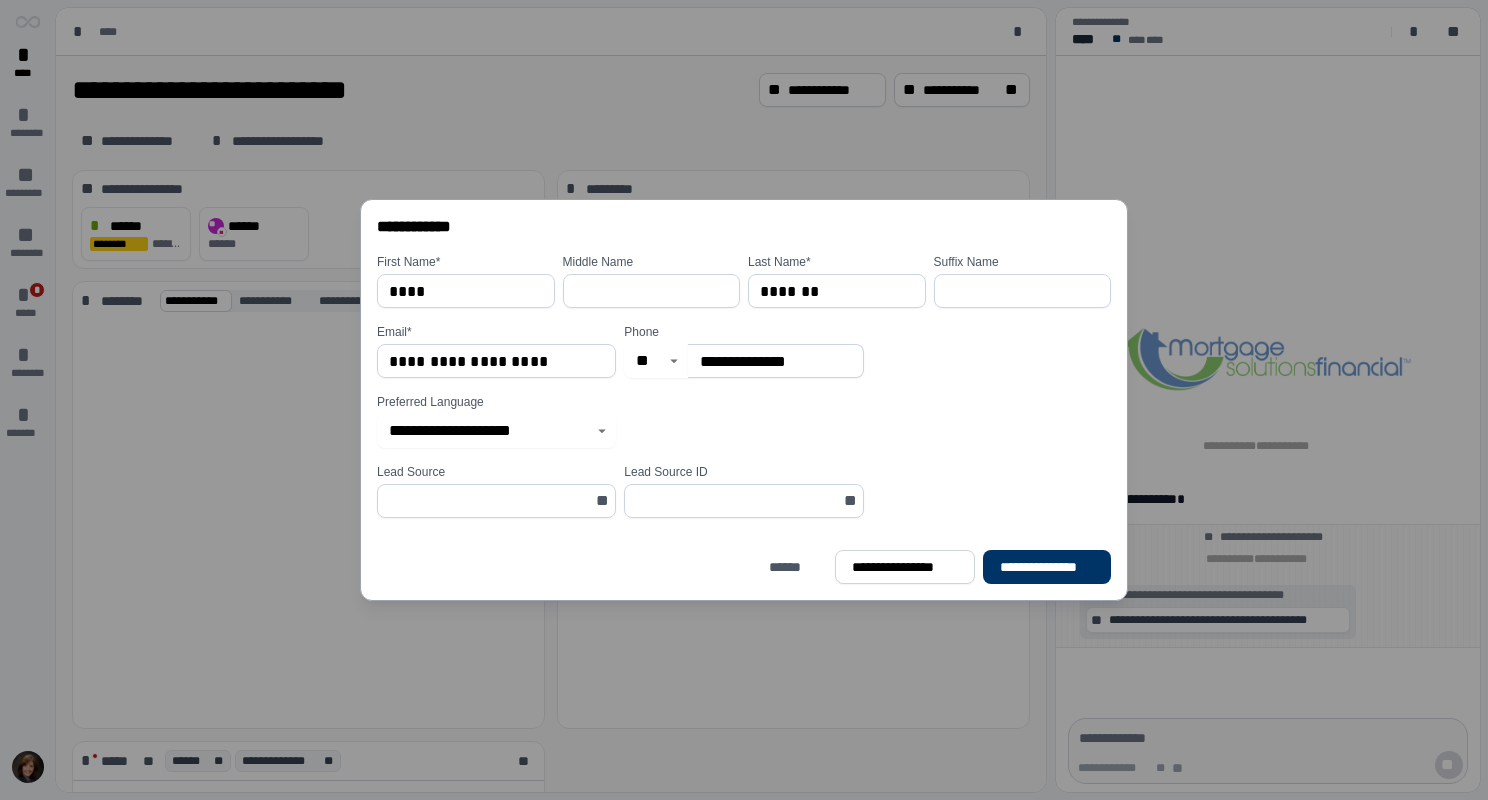 type on "**********" 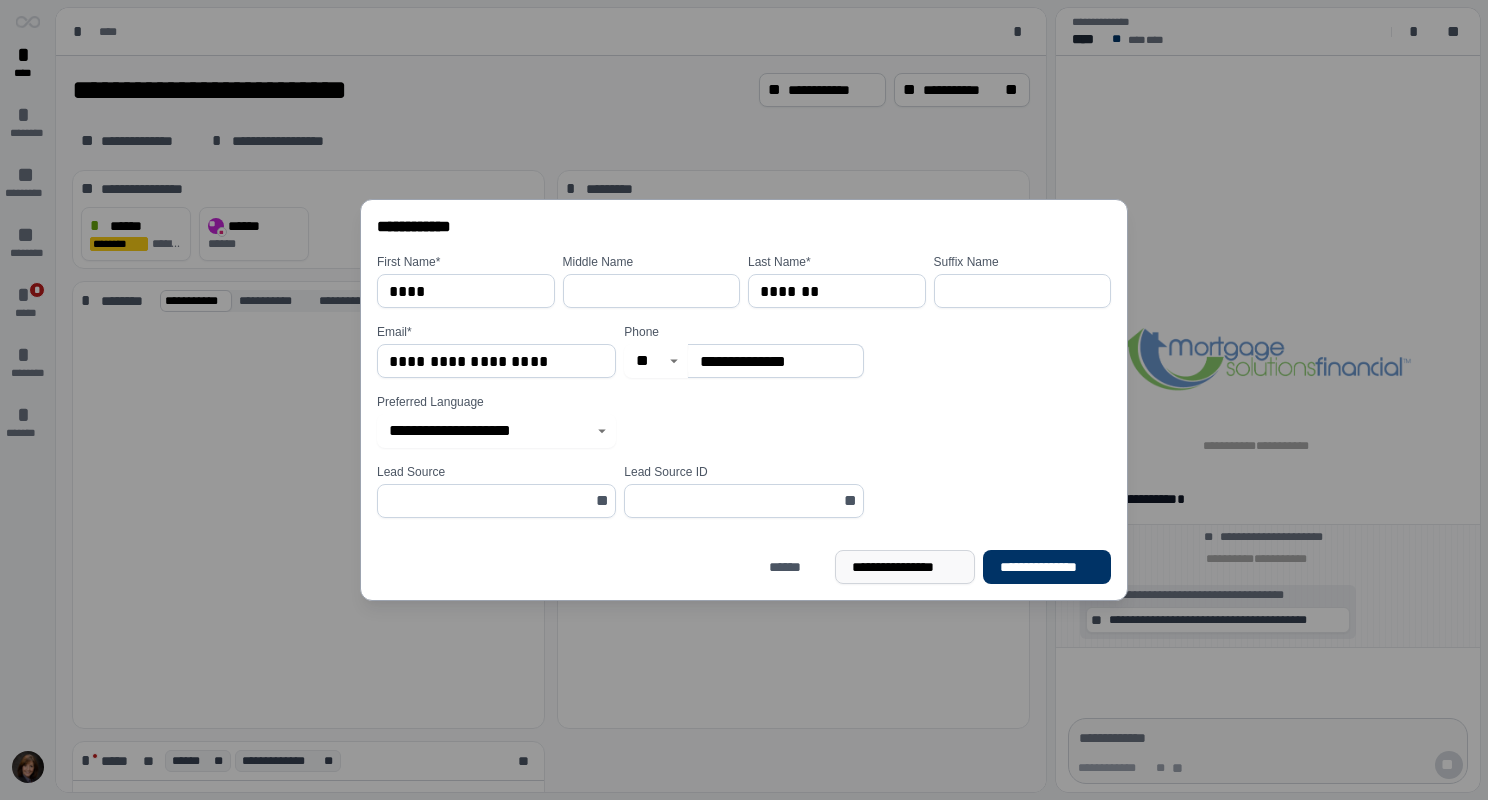 click on "**********" at bounding box center [905, 567] 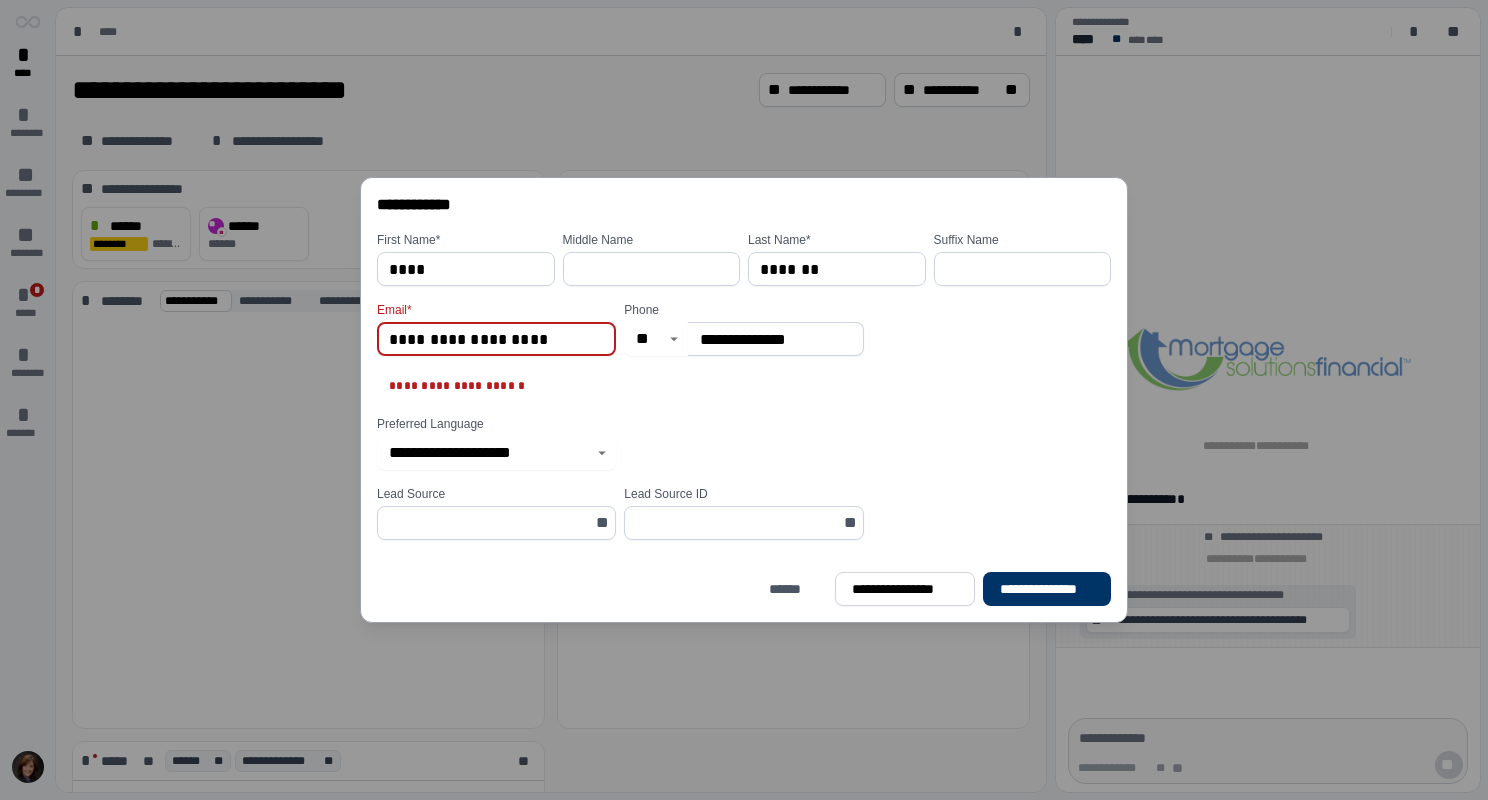 click on "**********" at bounding box center (496, 339) 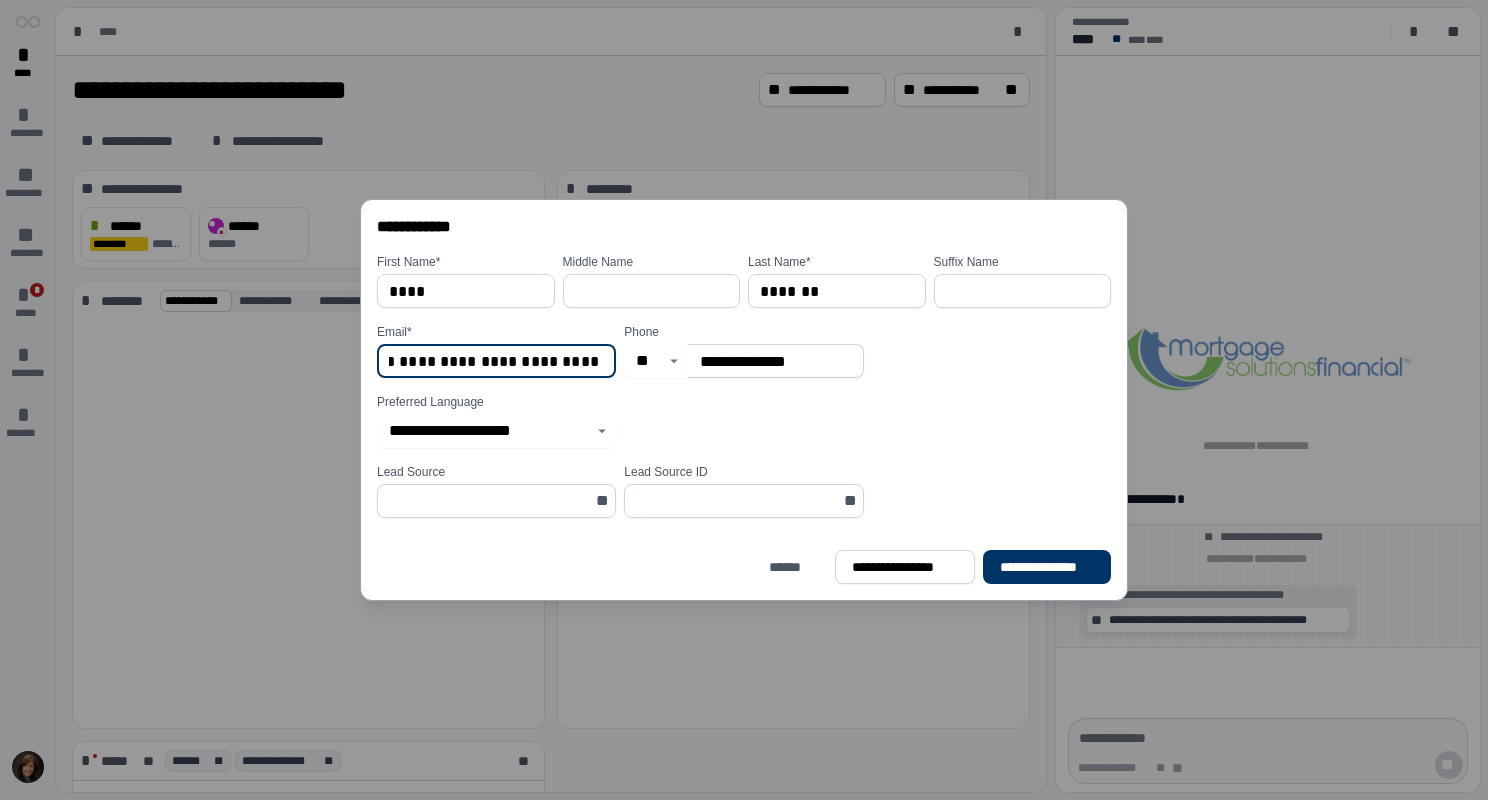 scroll, scrollTop: 0, scrollLeft: 117, axis: horizontal 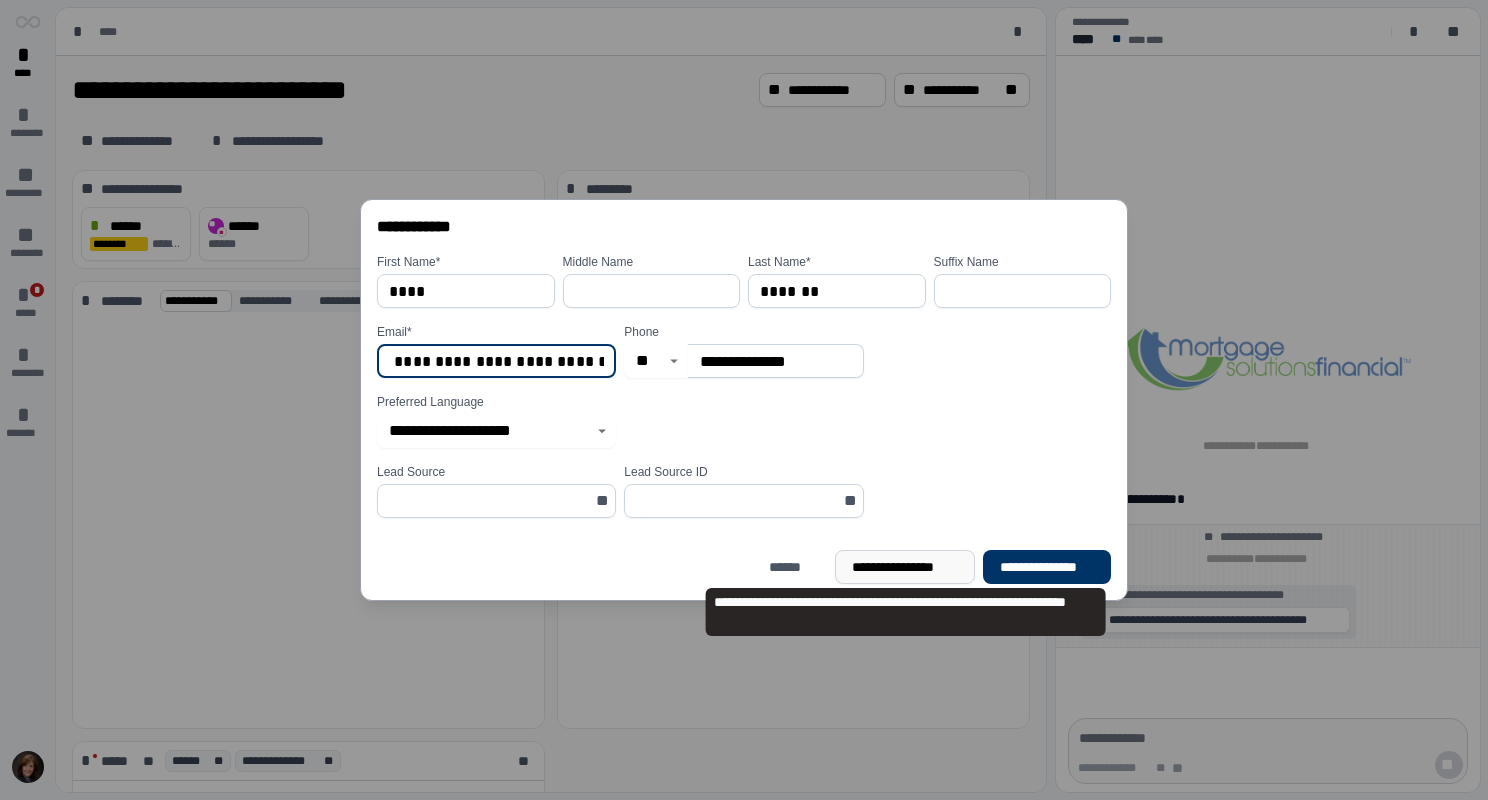 type on "**********" 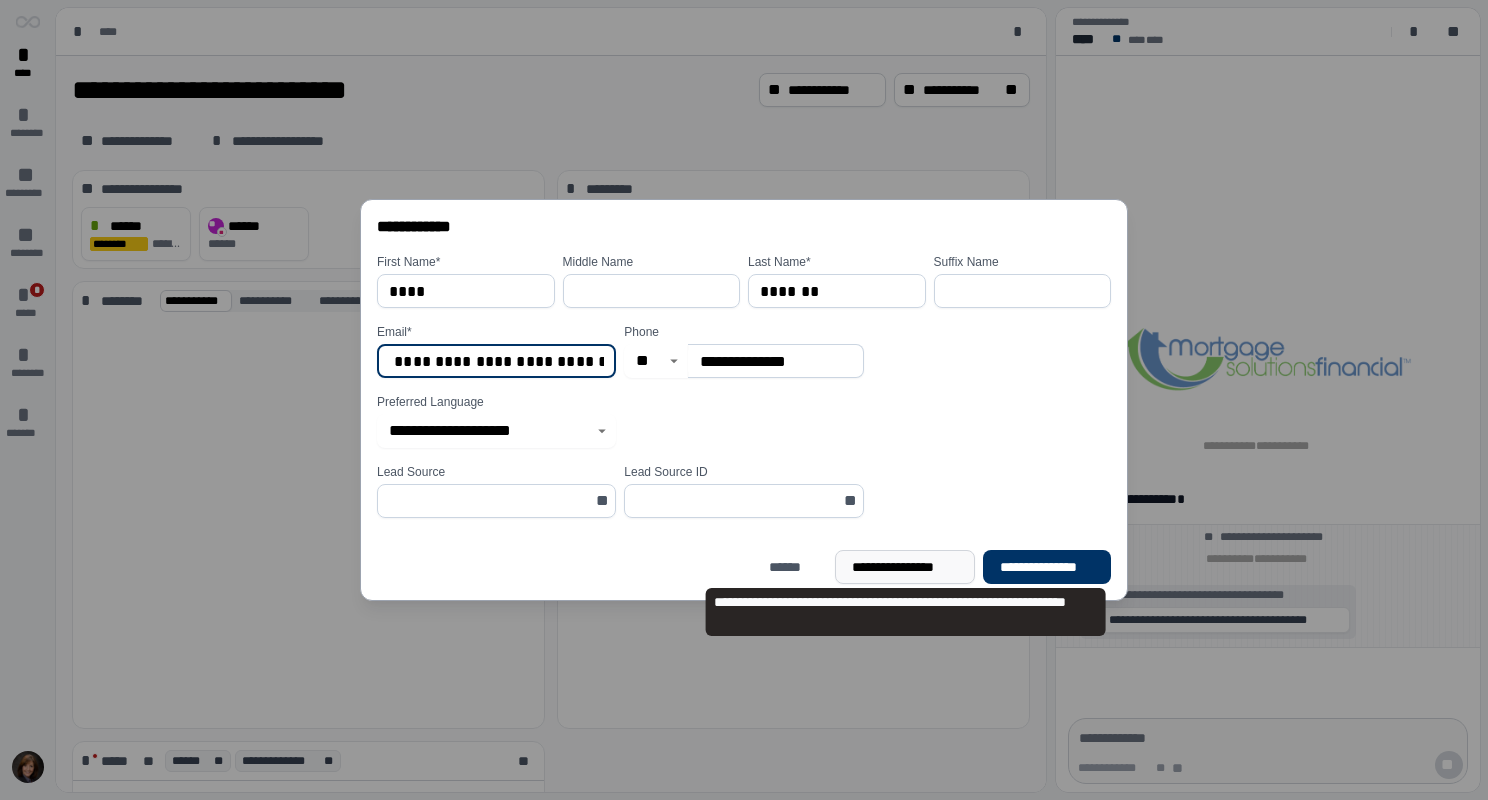 scroll, scrollTop: 0, scrollLeft: 0, axis: both 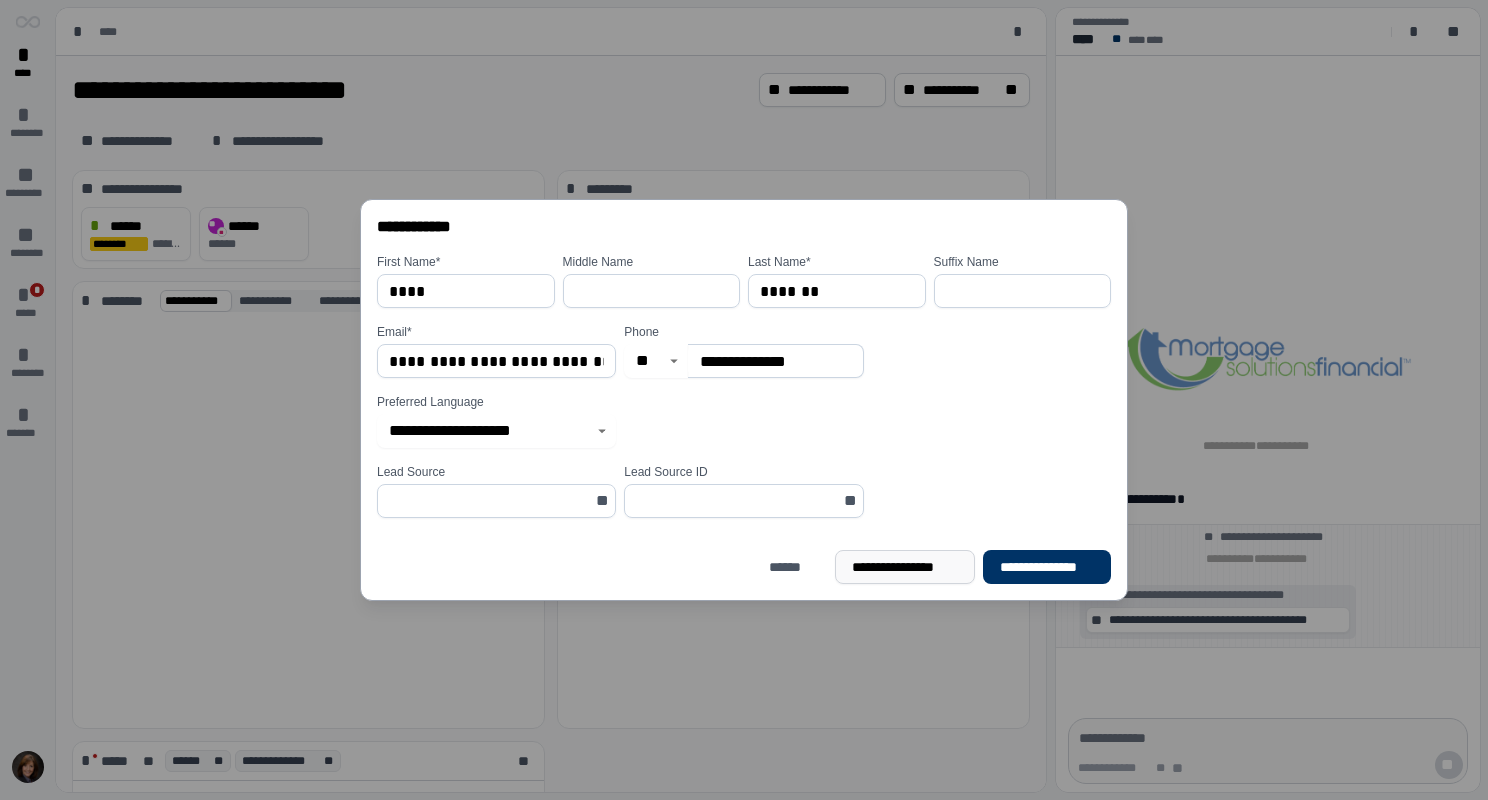 click on "**********" at bounding box center (905, 567) 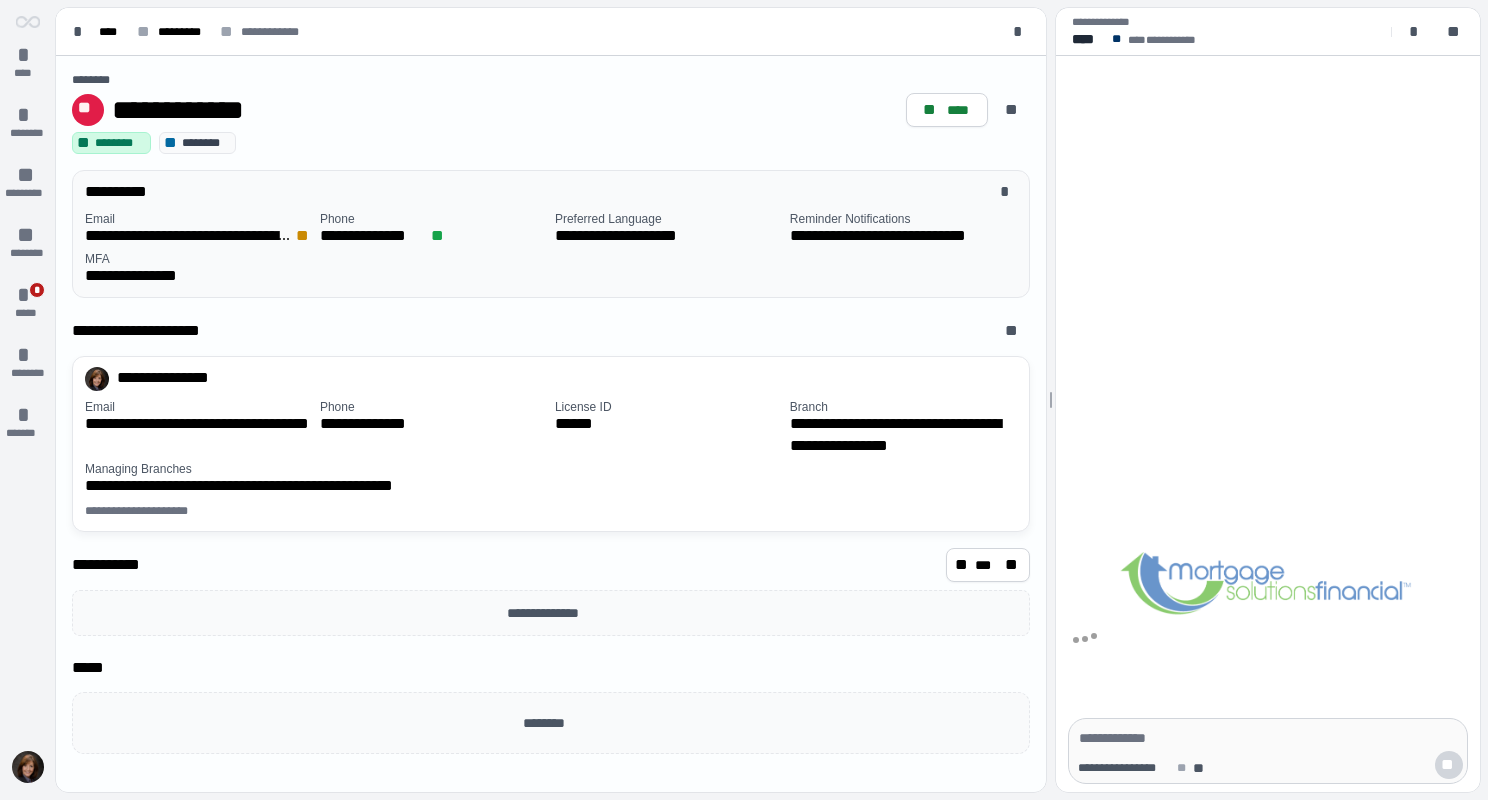 click on "********" at bounding box center (205, 143) 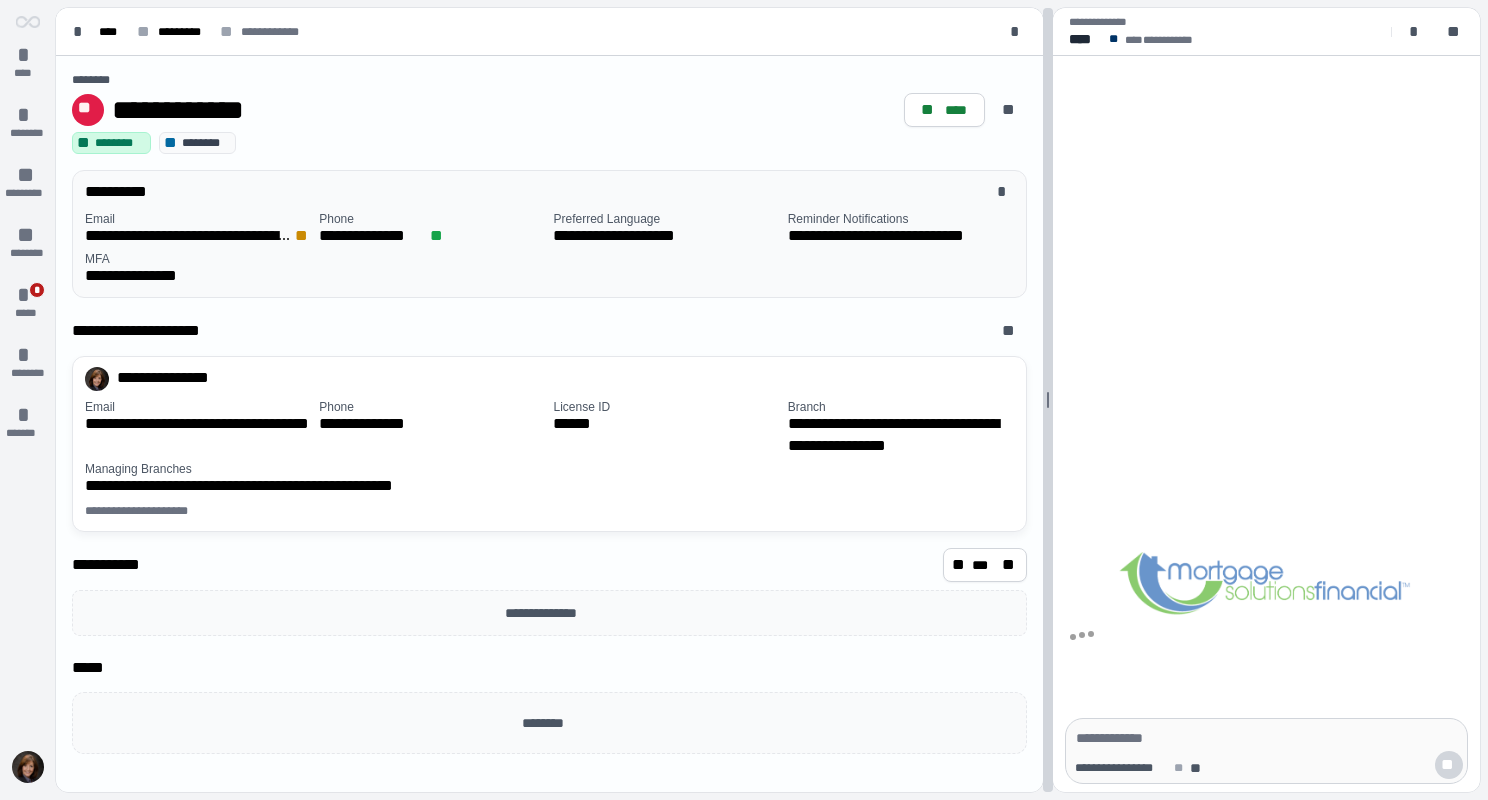 click at bounding box center [1048, 400] 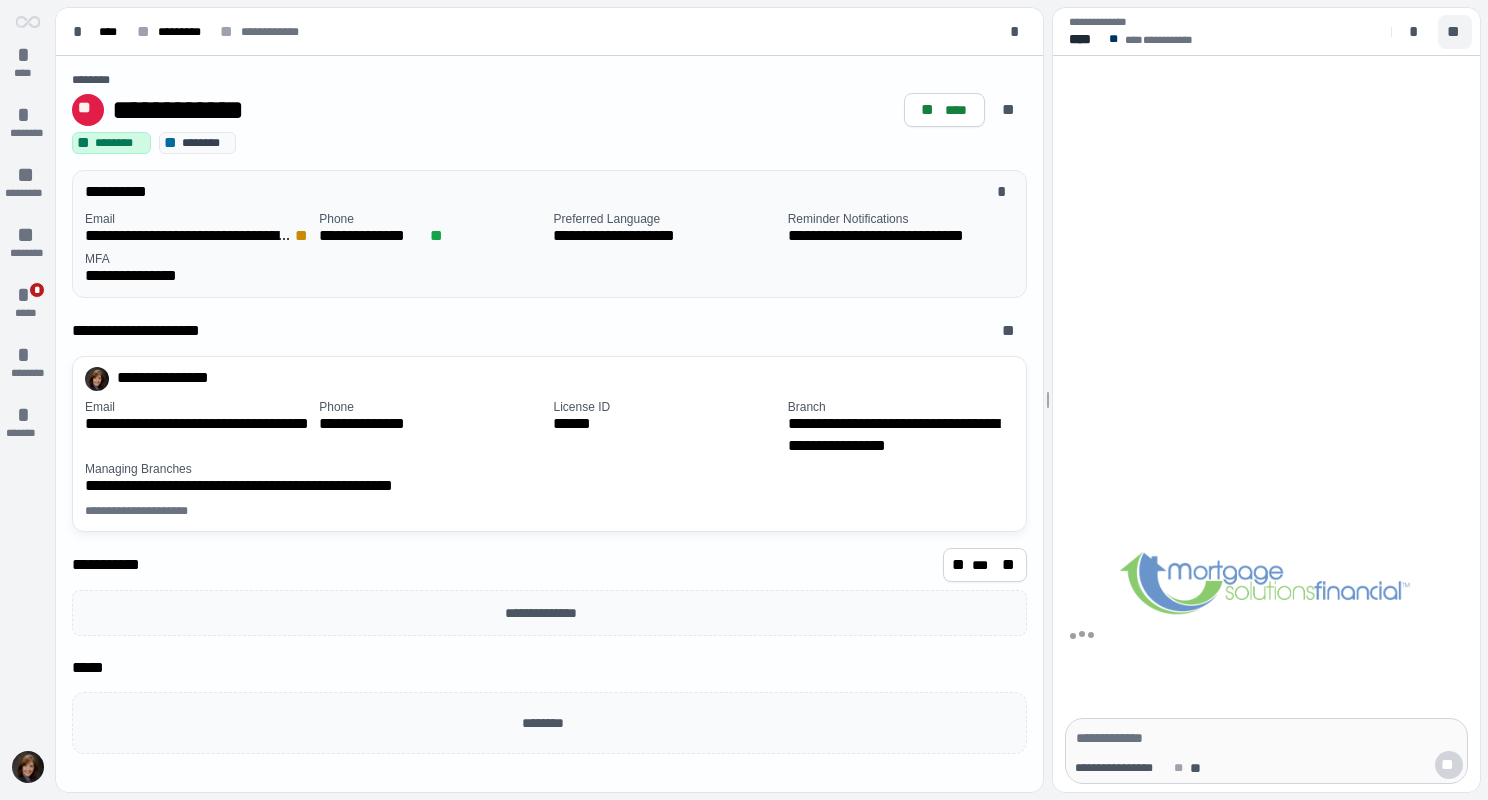 click on "**" at bounding box center (1455, 32) 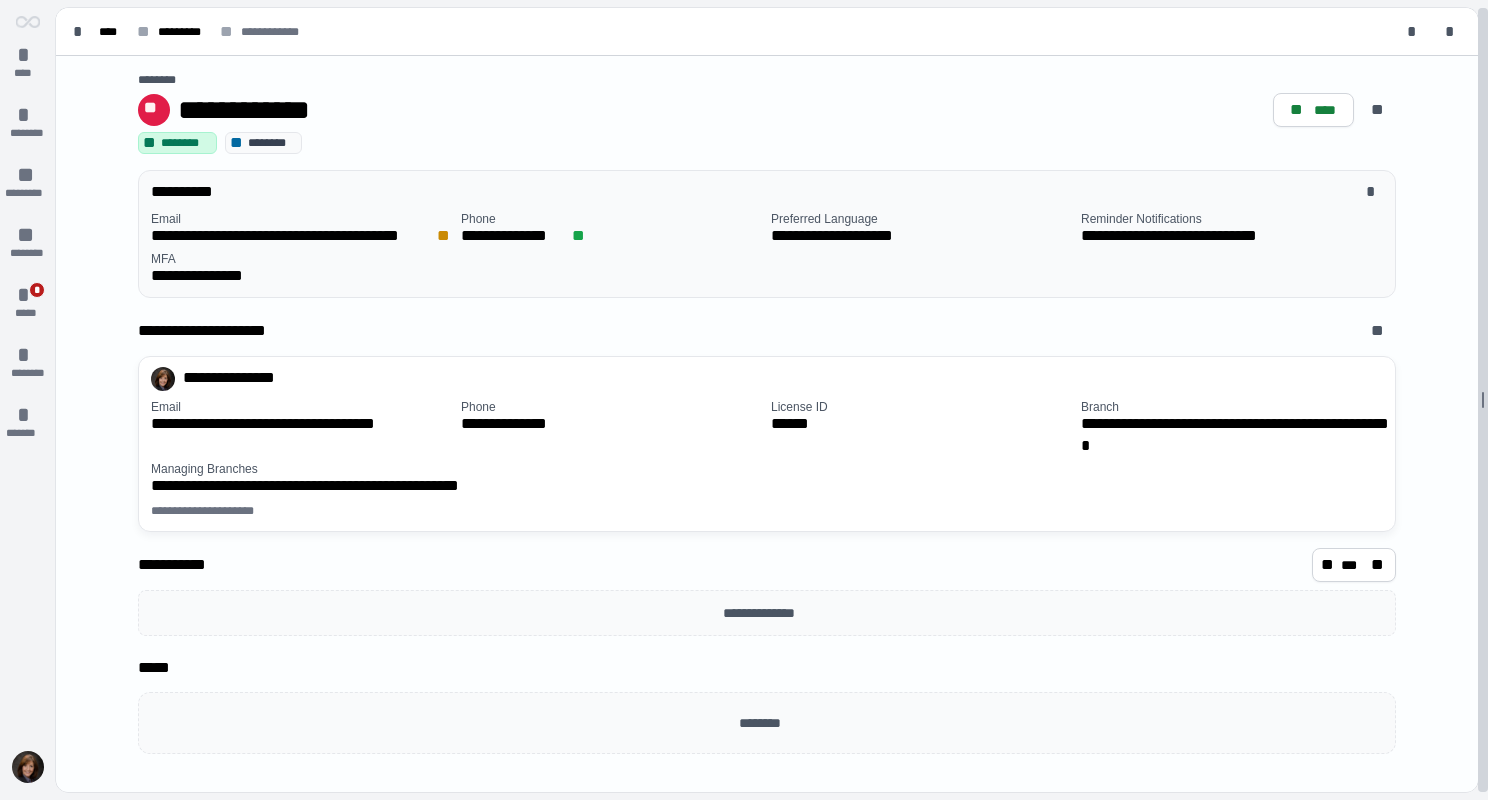 click on "**********" at bounding box center [744, 400] 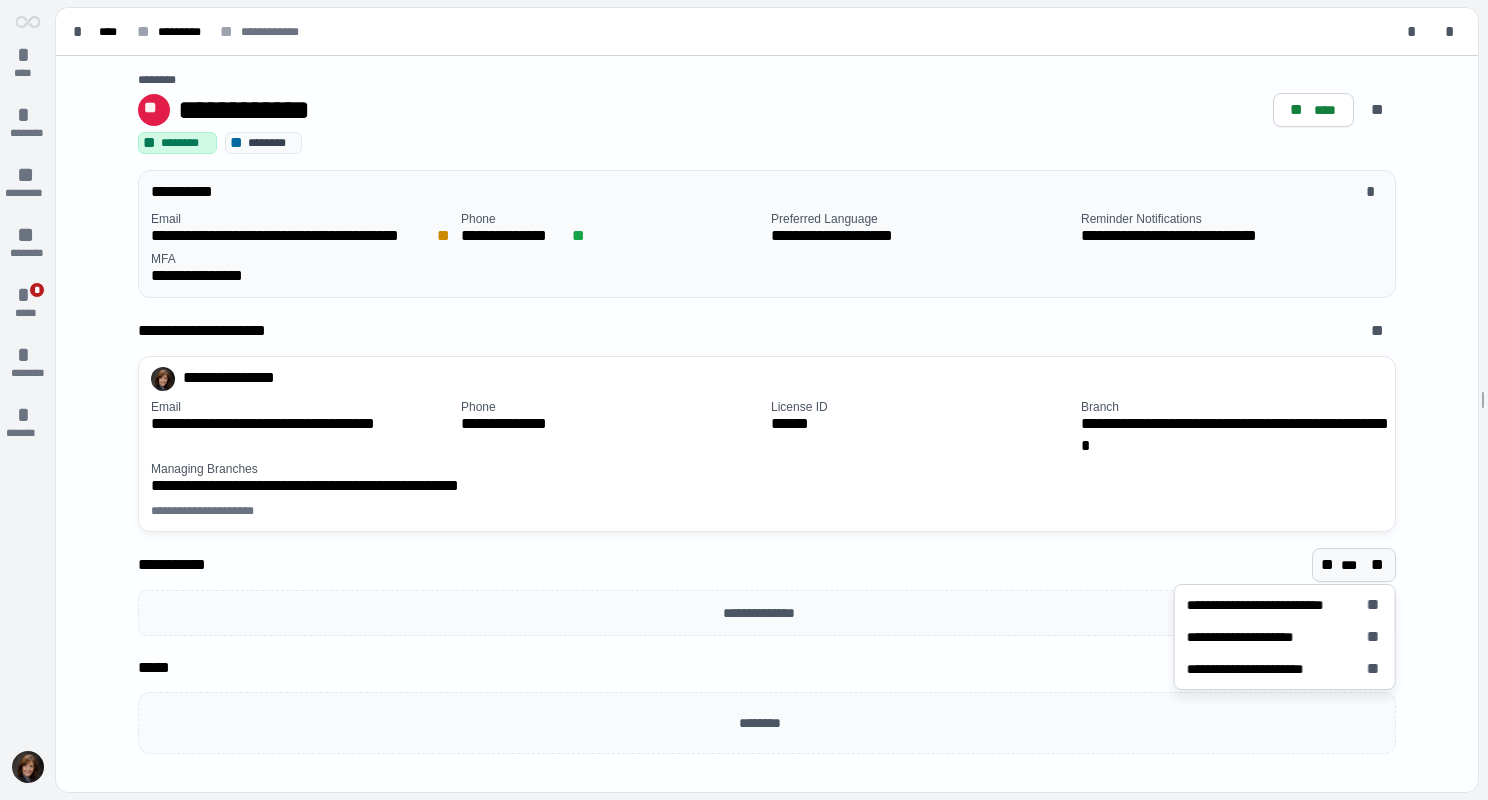 click on "**" at bounding box center [1379, 565] 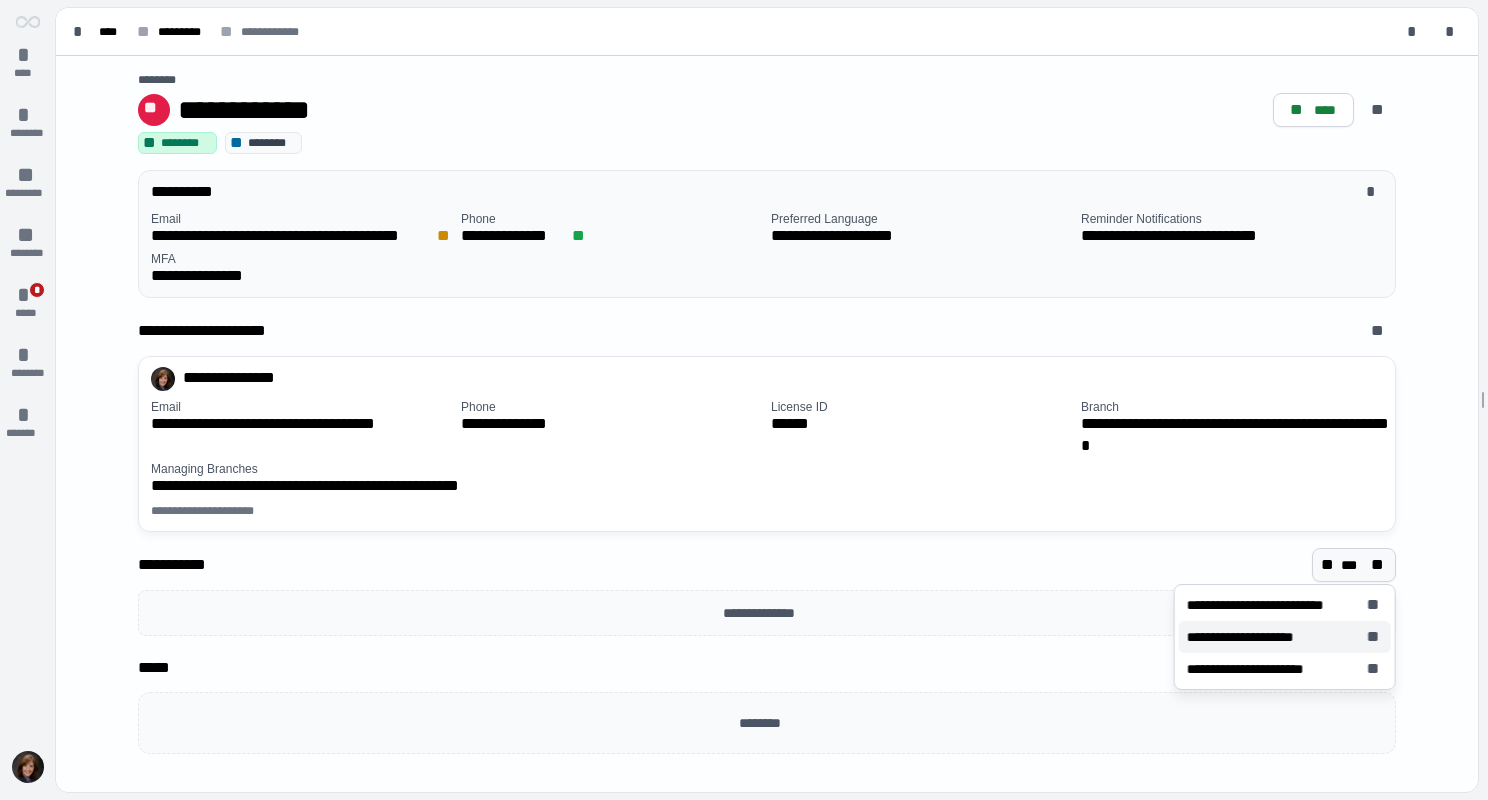 click on "**********" at bounding box center [1250, 637] 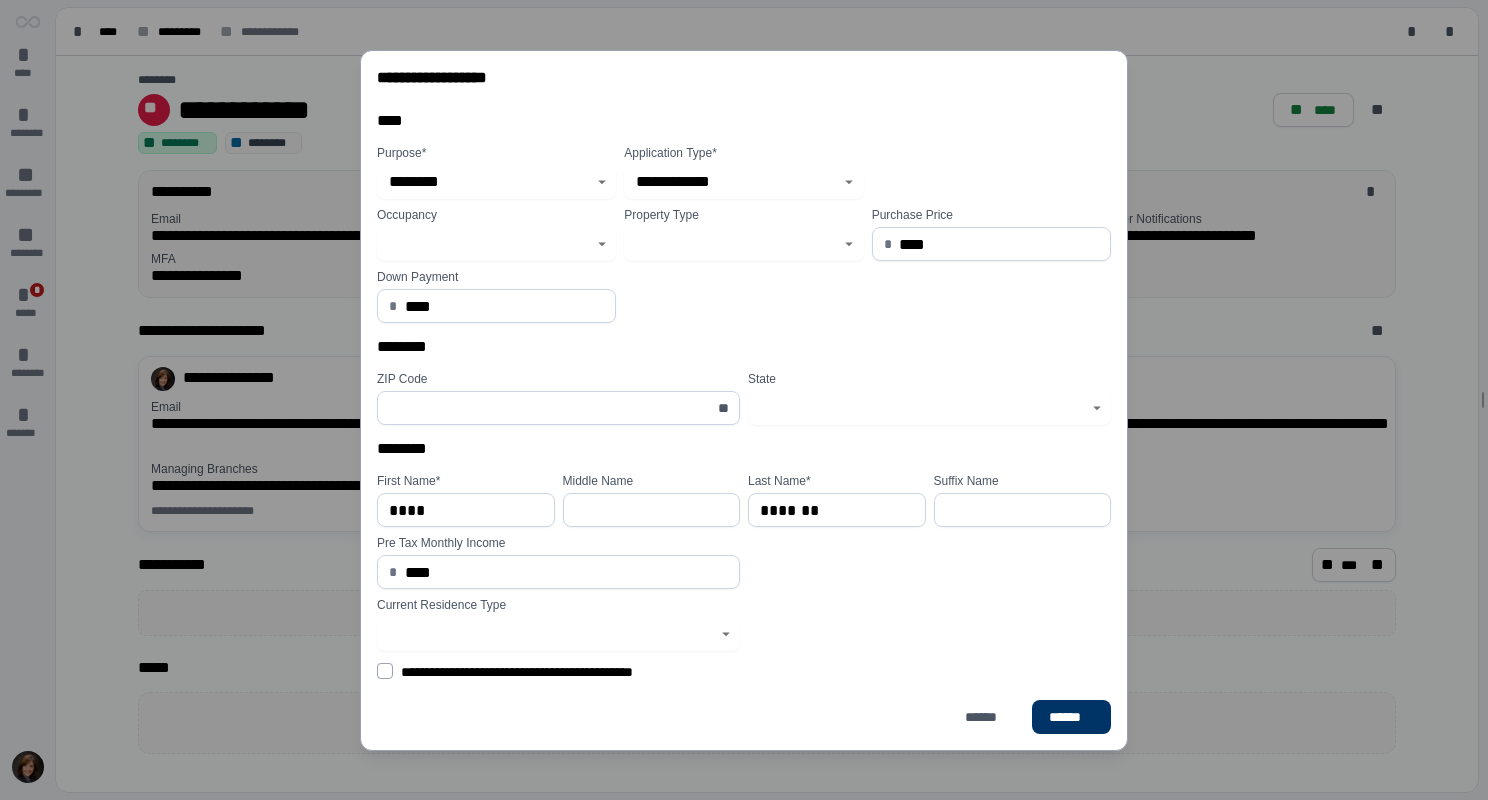 click 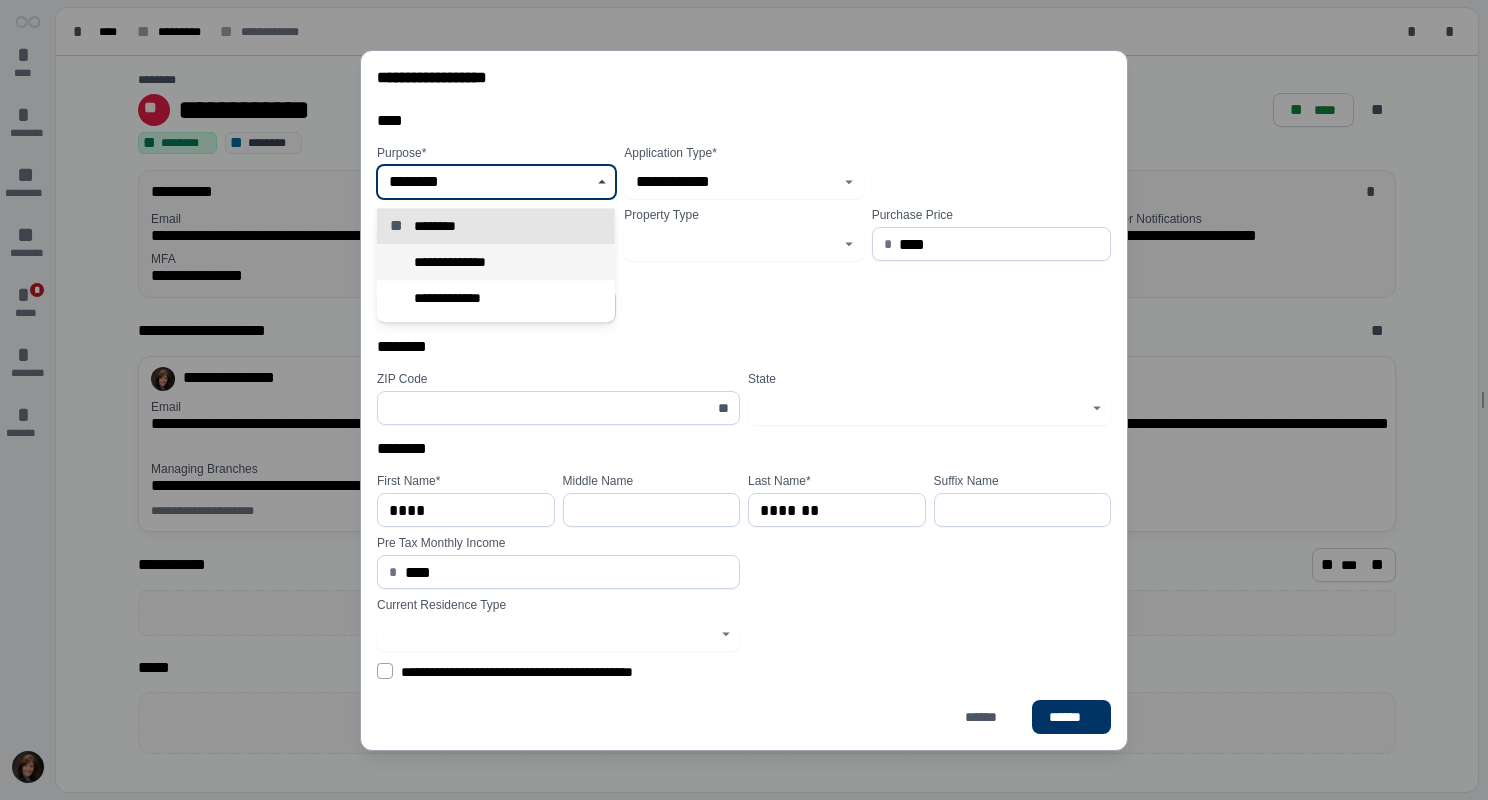 click on "**********" at bounding box center [459, 262] 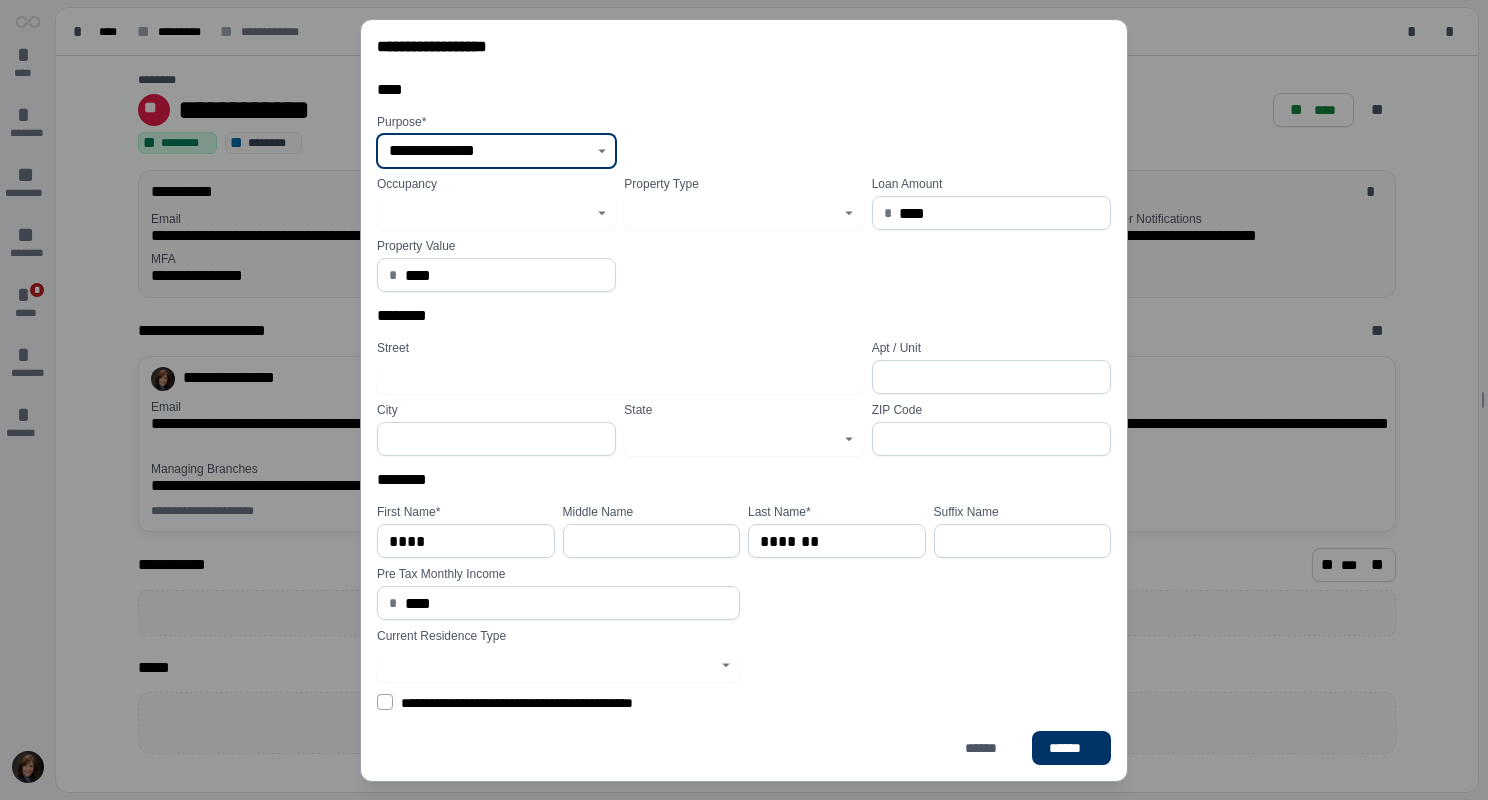 click 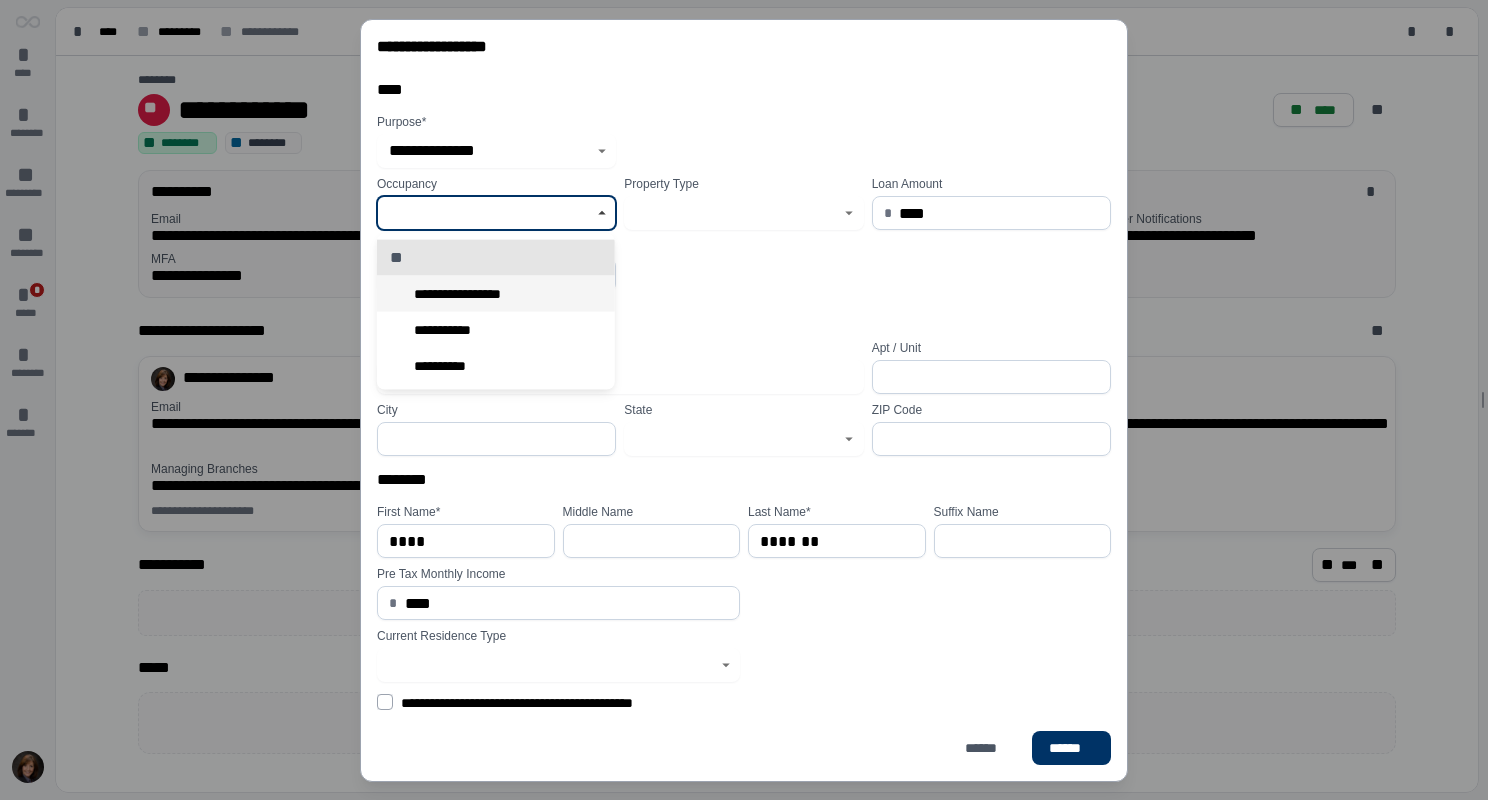 click on "**********" at bounding box center [470, 294] 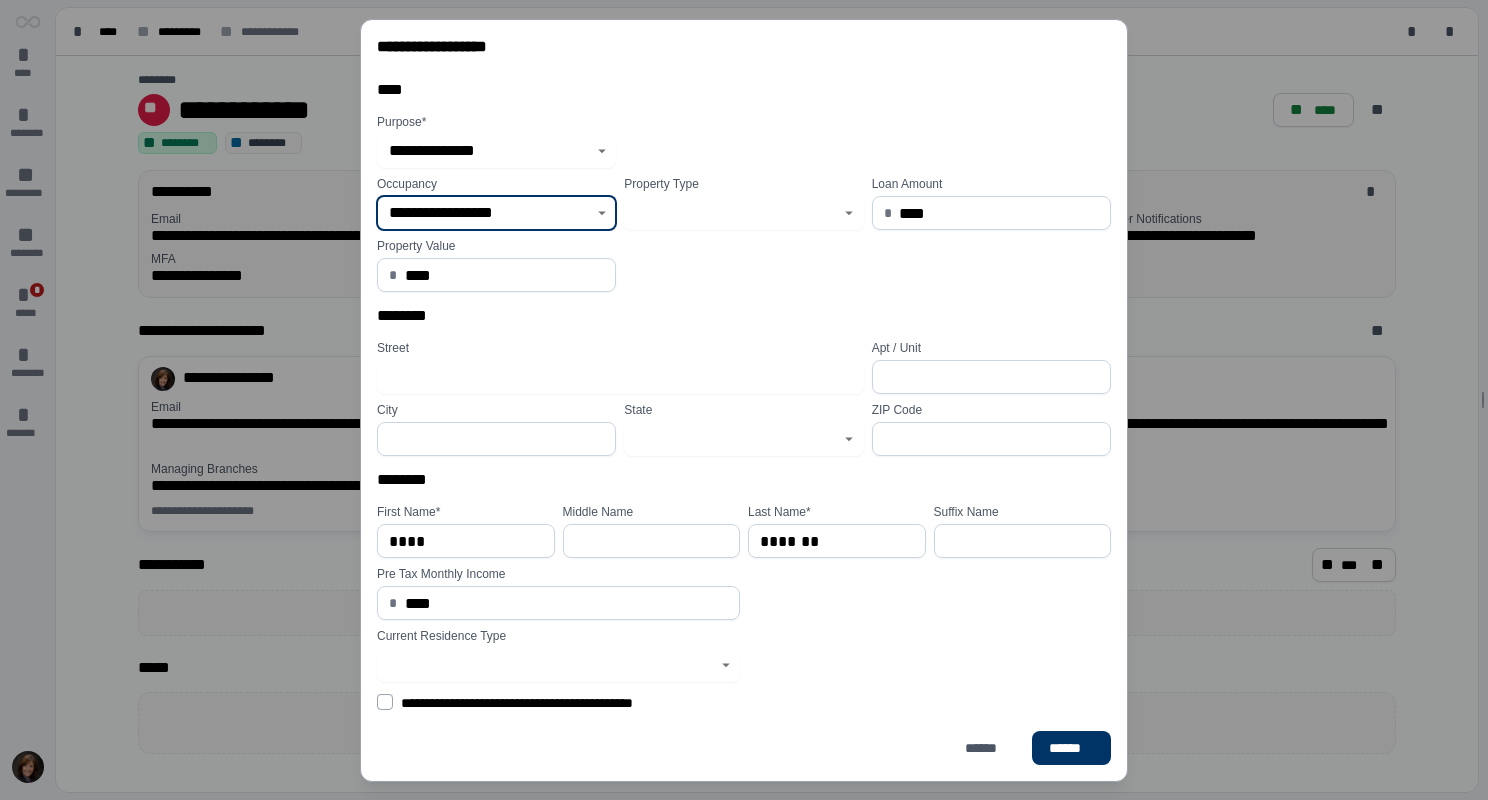 click 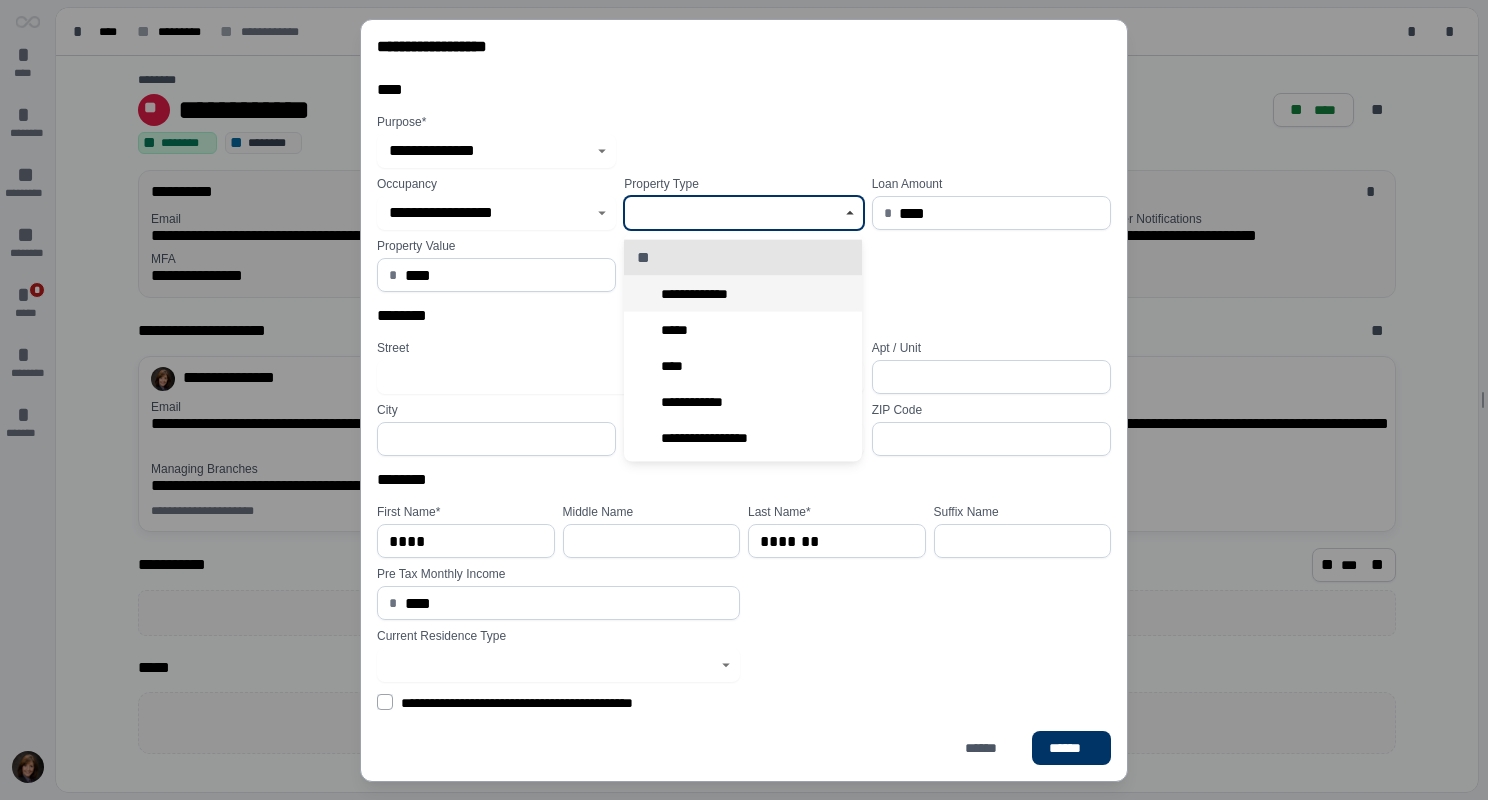 click on "**********" at bounding box center (701, 294) 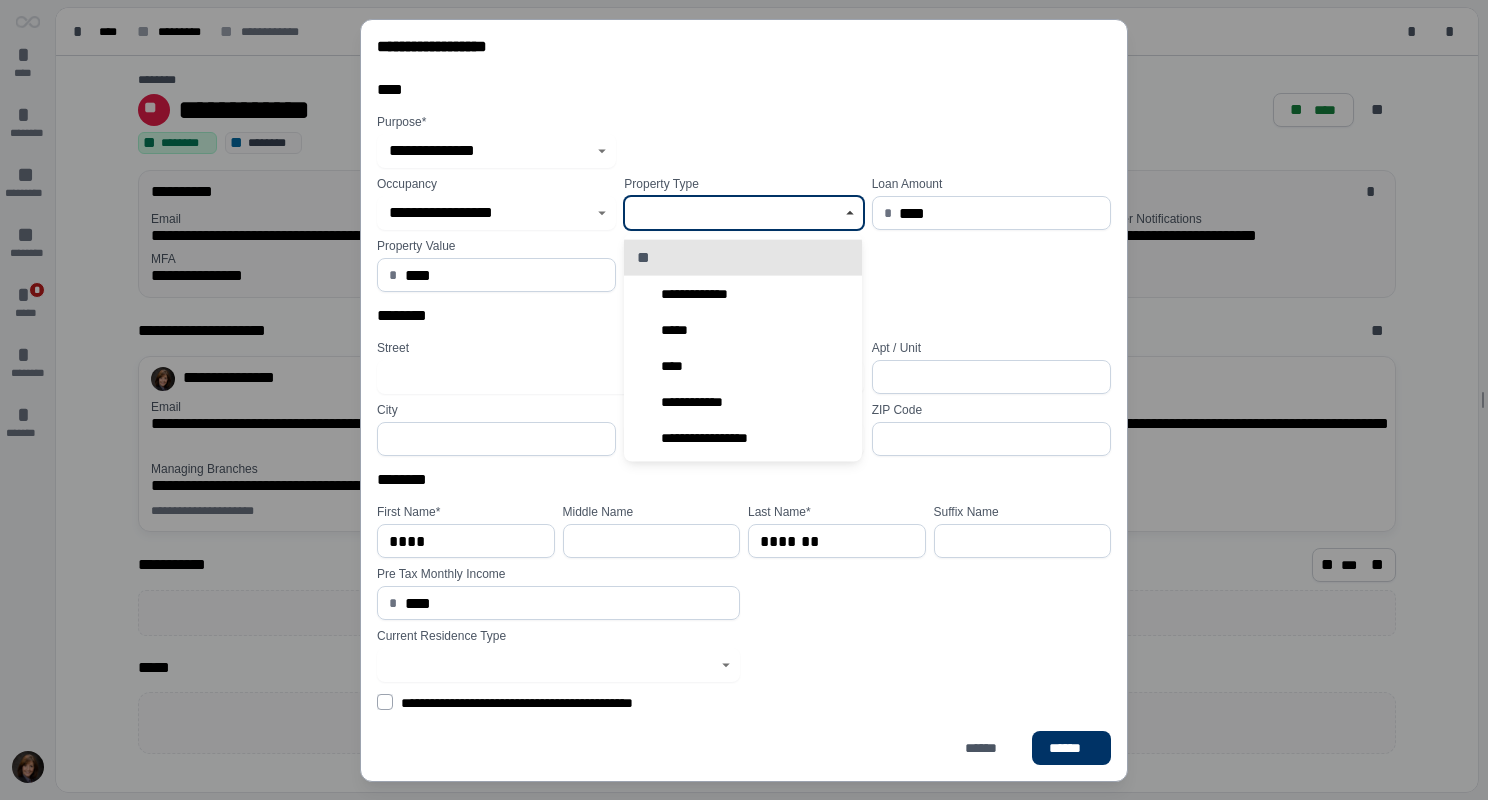 type on "**********" 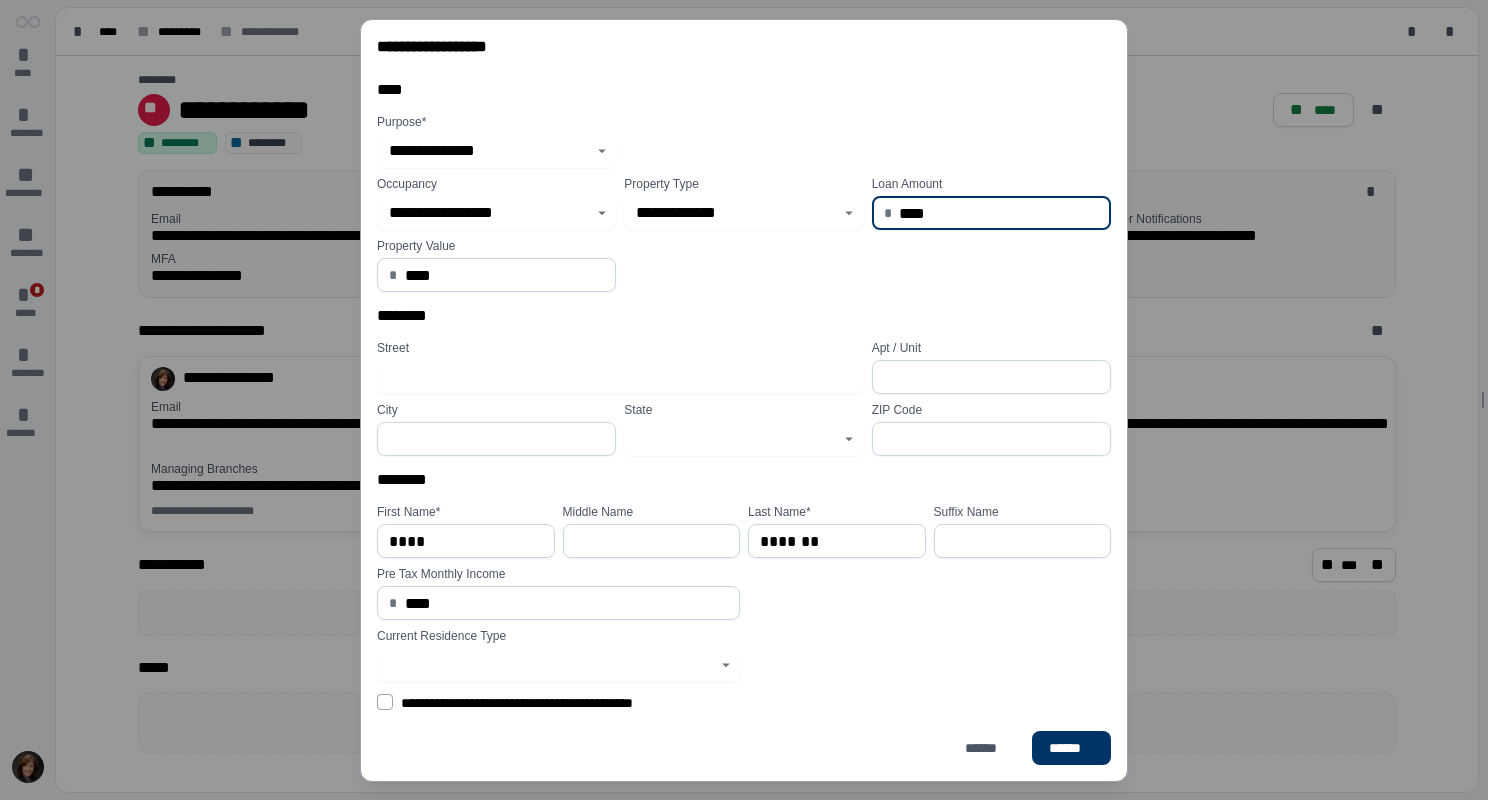 click on "****" at bounding box center [999, 213] 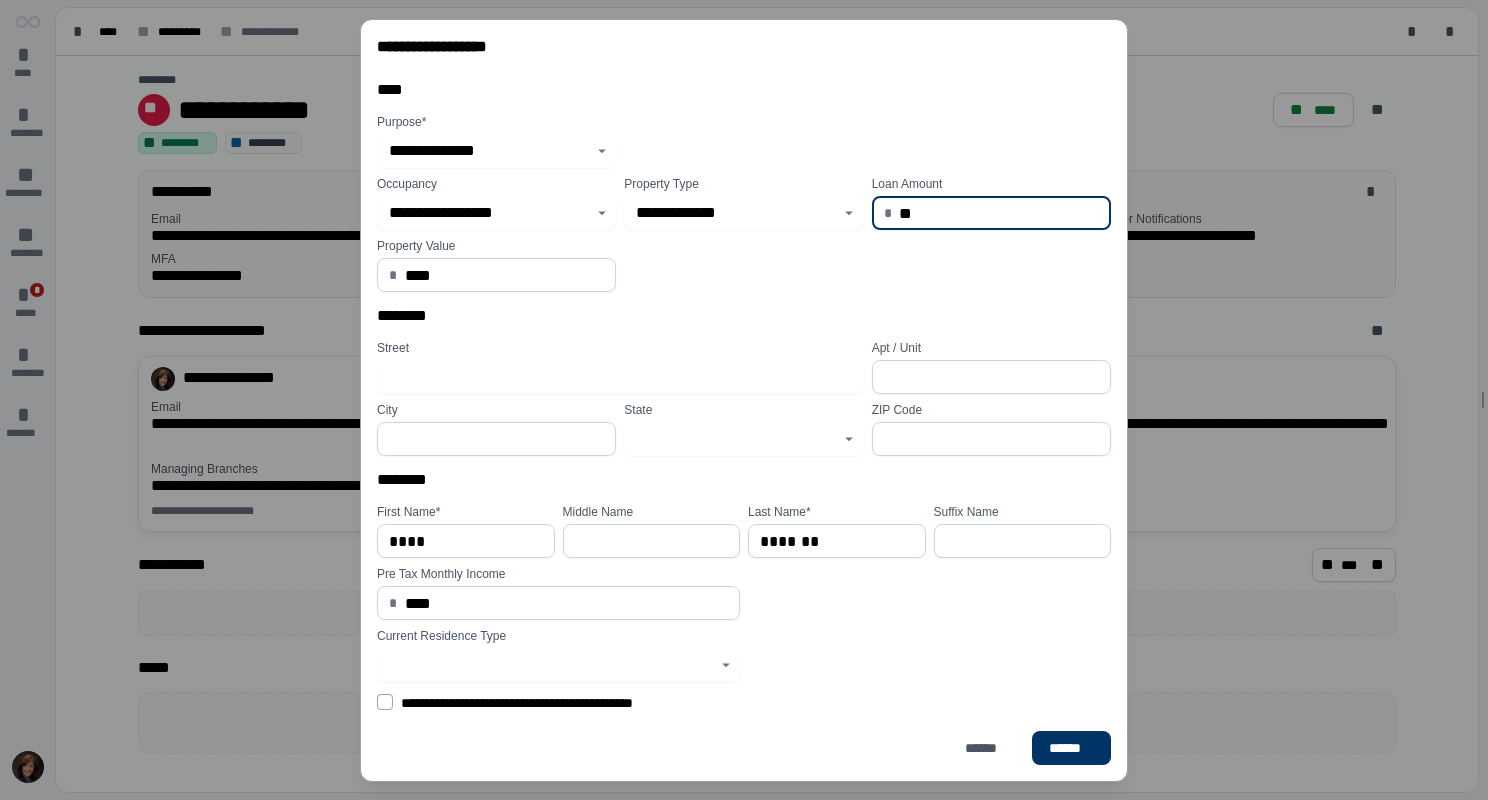 type on "*" 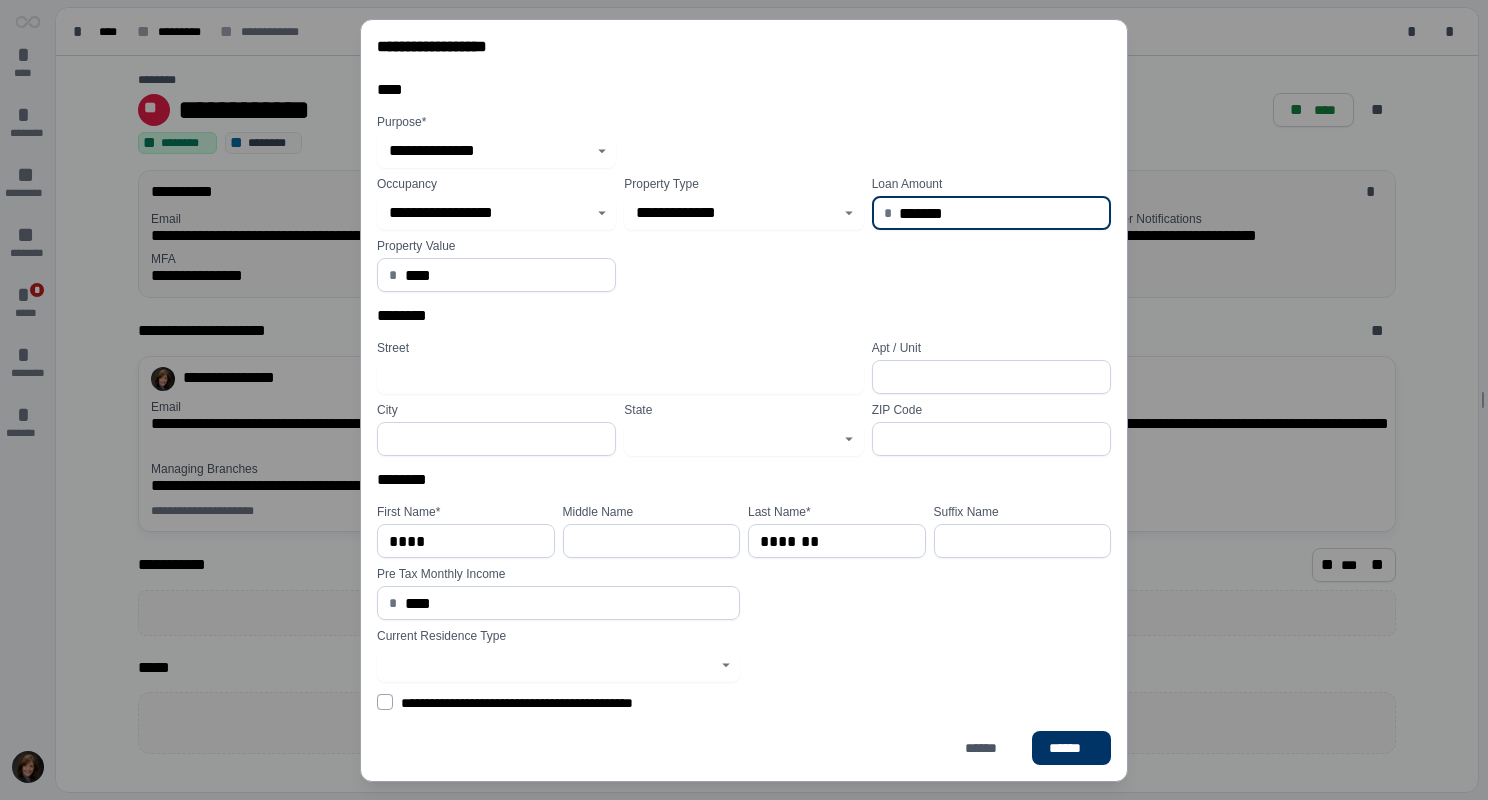 type on "**********" 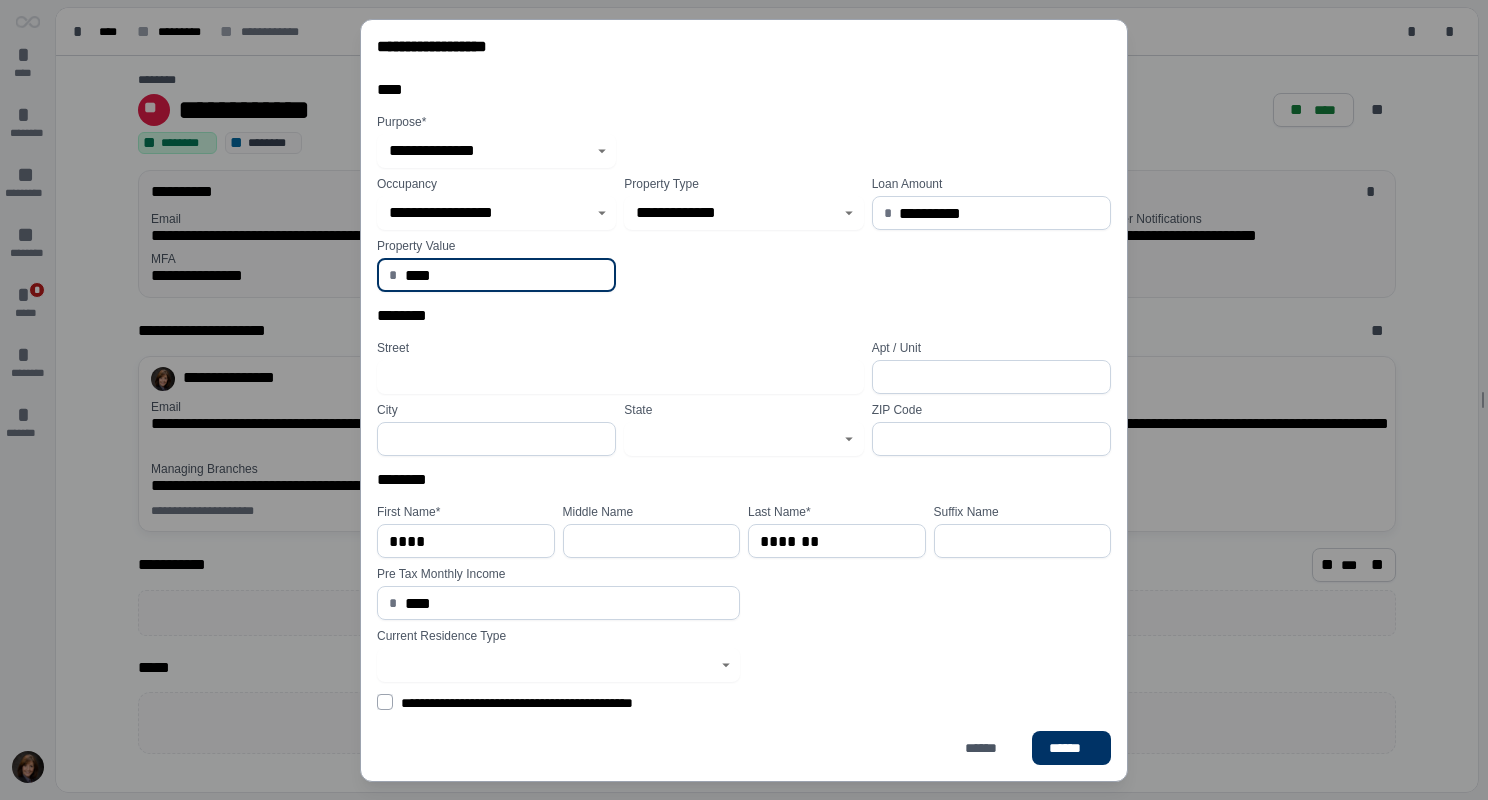 click on "****" at bounding box center (505, 275) 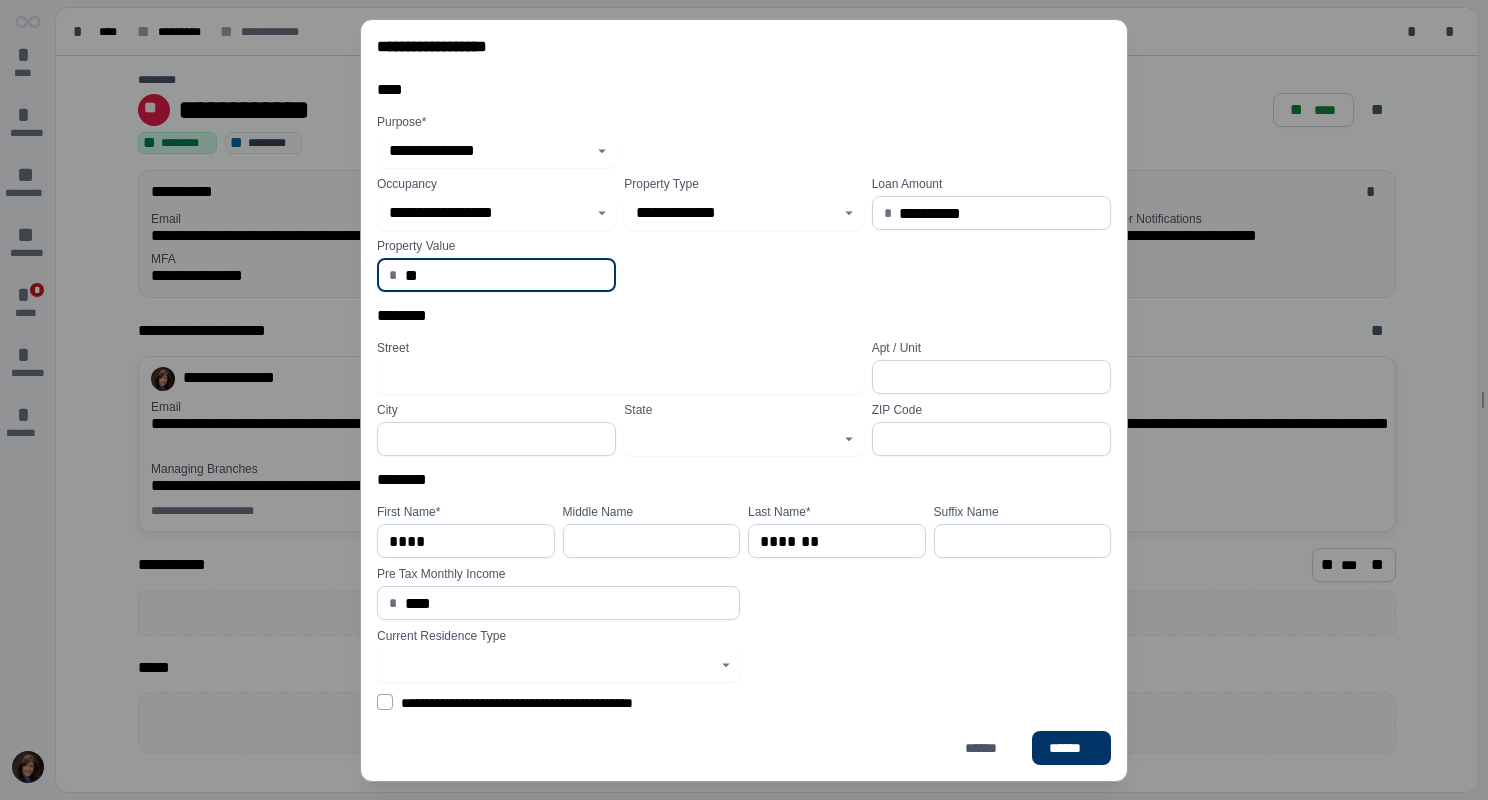 type on "*" 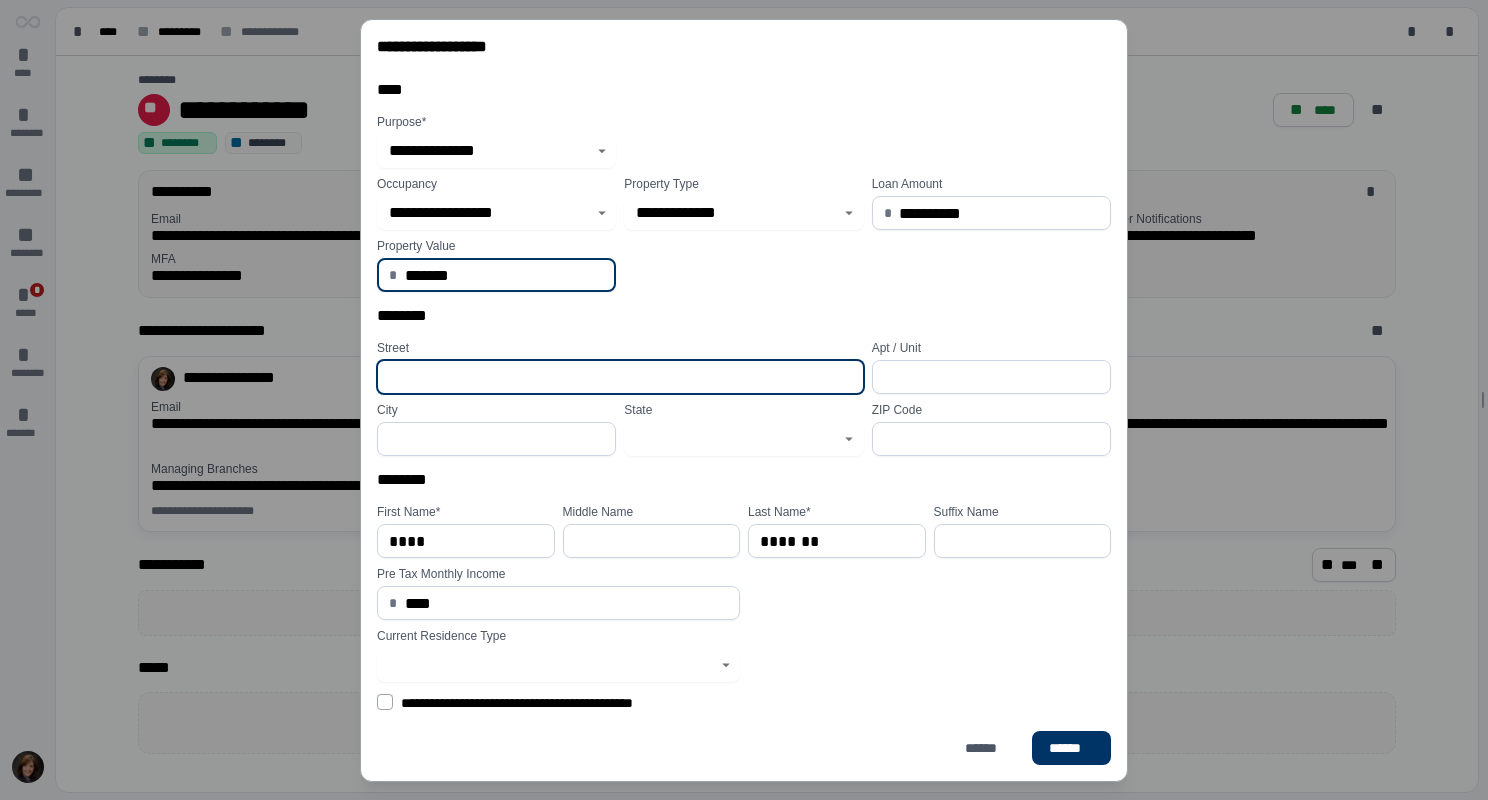 type on "**********" 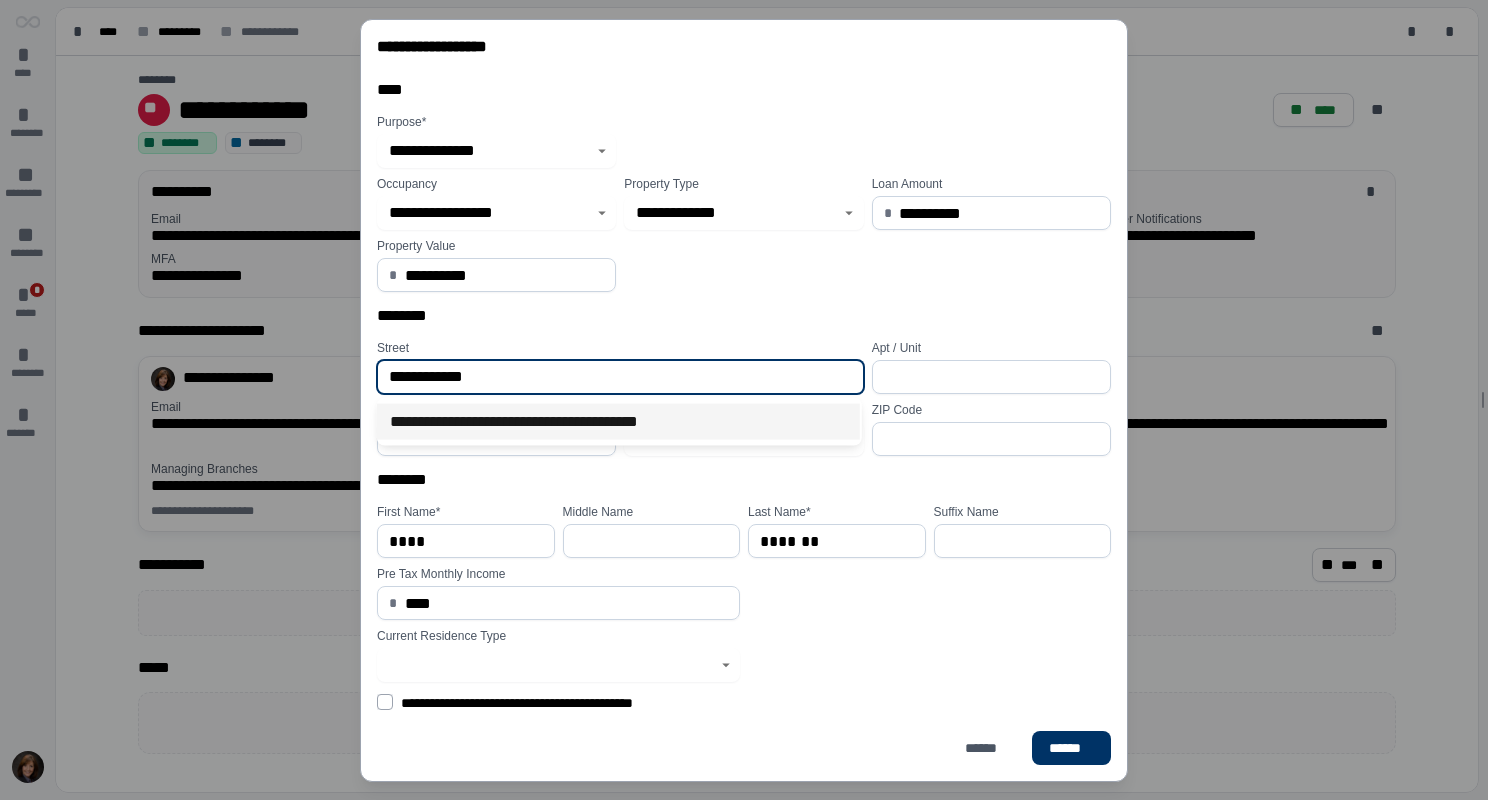 click on "**********" at bounding box center (618, 422) 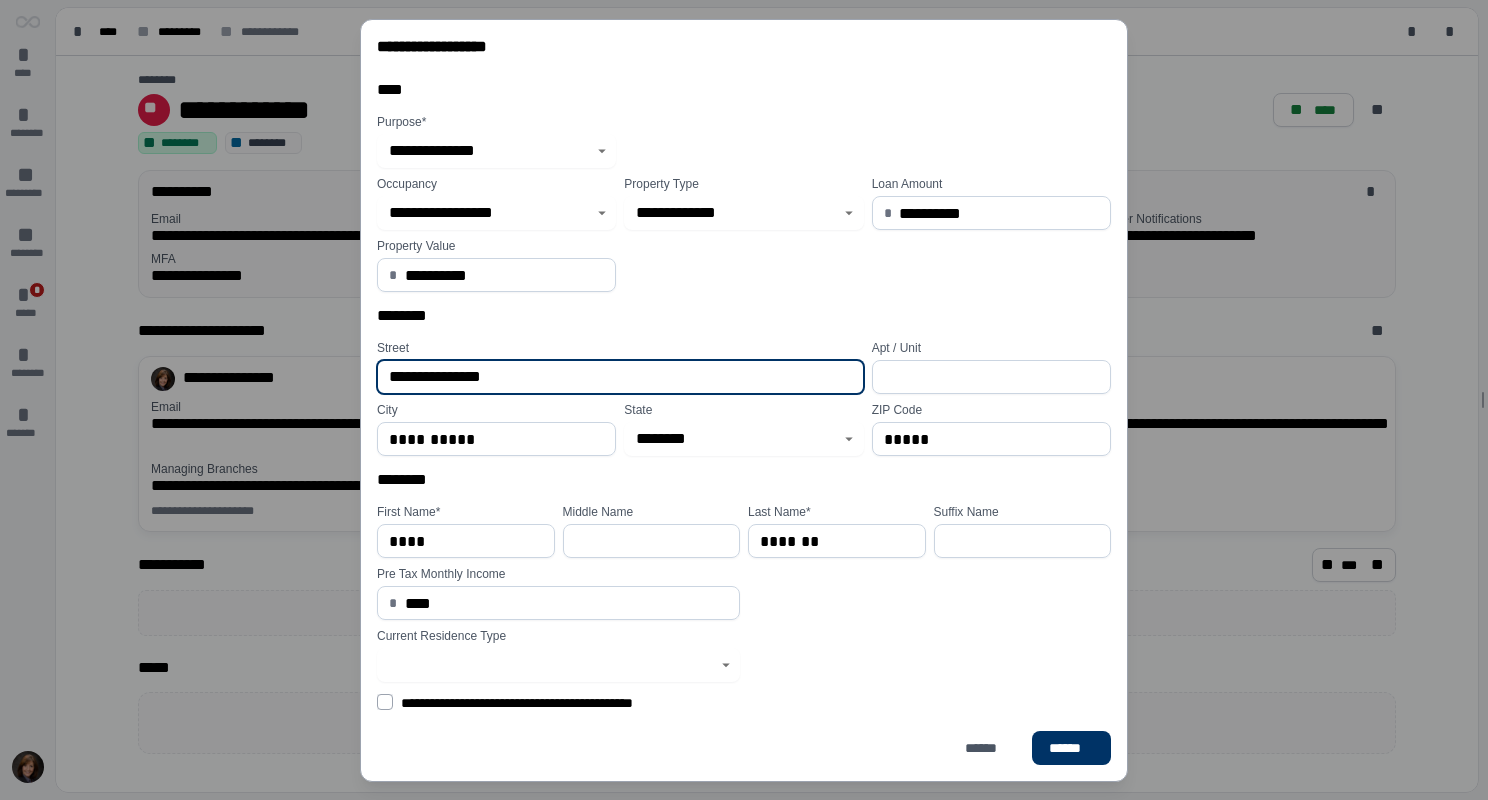 click 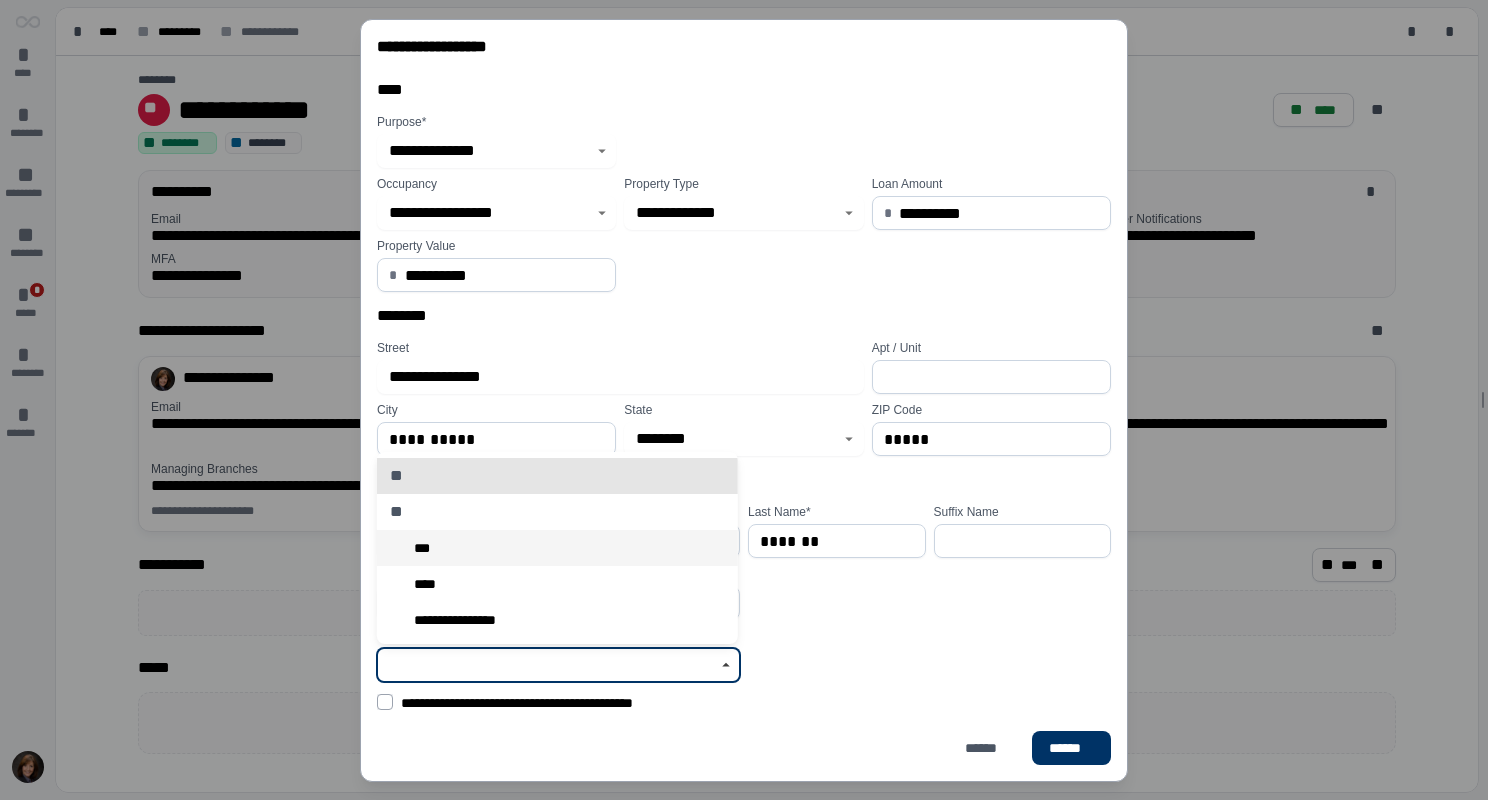 click on "***" at bounding box center [557, 548] 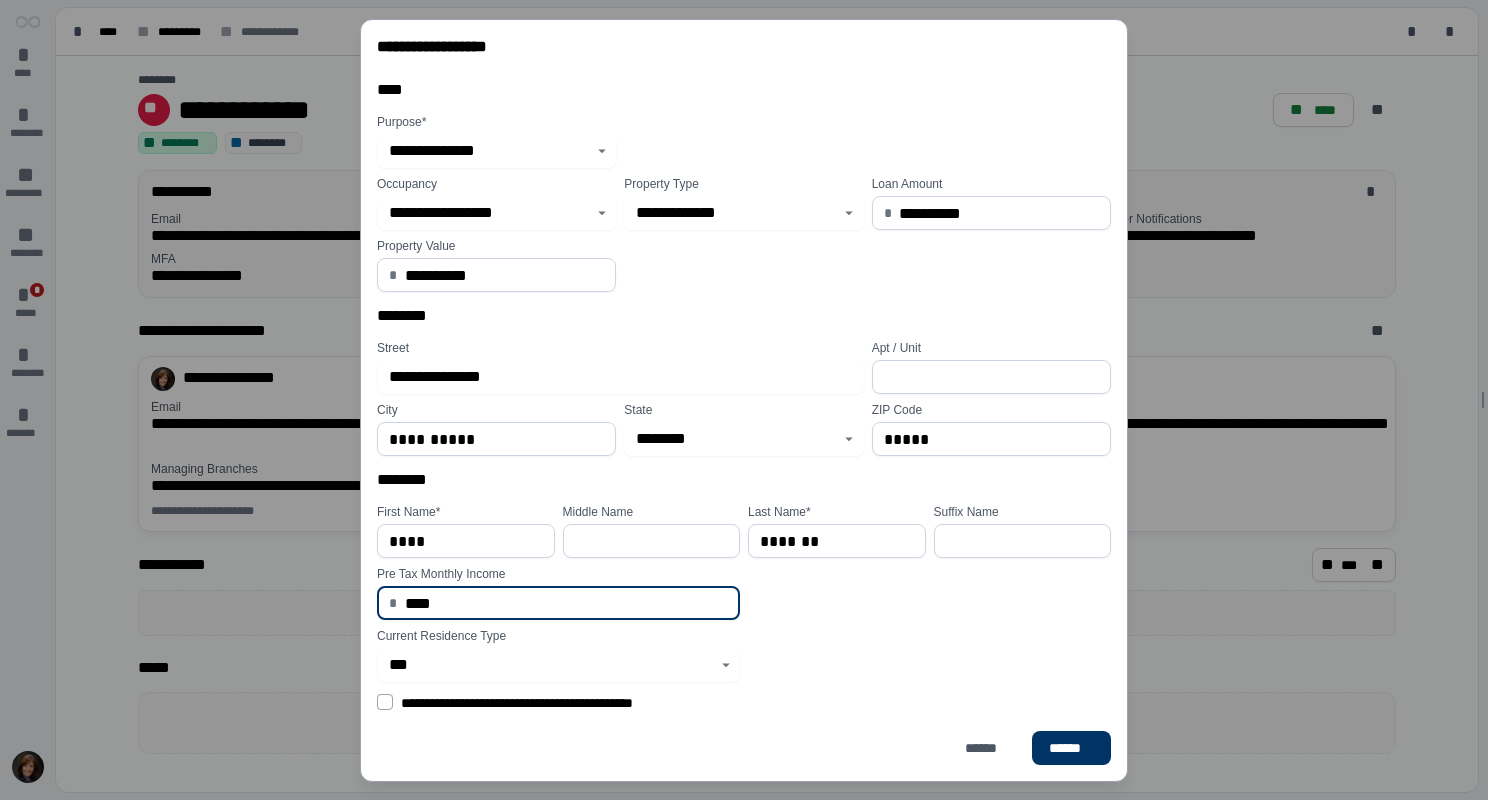 click on "****" at bounding box center (566, 603) 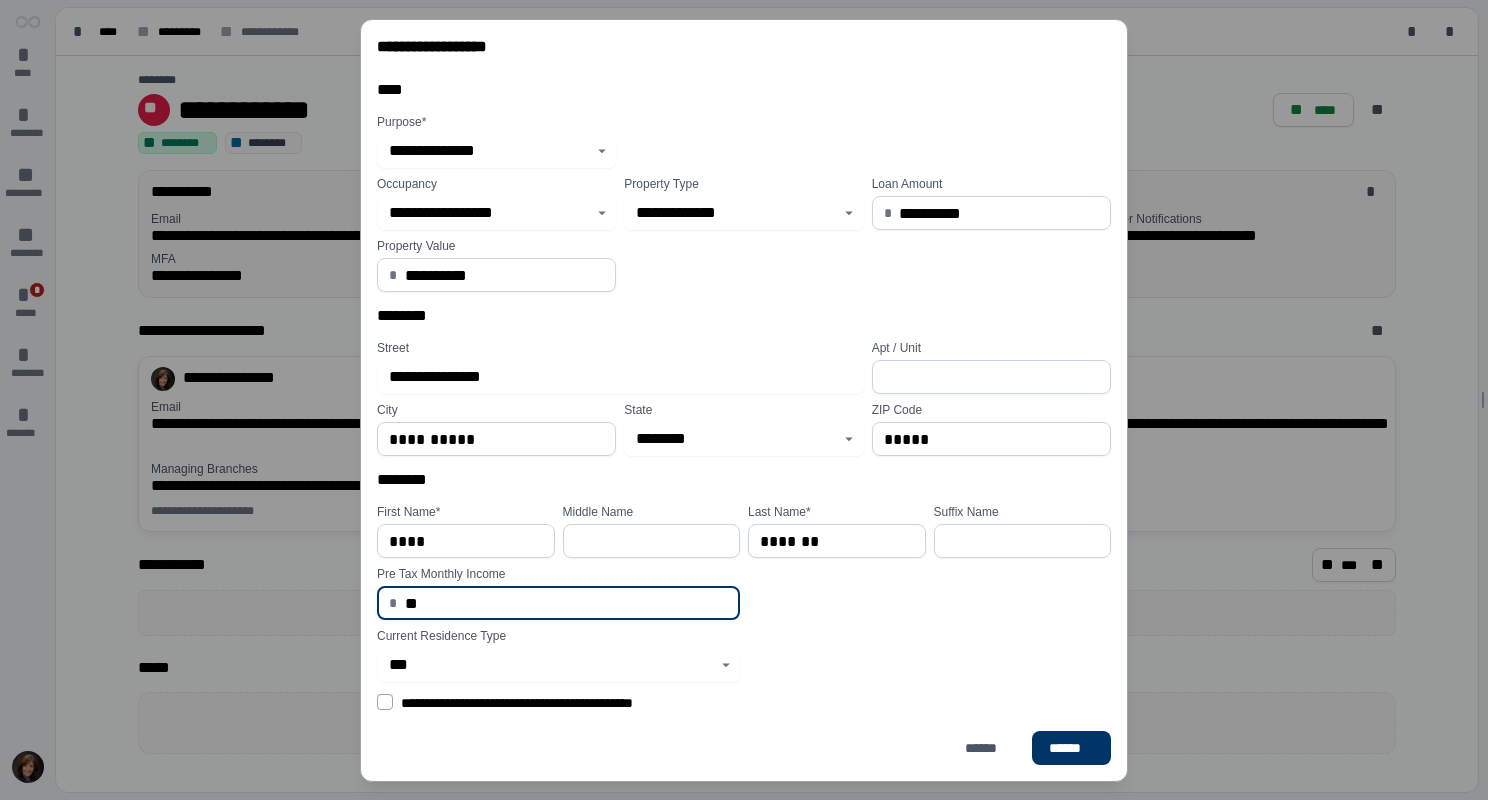 type on "*" 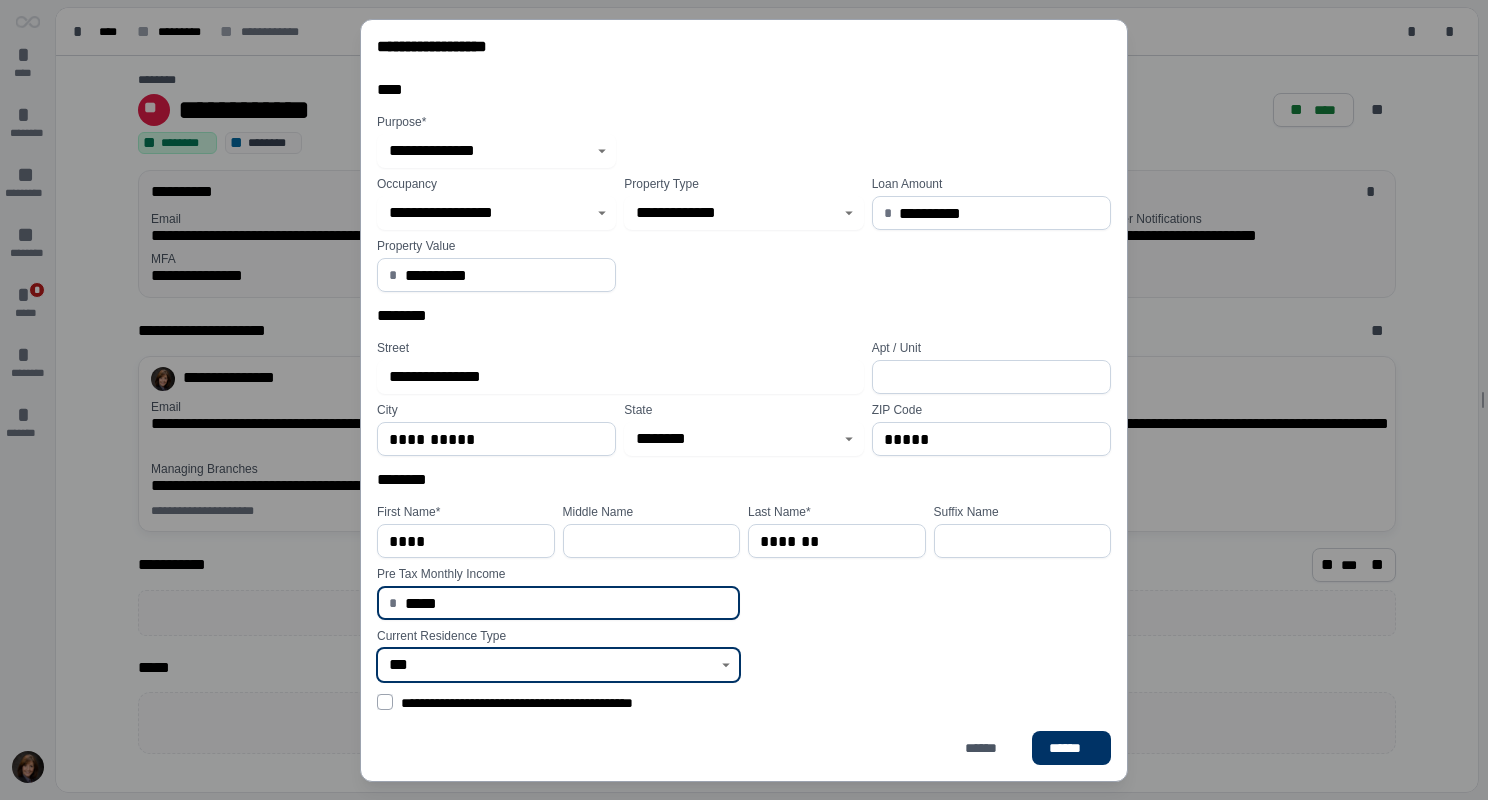 type on "********" 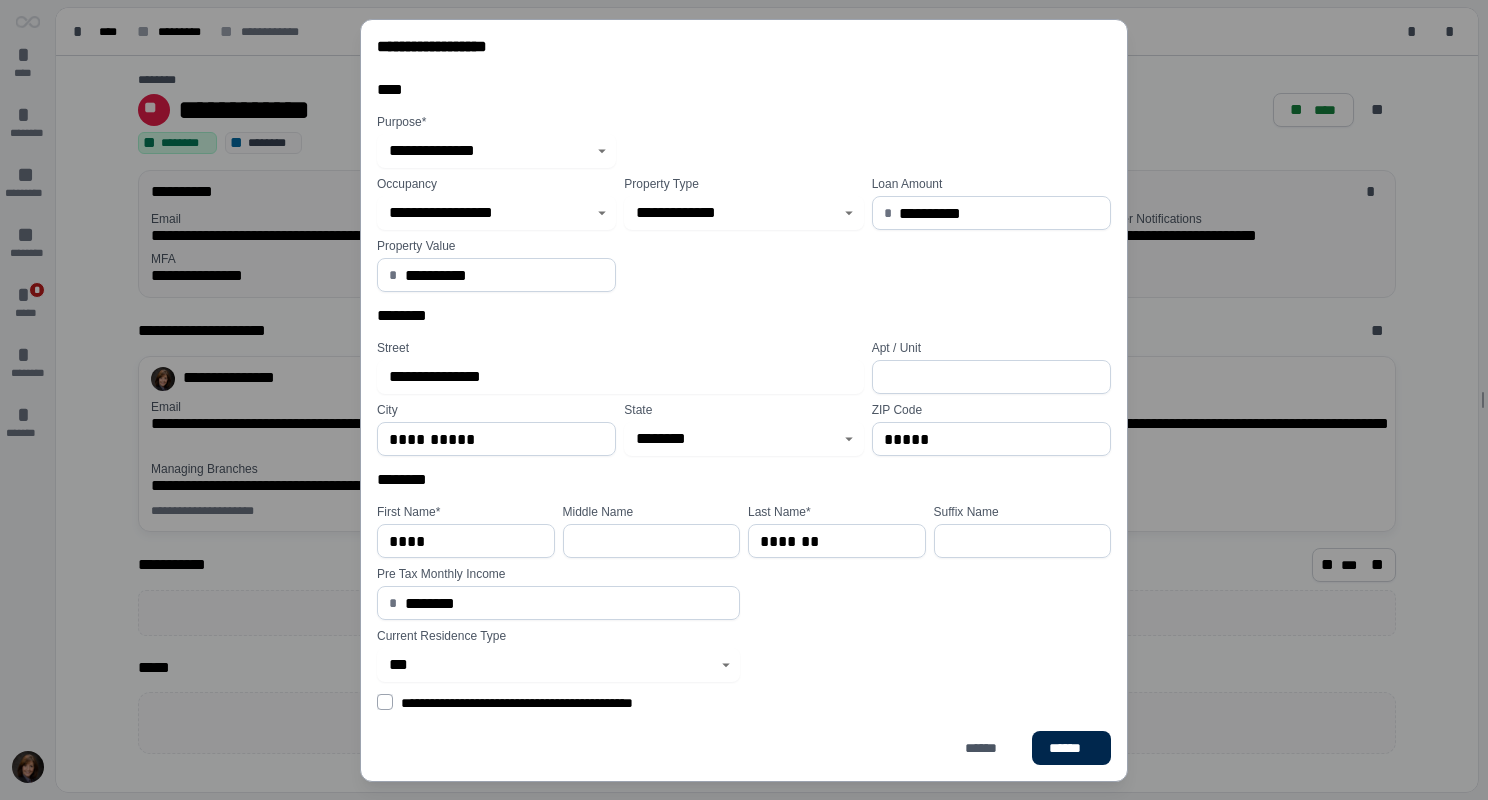click on "******" at bounding box center [1071, 748] 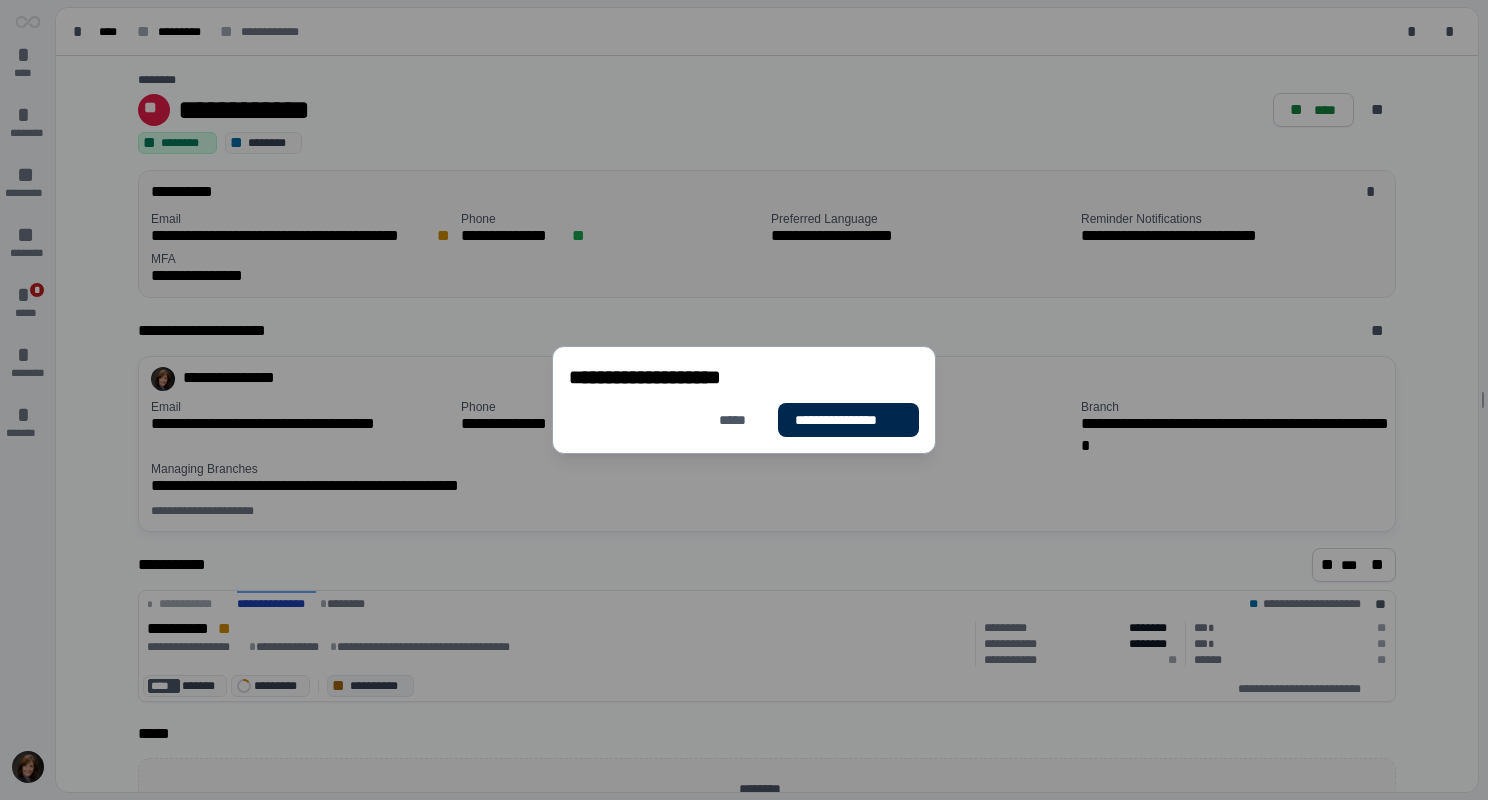 click on "**********" at bounding box center [848, 420] 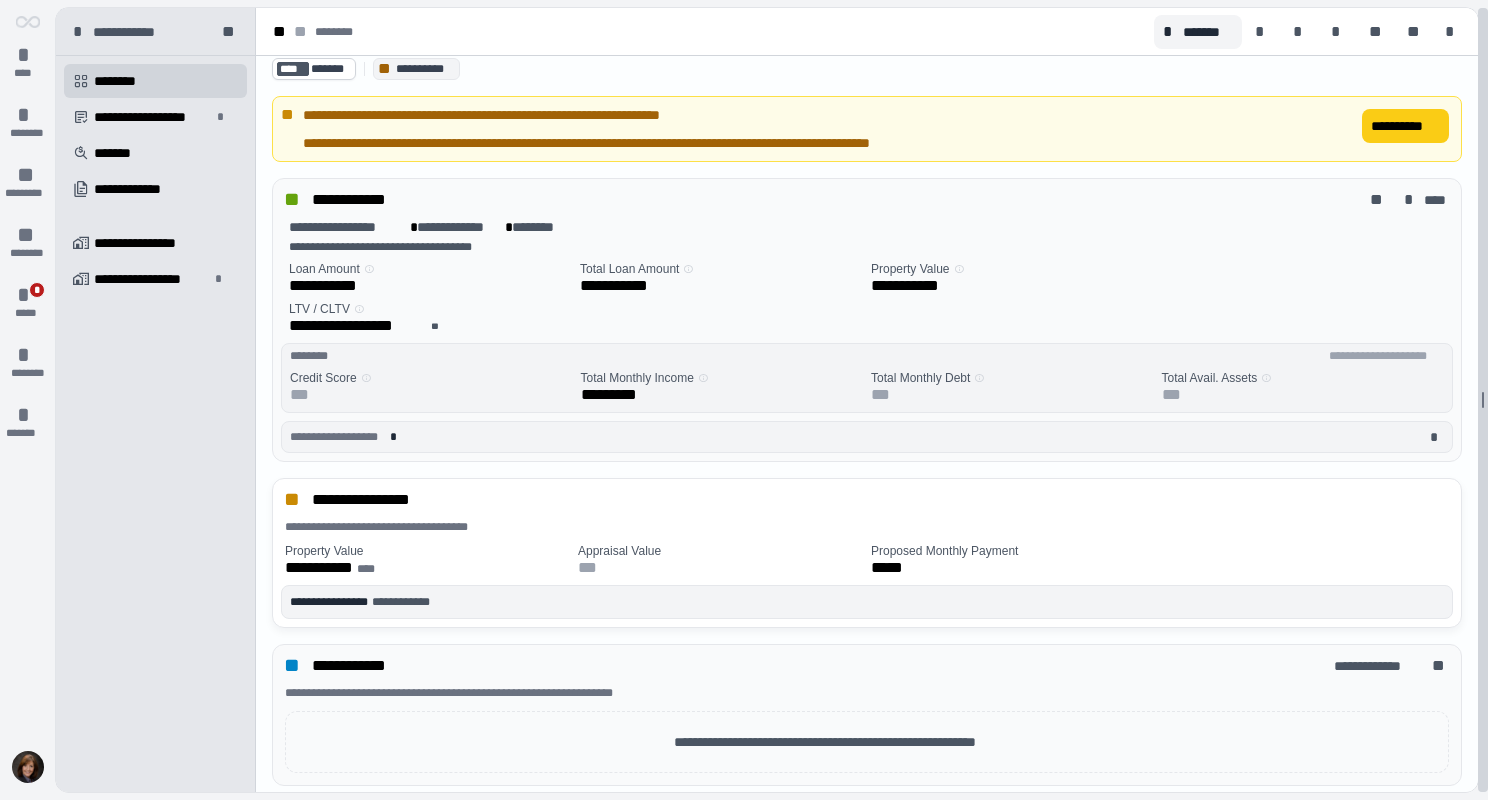 scroll, scrollTop: 40, scrollLeft: 0, axis: vertical 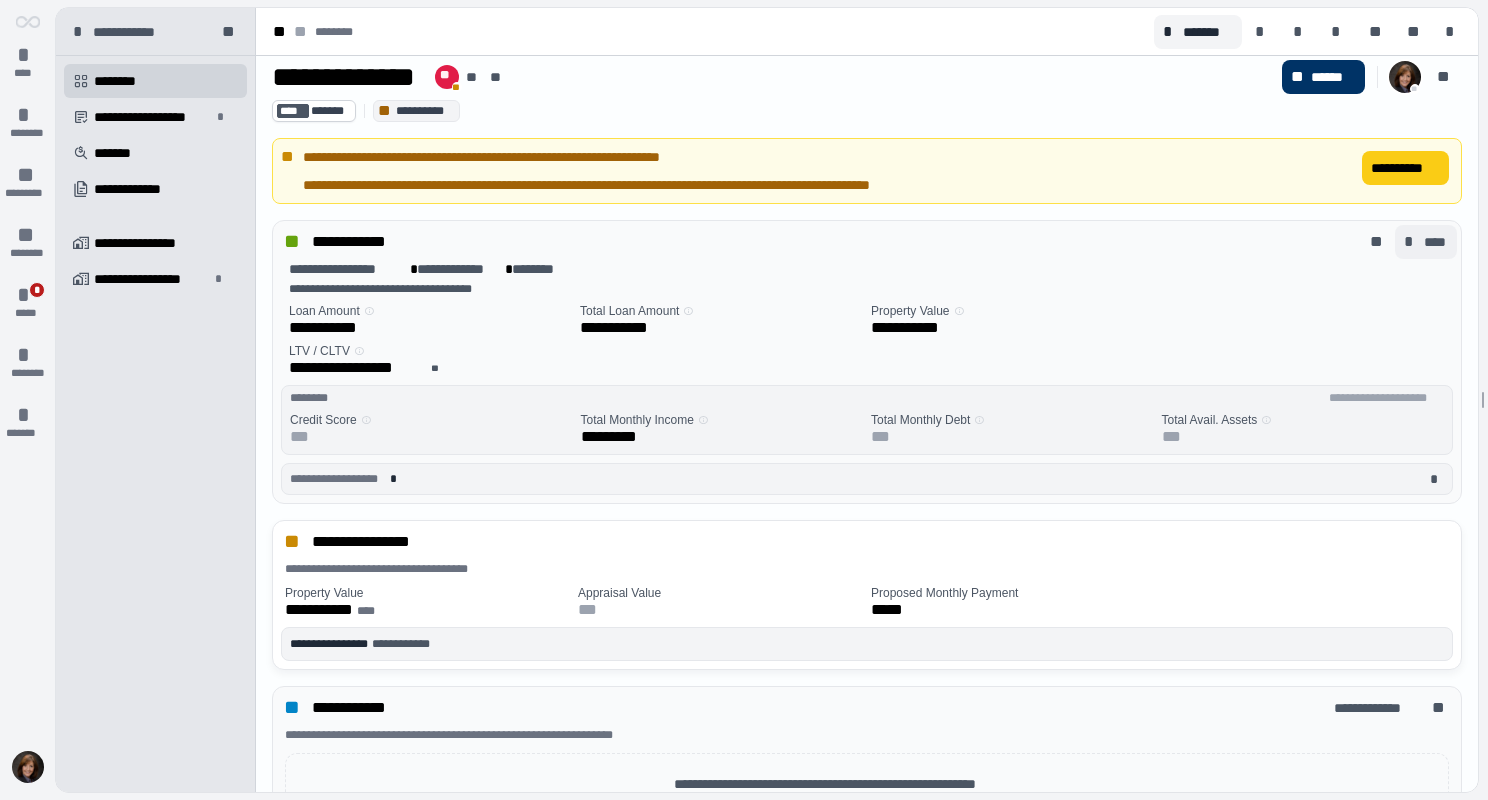 click on "****" at bounding box center [1436, 242] 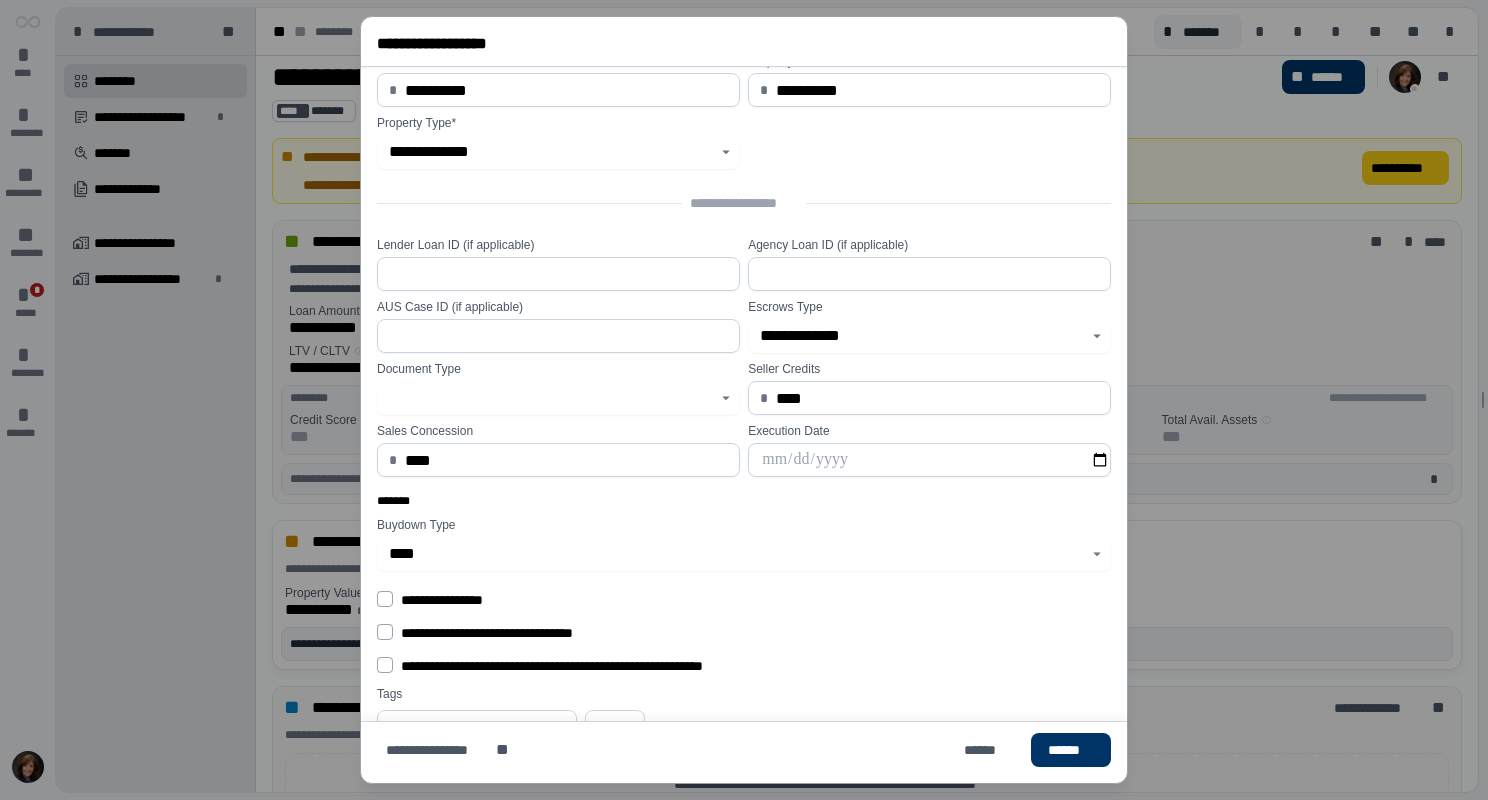 scroll, scrollTop: 68, scrollLeft: 0, axis: vertical 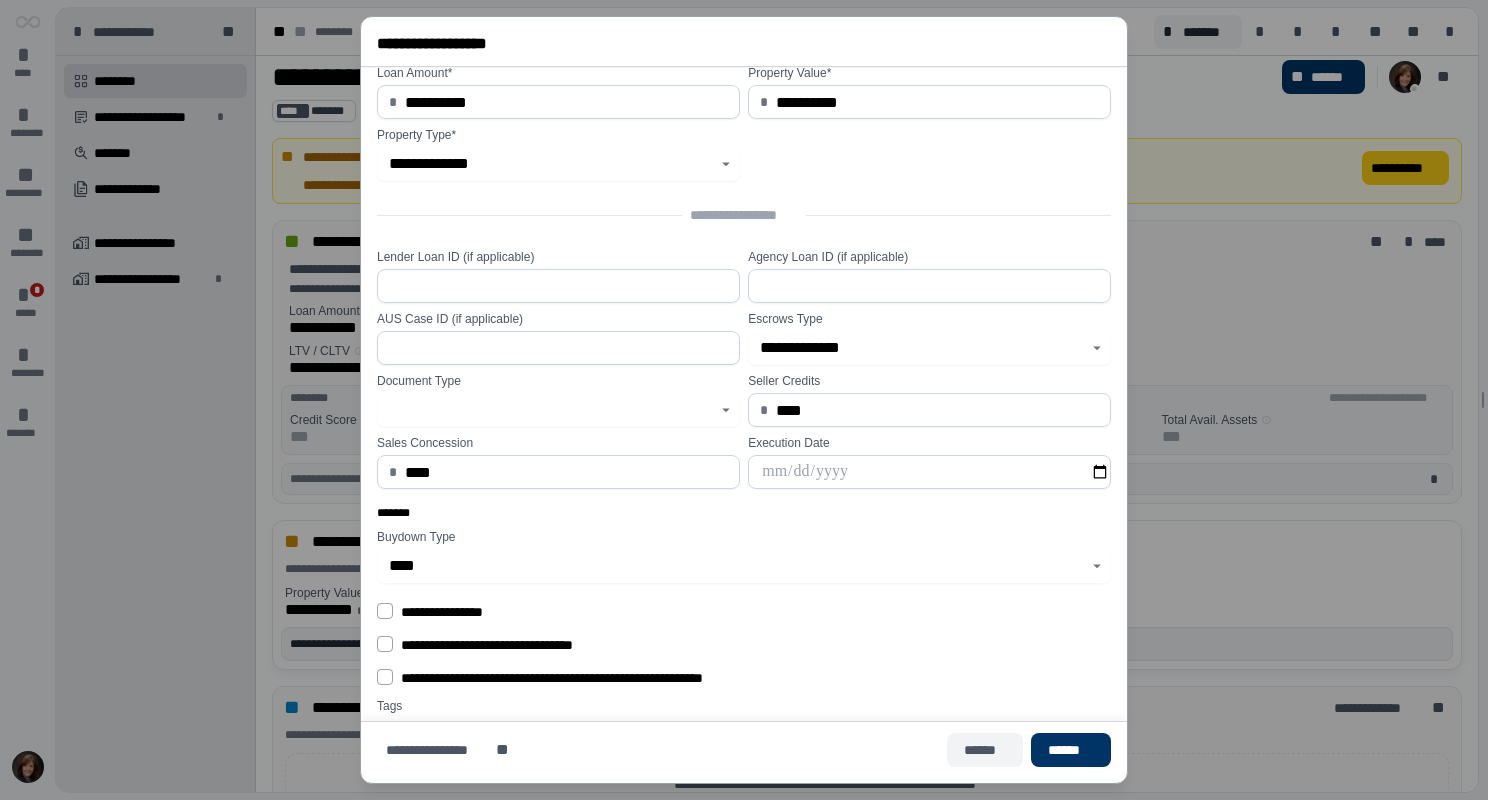 click on "******" at bounding box center [985, 750] 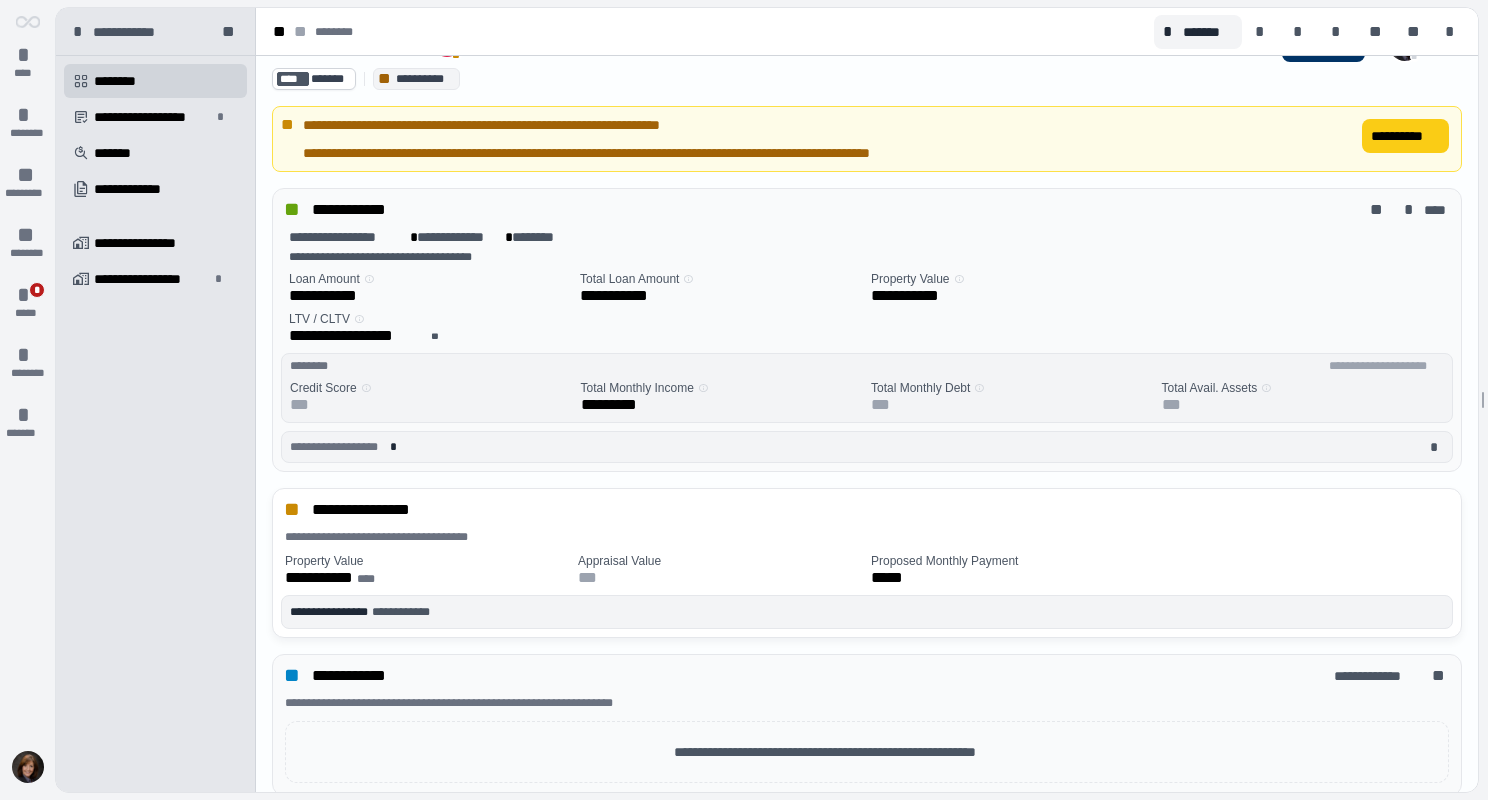 scroll, scrollTop: 63, scrollLeft: 0, axis: vertical 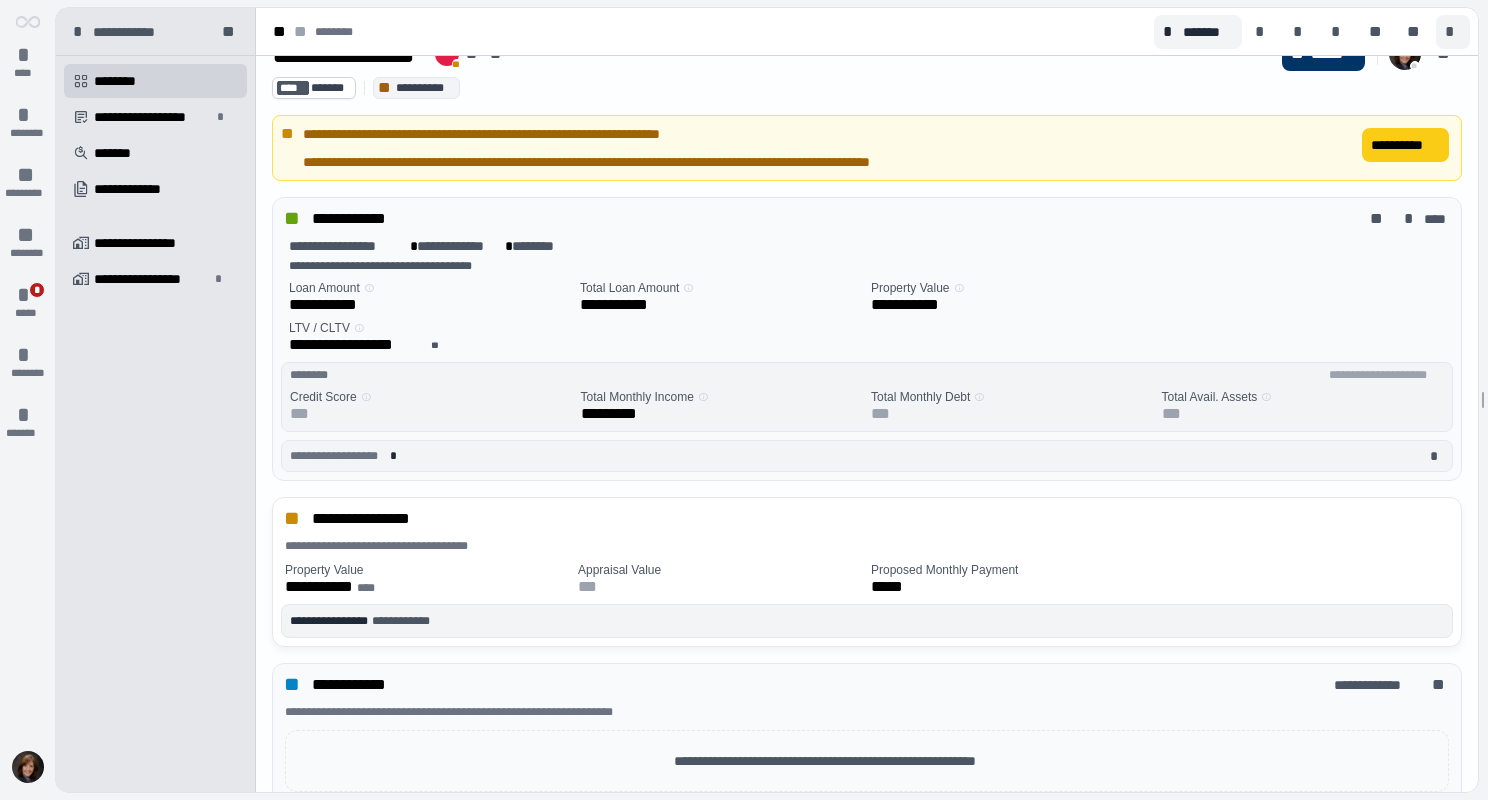 click on "*" at bounding box center (1453, 32) 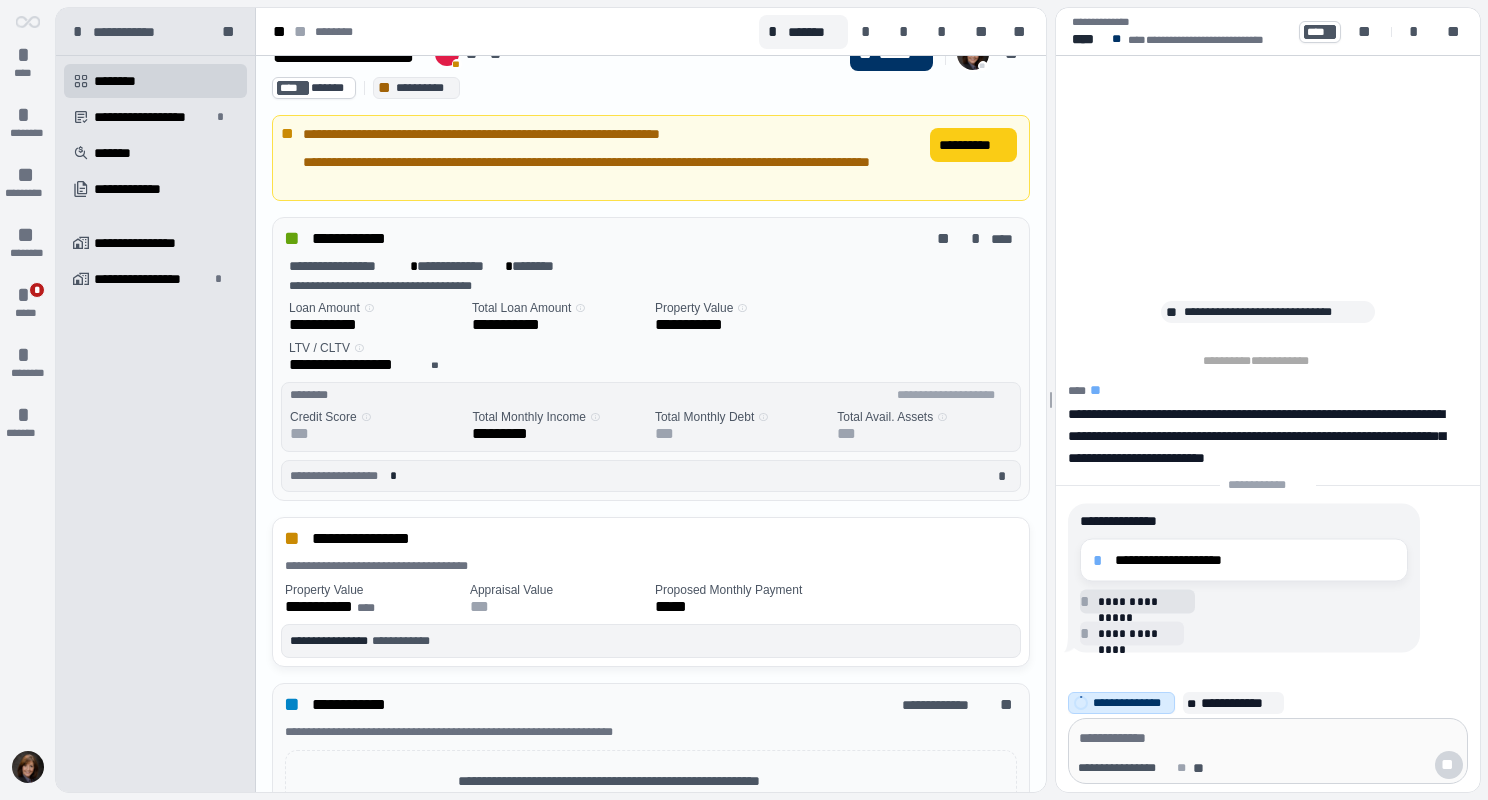 drag, startPoint x: 1168, startPoint y: 563, endPoint x: 1179, endPoint y: 563, distance: 11 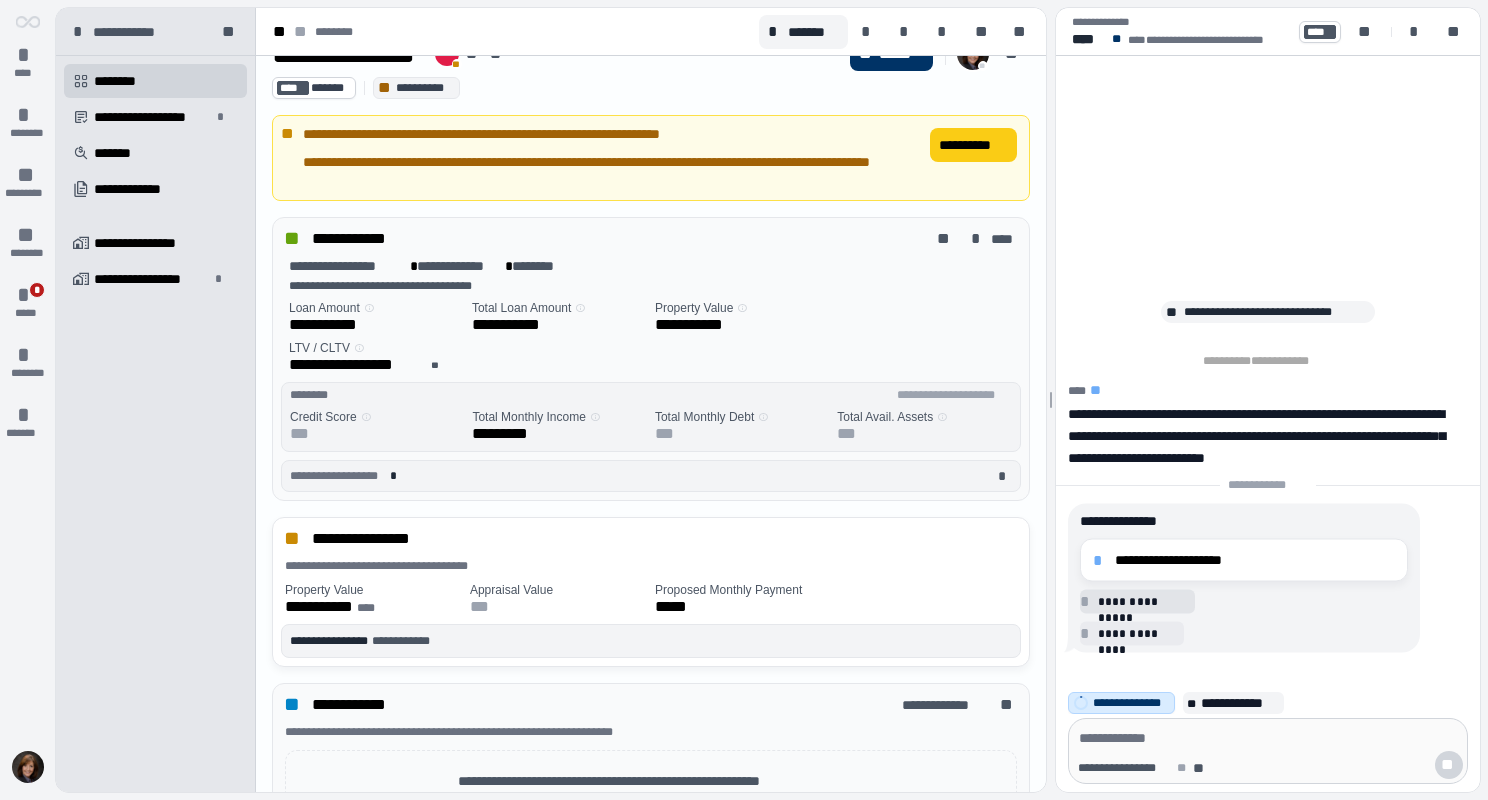 click on "**********" at bounding box center [1255, 560] 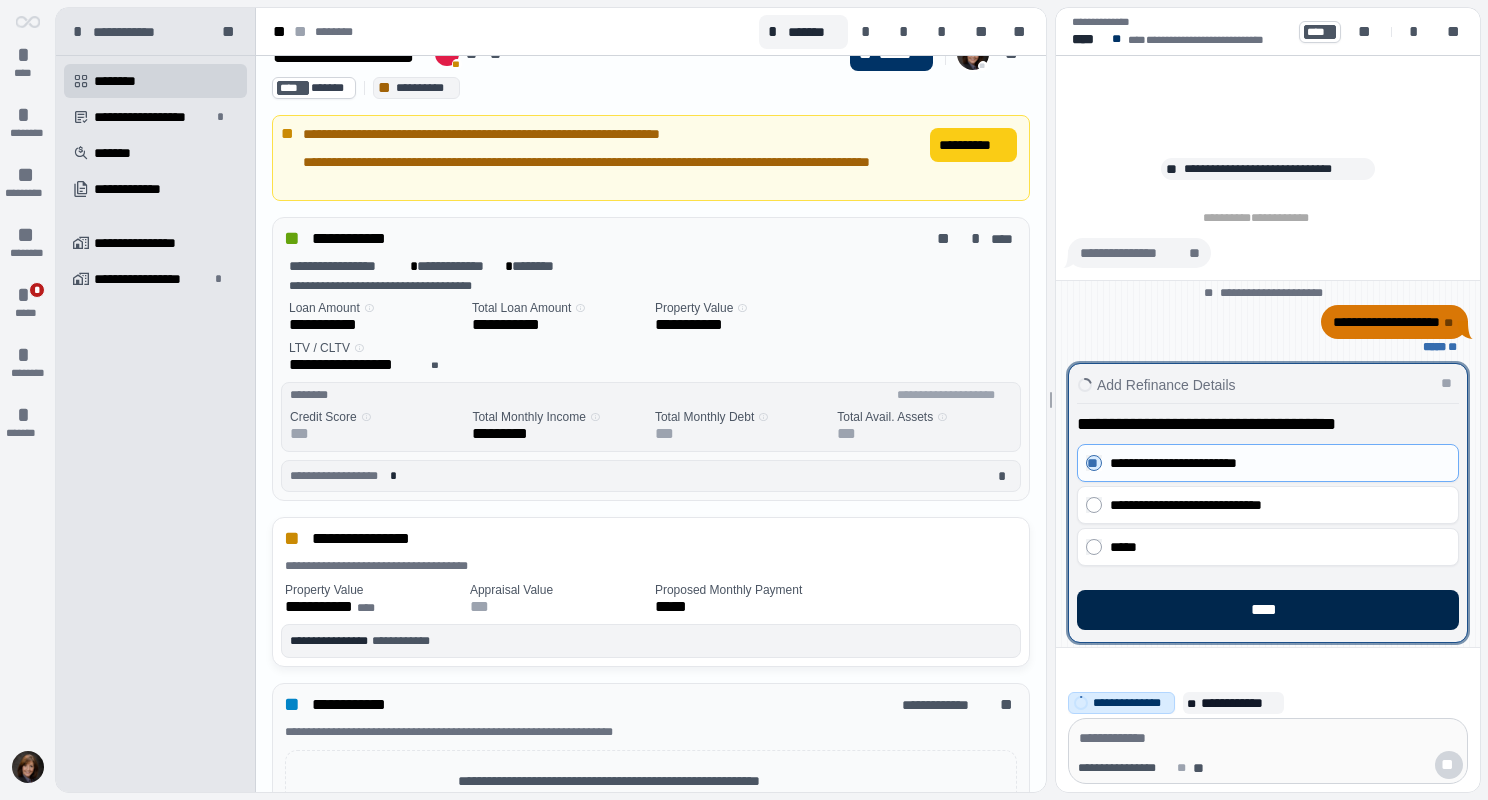 click on "****" at bounding box center [1268, 610] 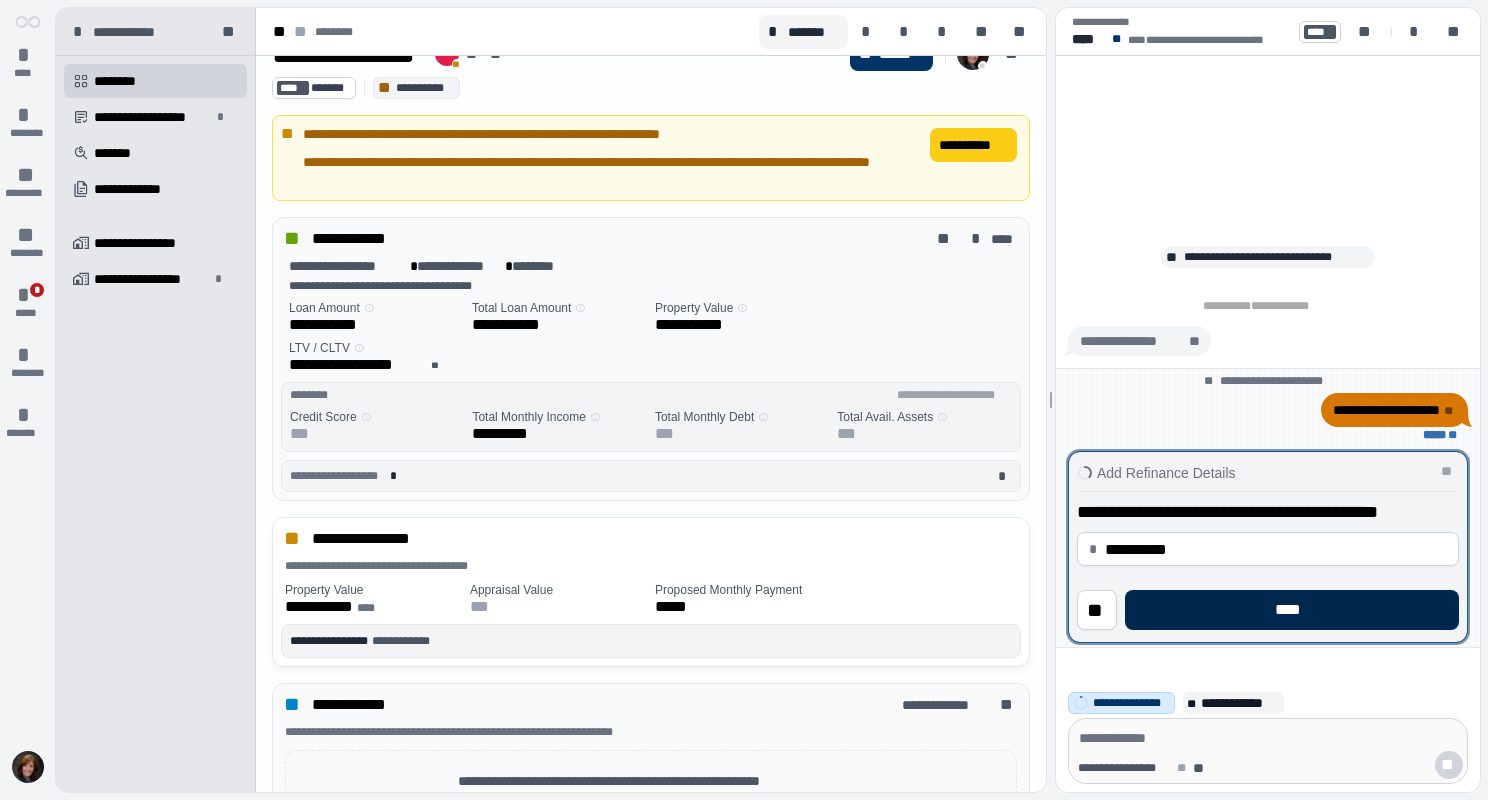 click on "****" at bounding box center (1292, 610) 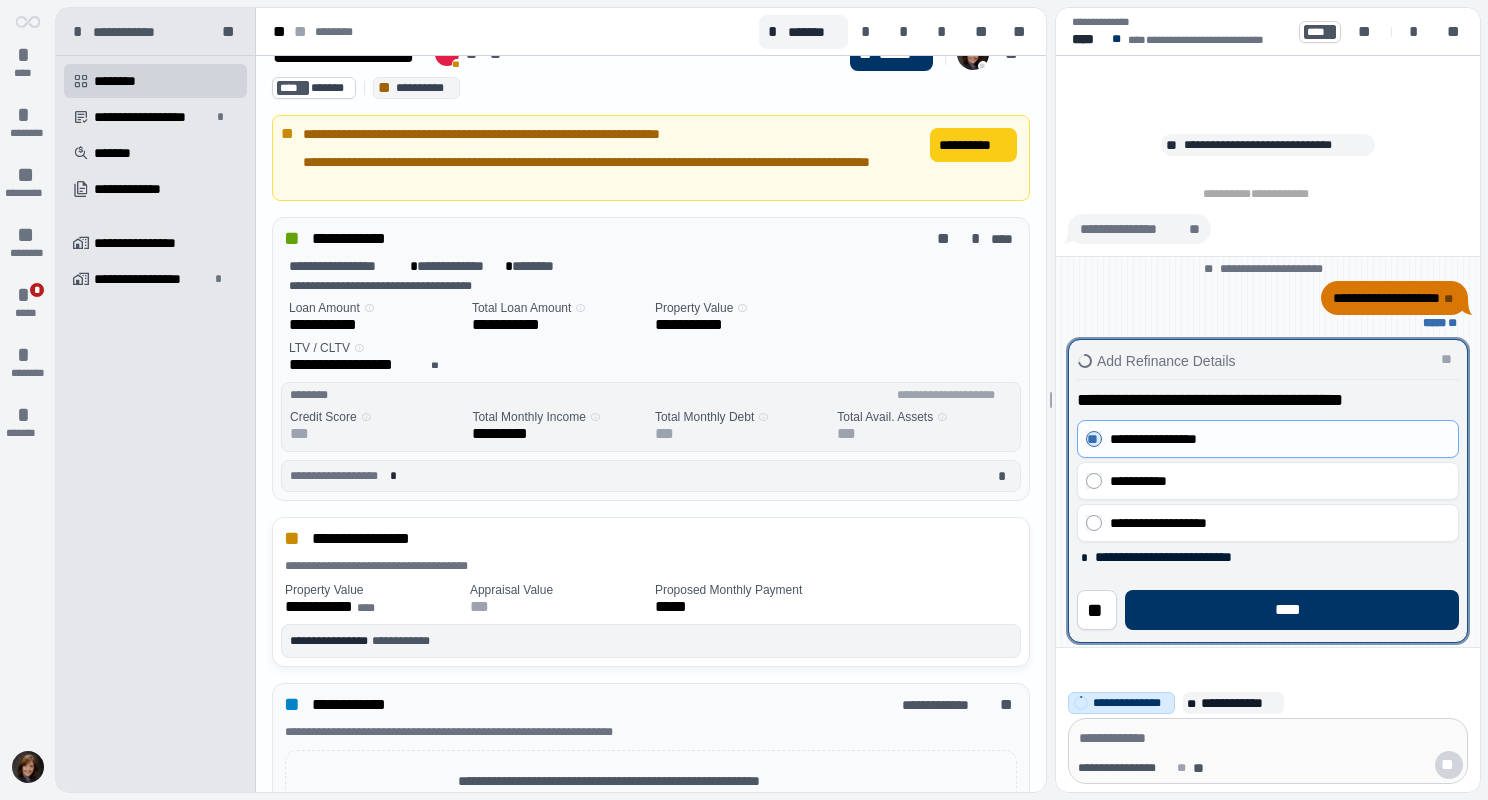 click on "****" at bounding box center (1292, 610) 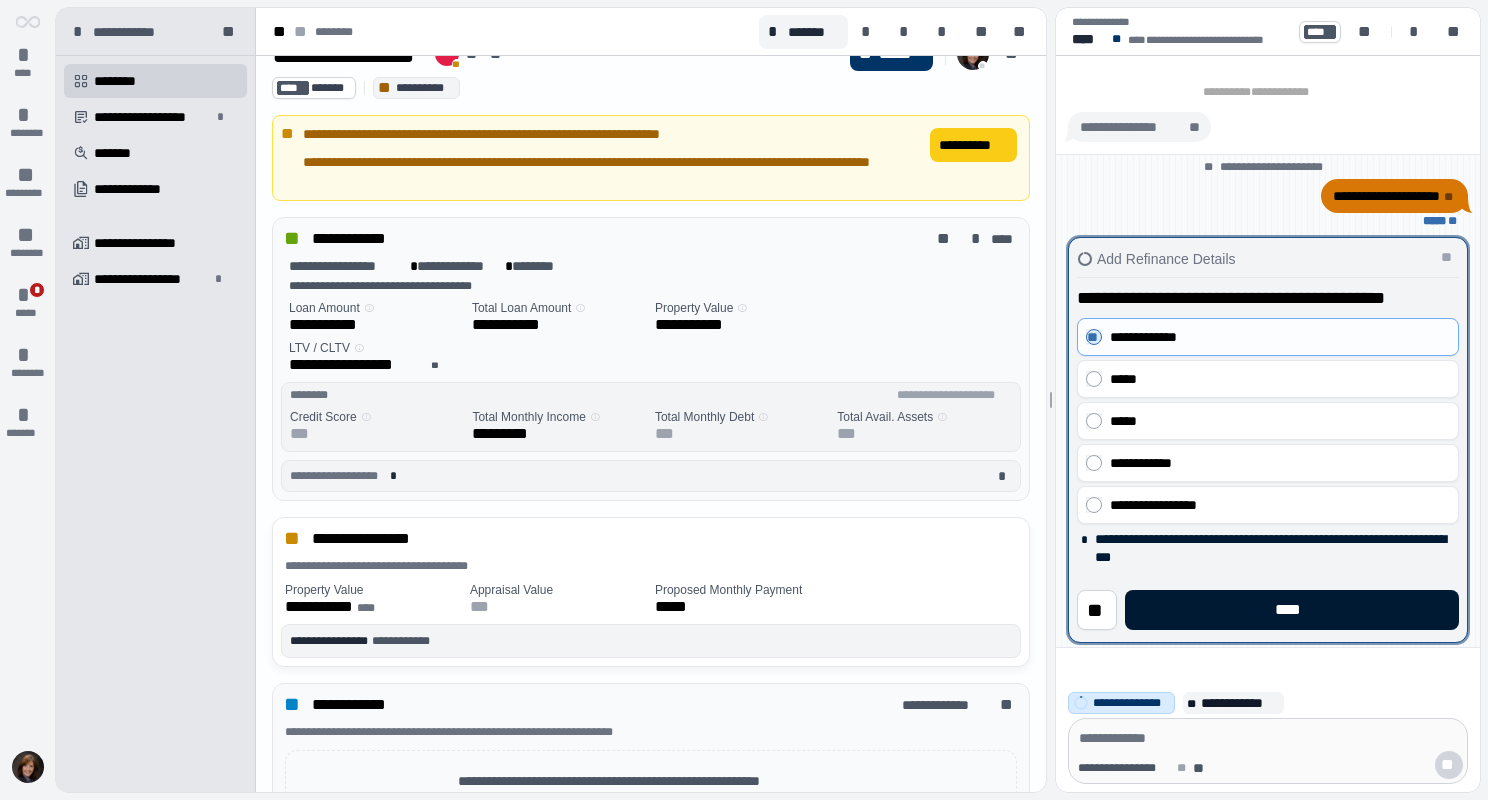 click on "****" at bounding box center (1292, 610) 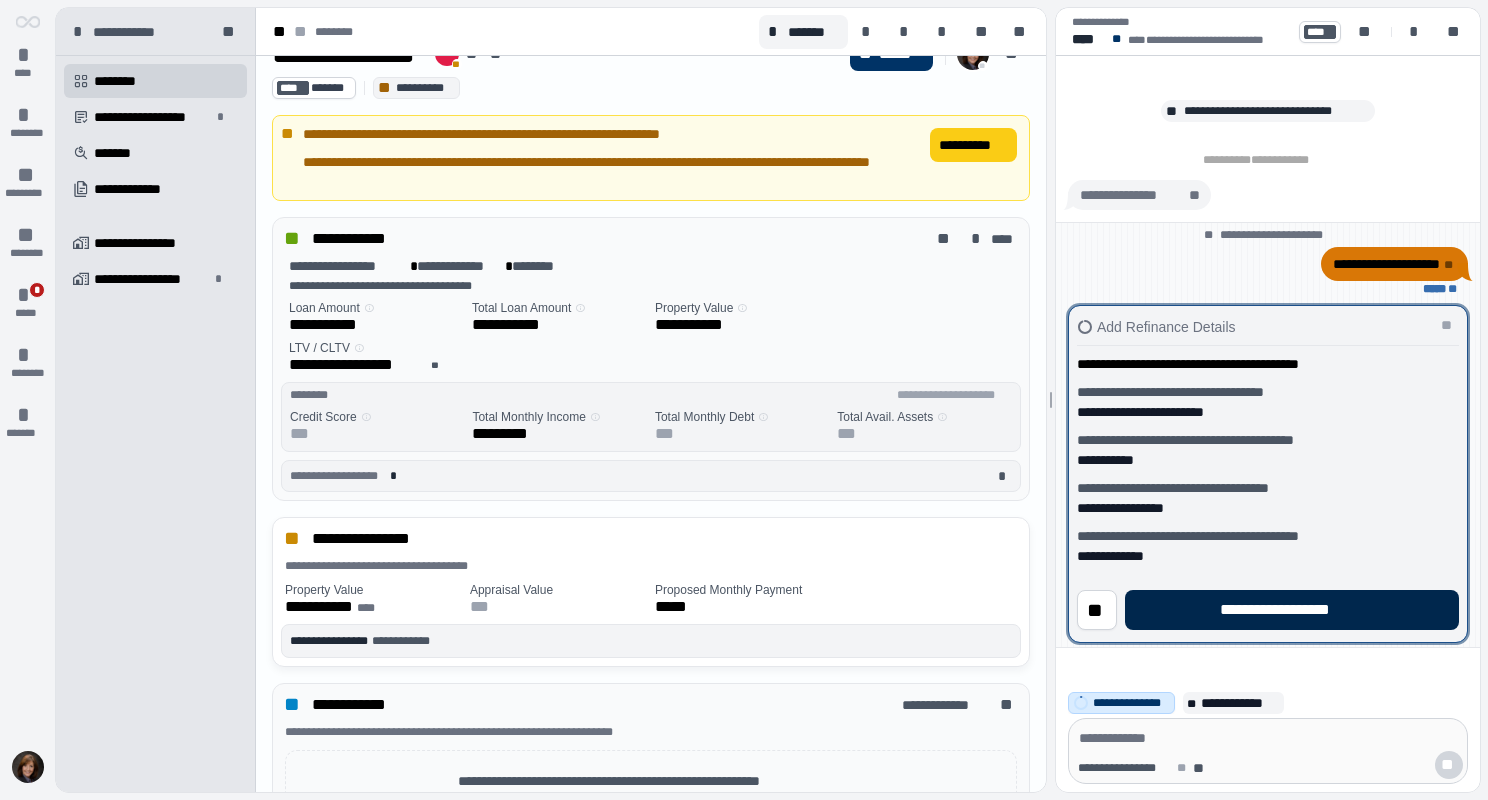 click on "**********" at bounding box center (1291, 610) 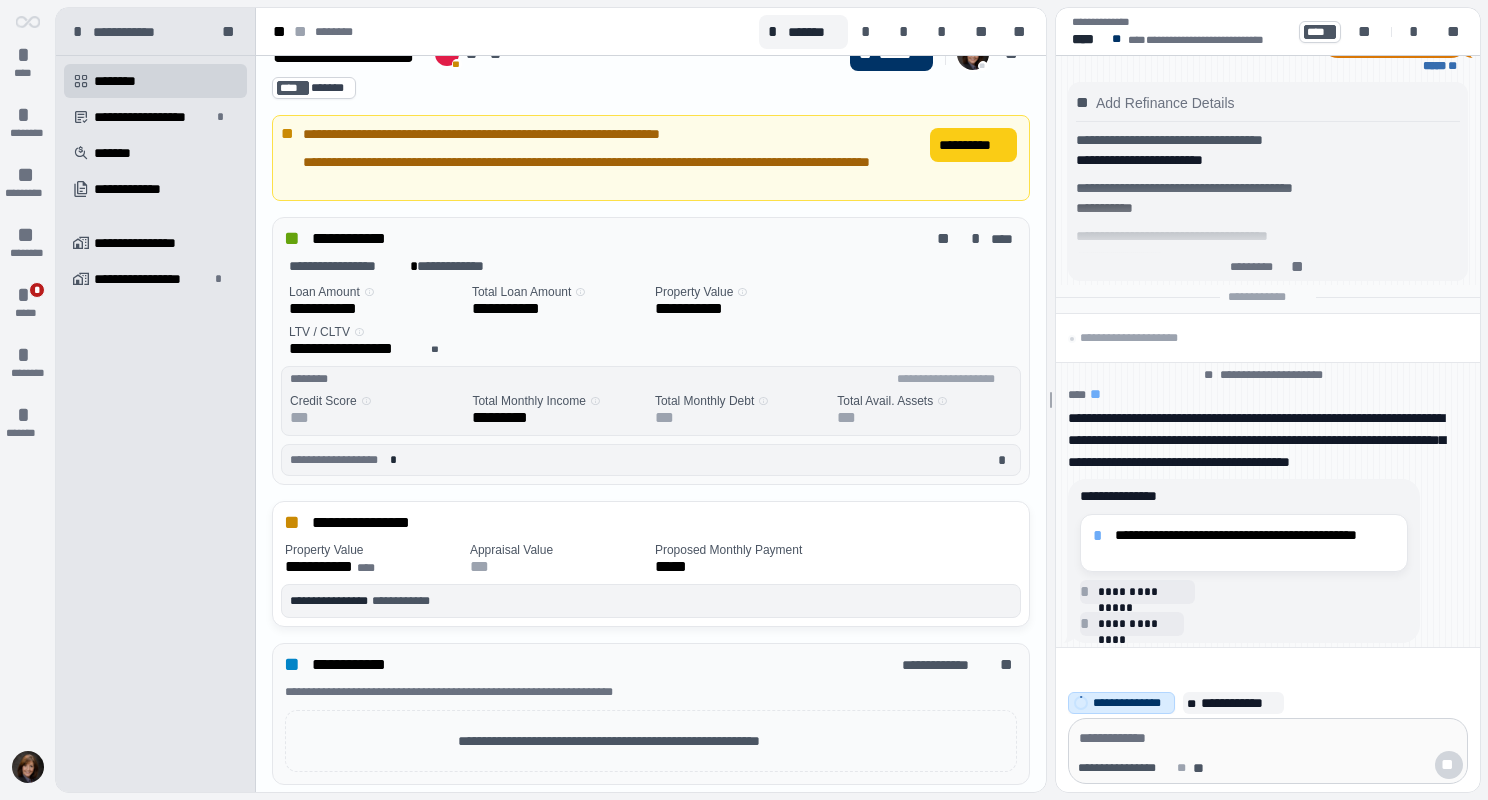 drag, startPoint x: 1148, startPoint y: 548, endPoint x: 1212, endPoint y: 560, distance: 65.11528 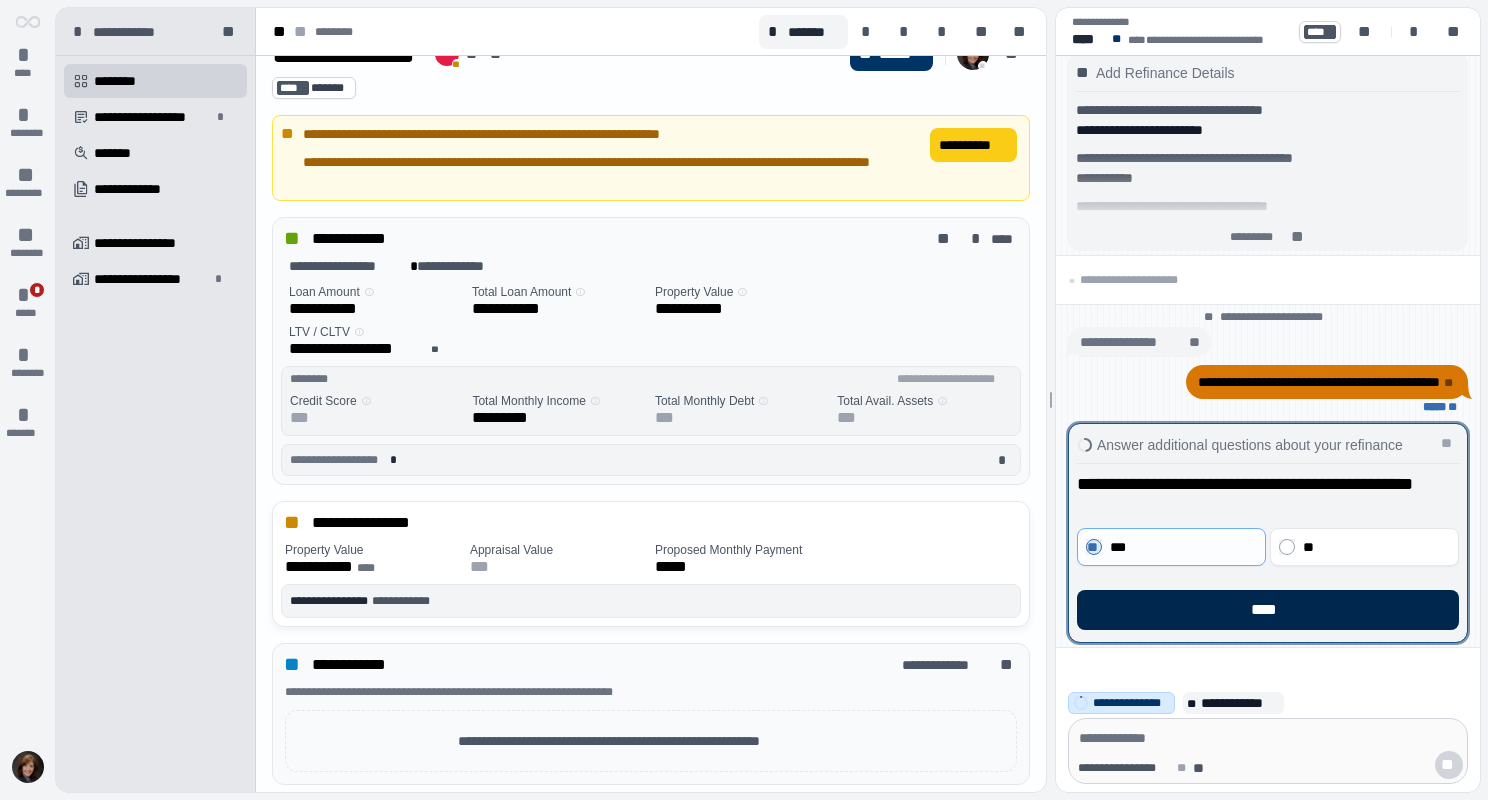 click on "****" at bounding box center [1268, 610] 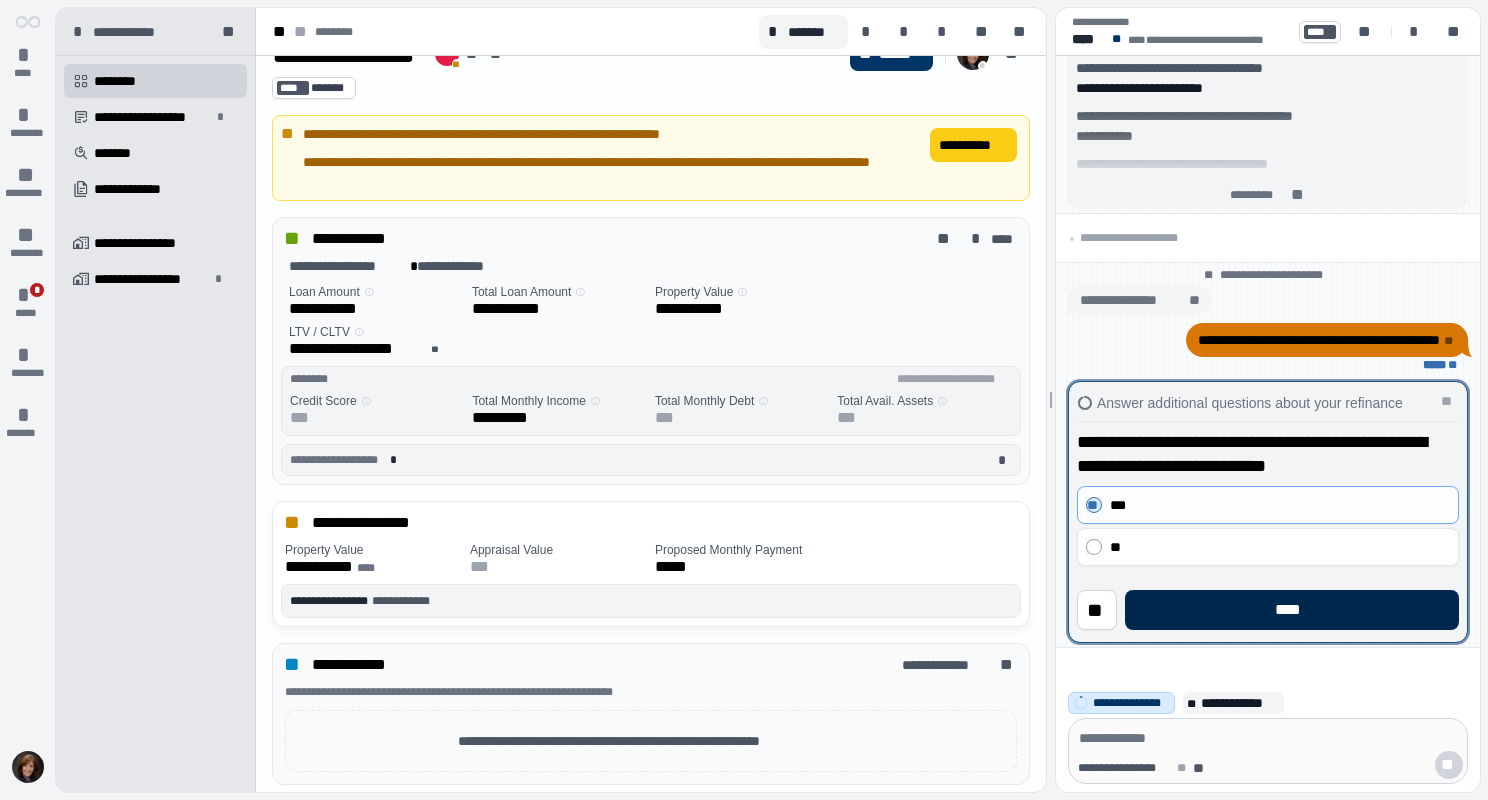 click on "****" at bounding box center [1292, 610] 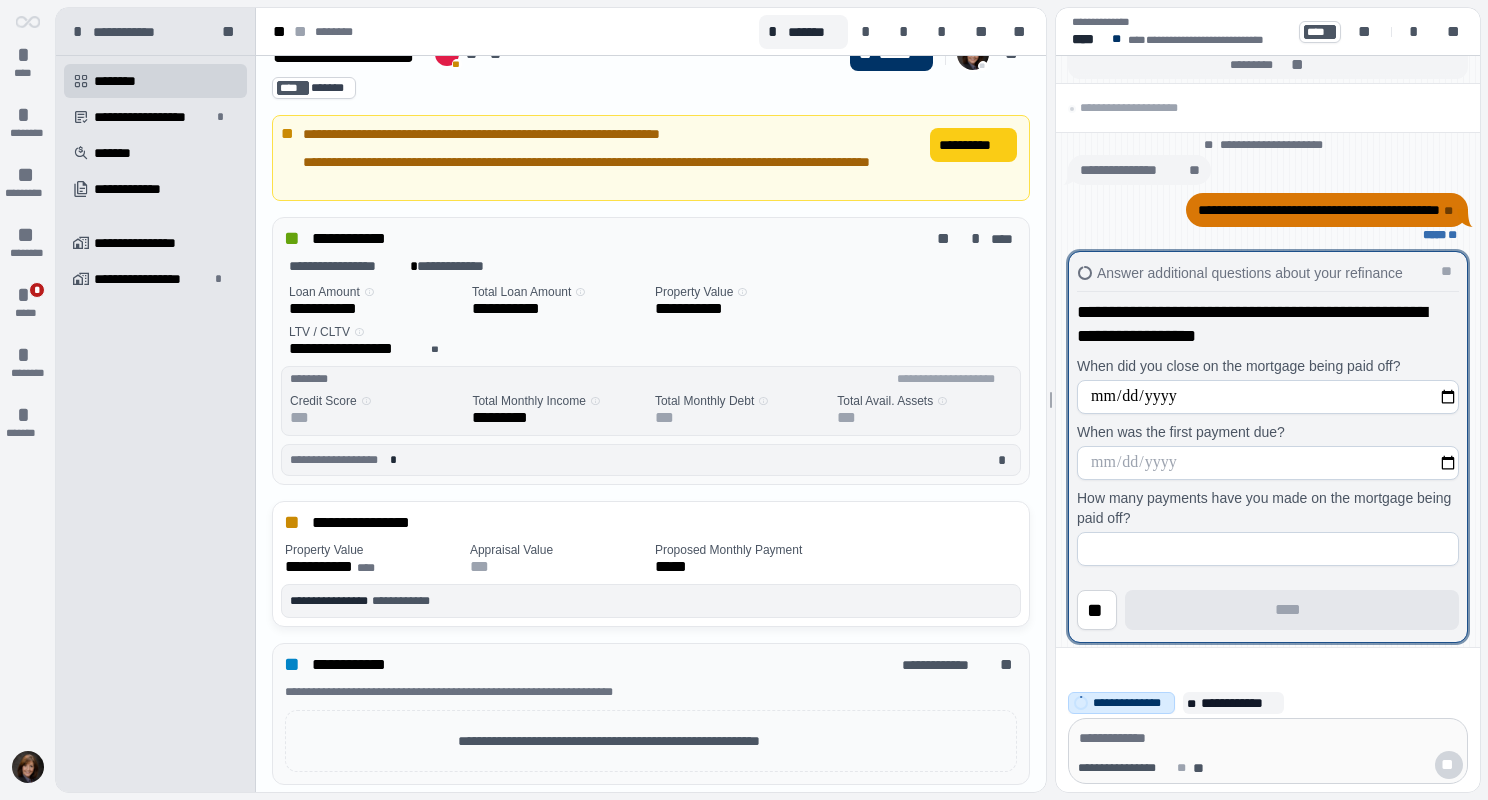 type on "**********" 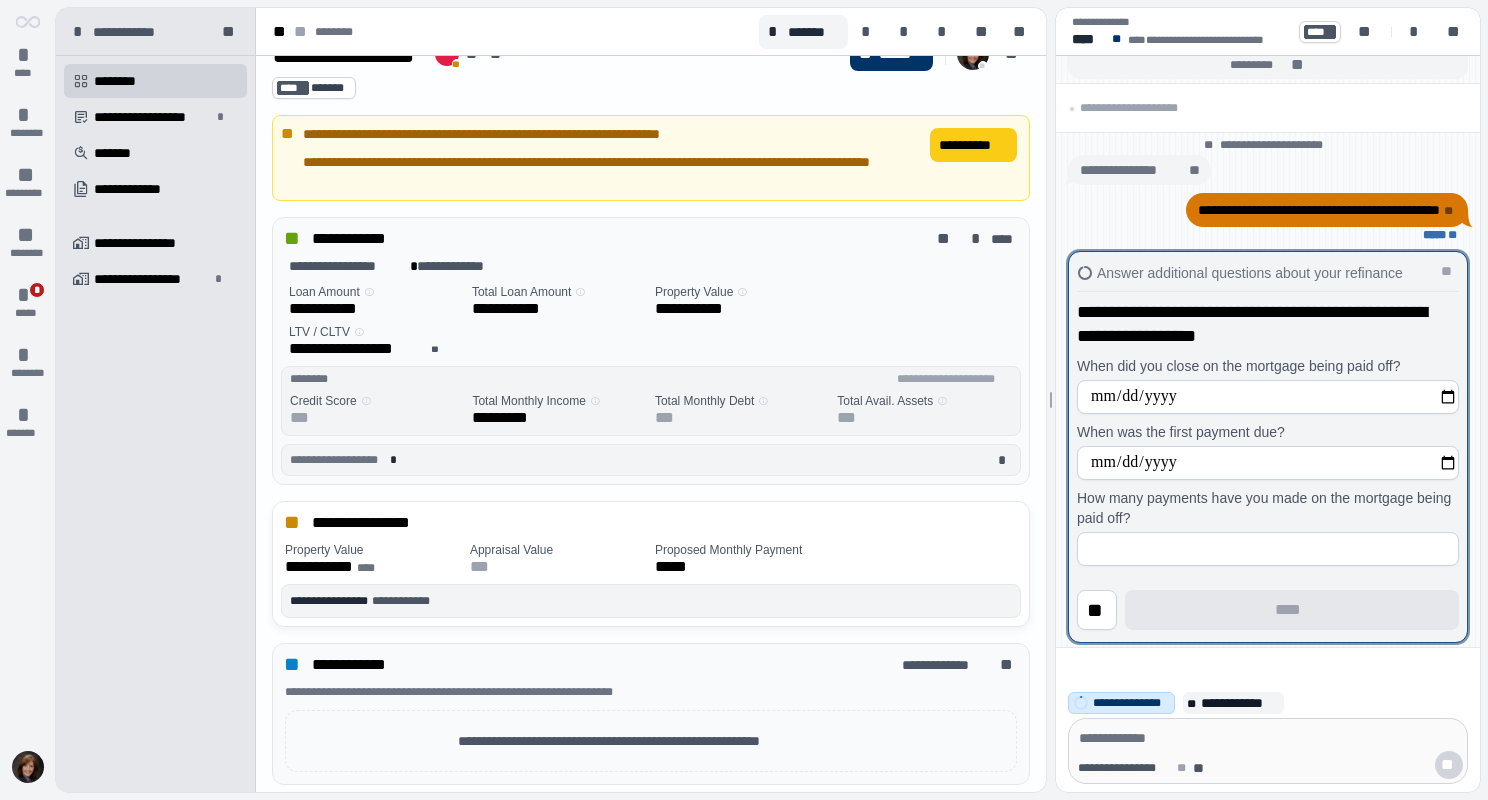 type on "**********" 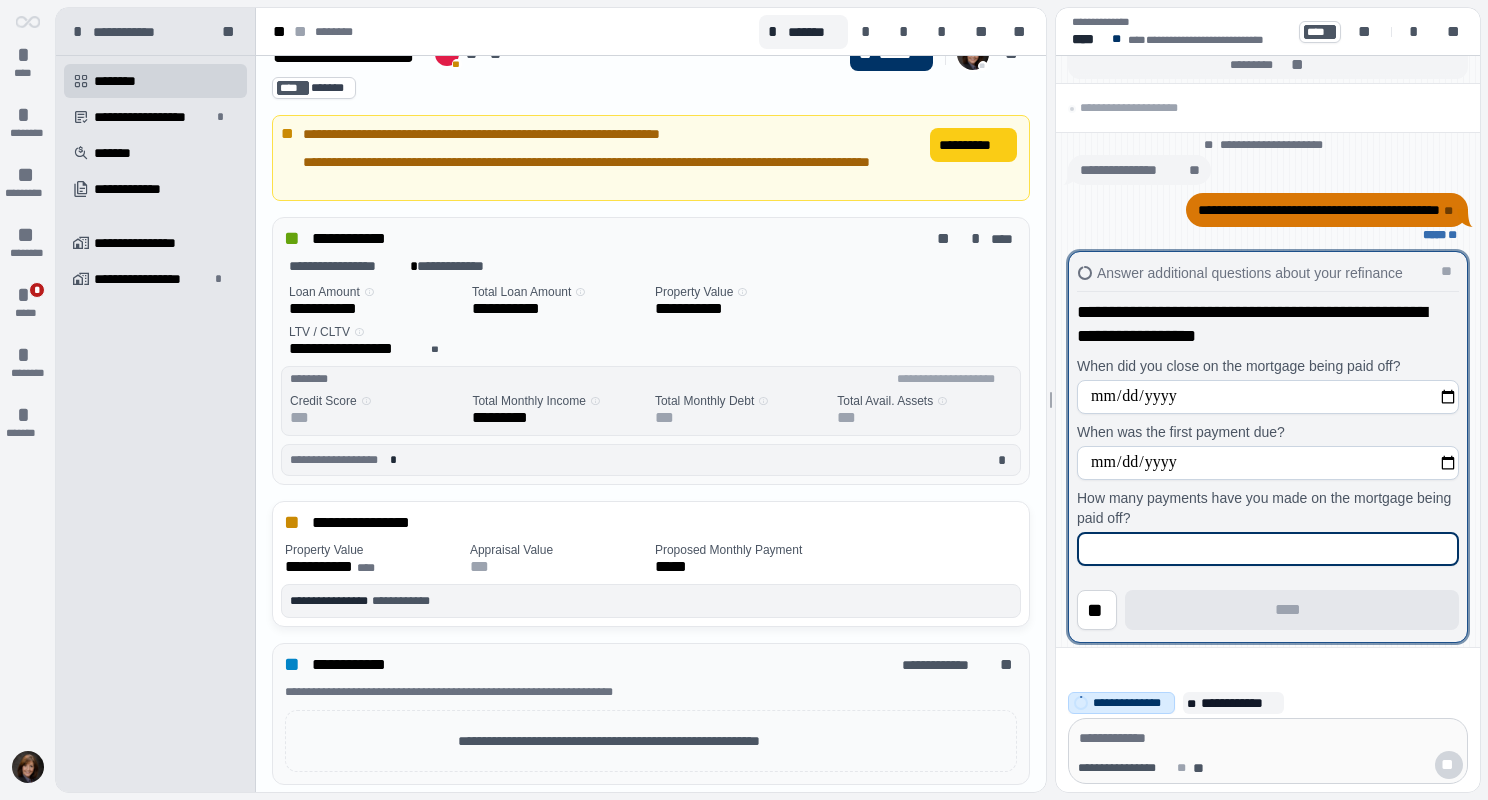 click at bounding box center [1268, 549] 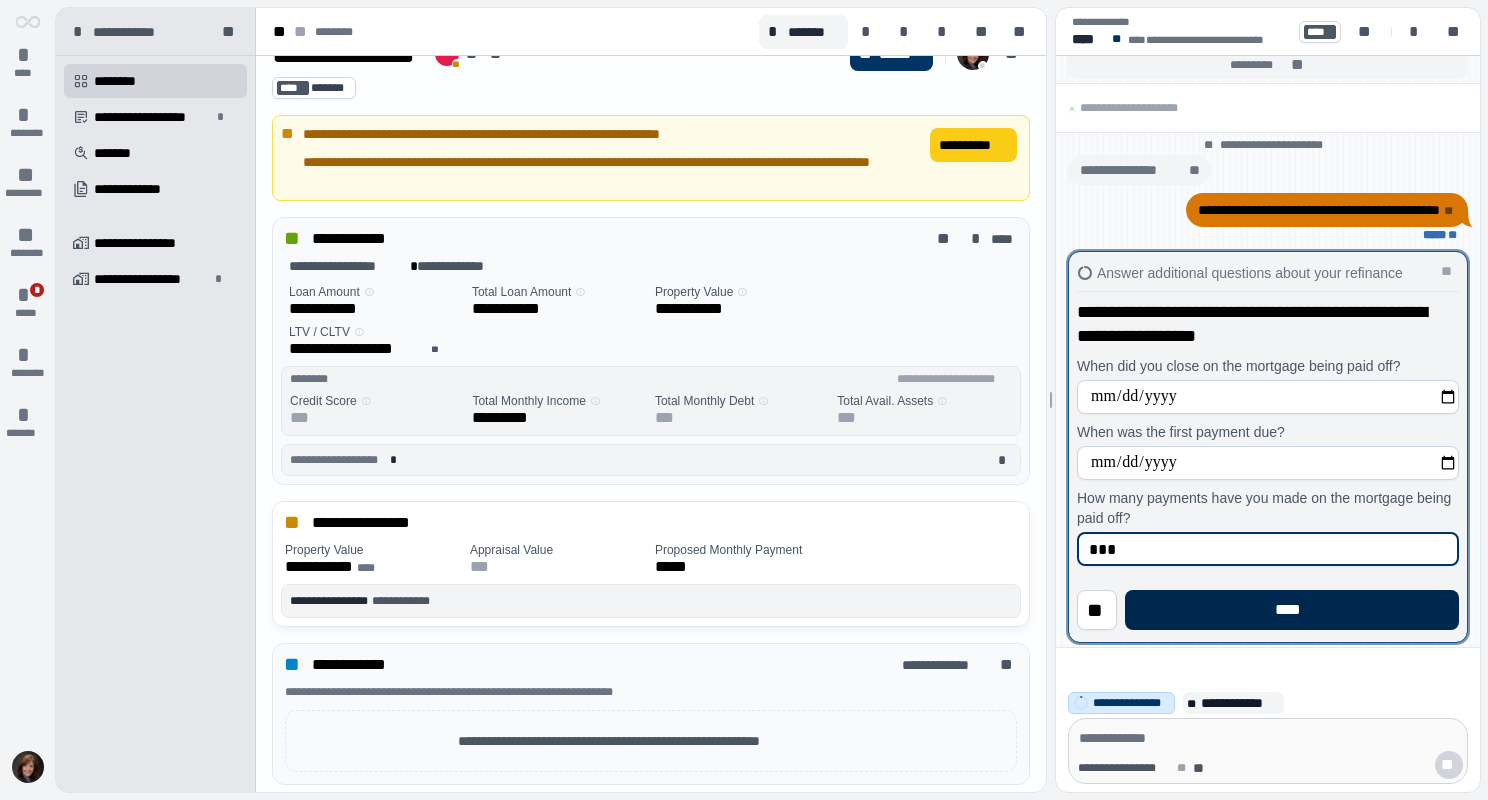 type on "***" 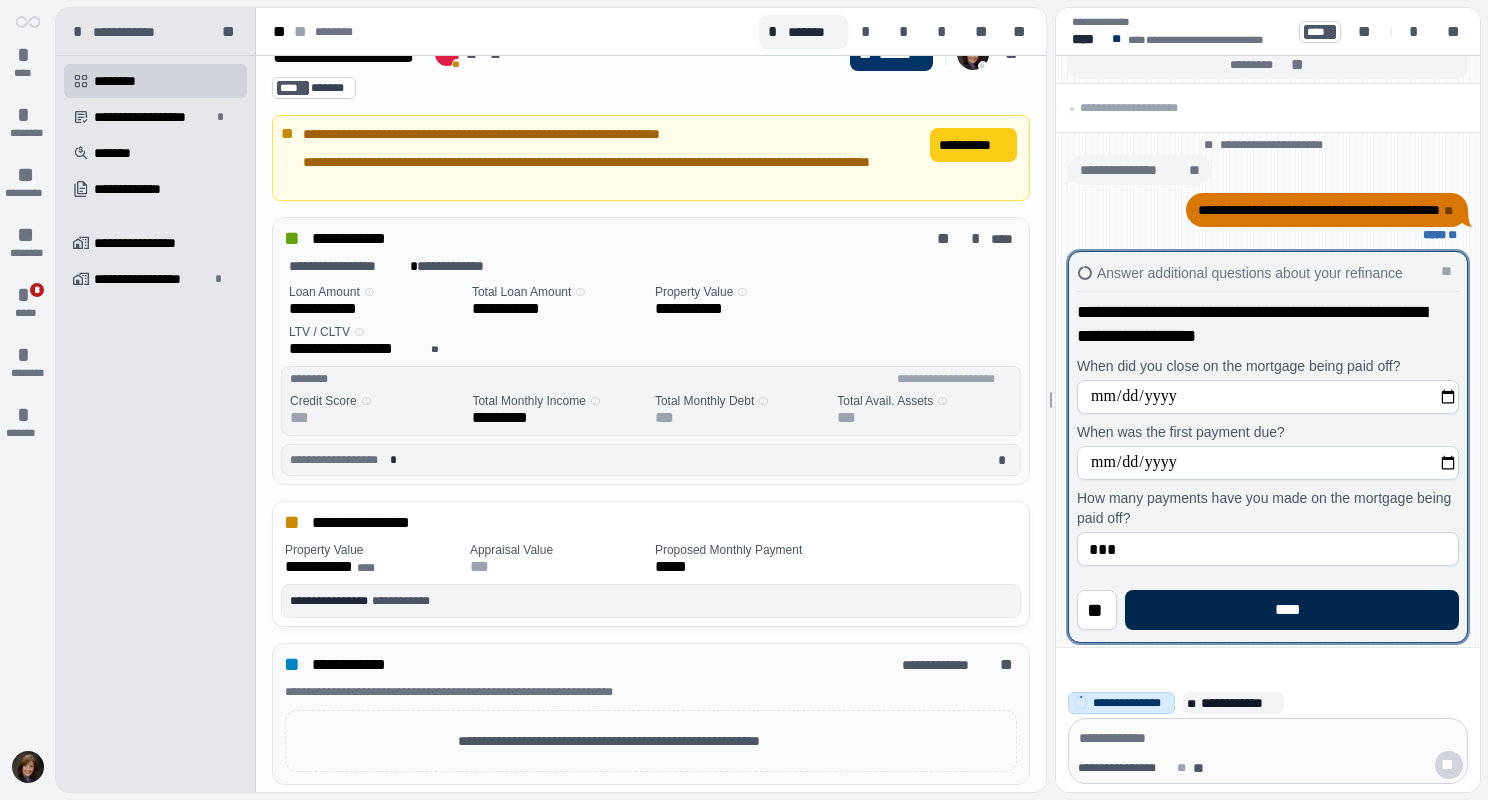 click on "****" at bounding box center [1292, 610] 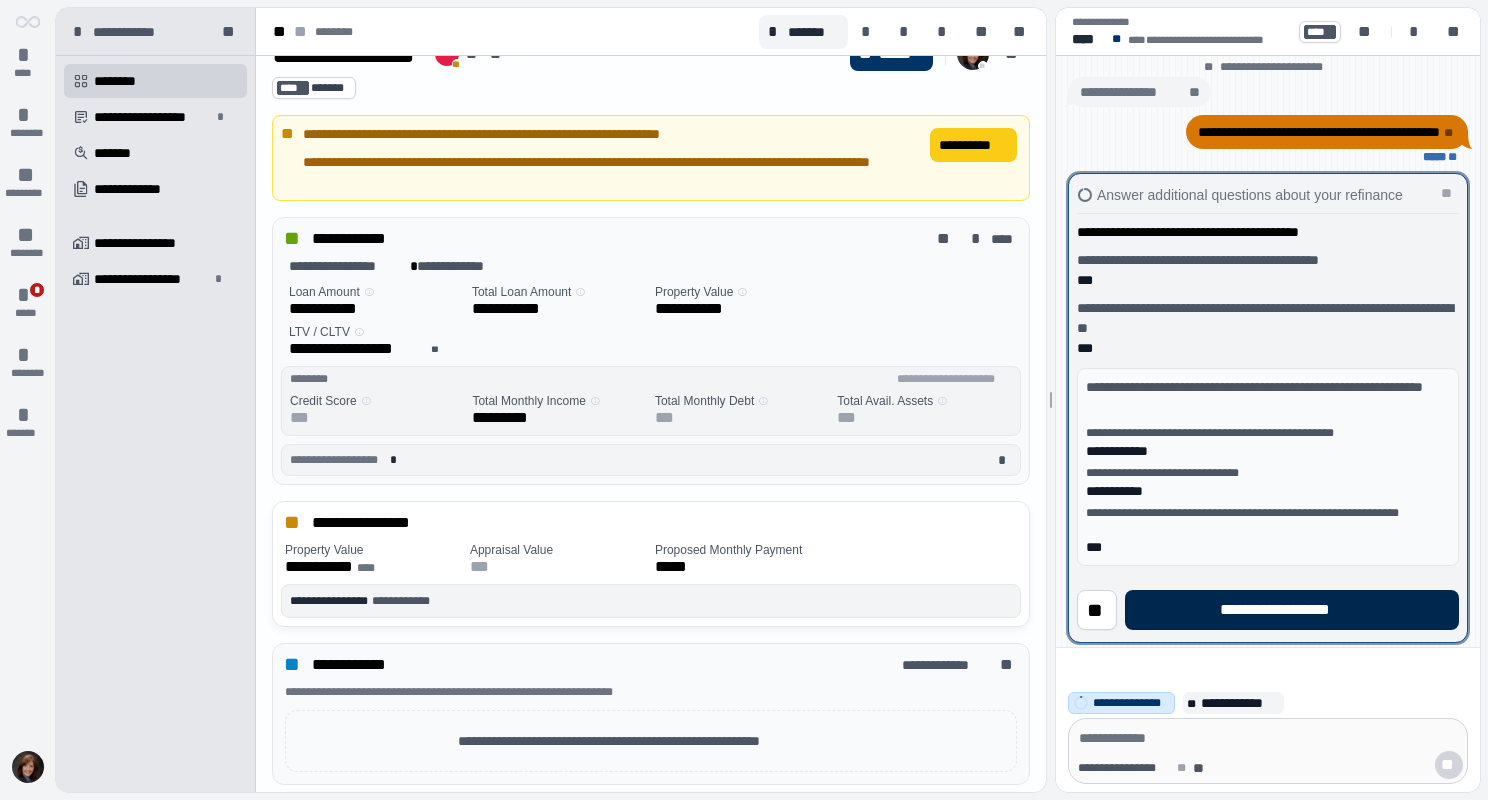 click on "**********" at bounding box center (1291, 610) 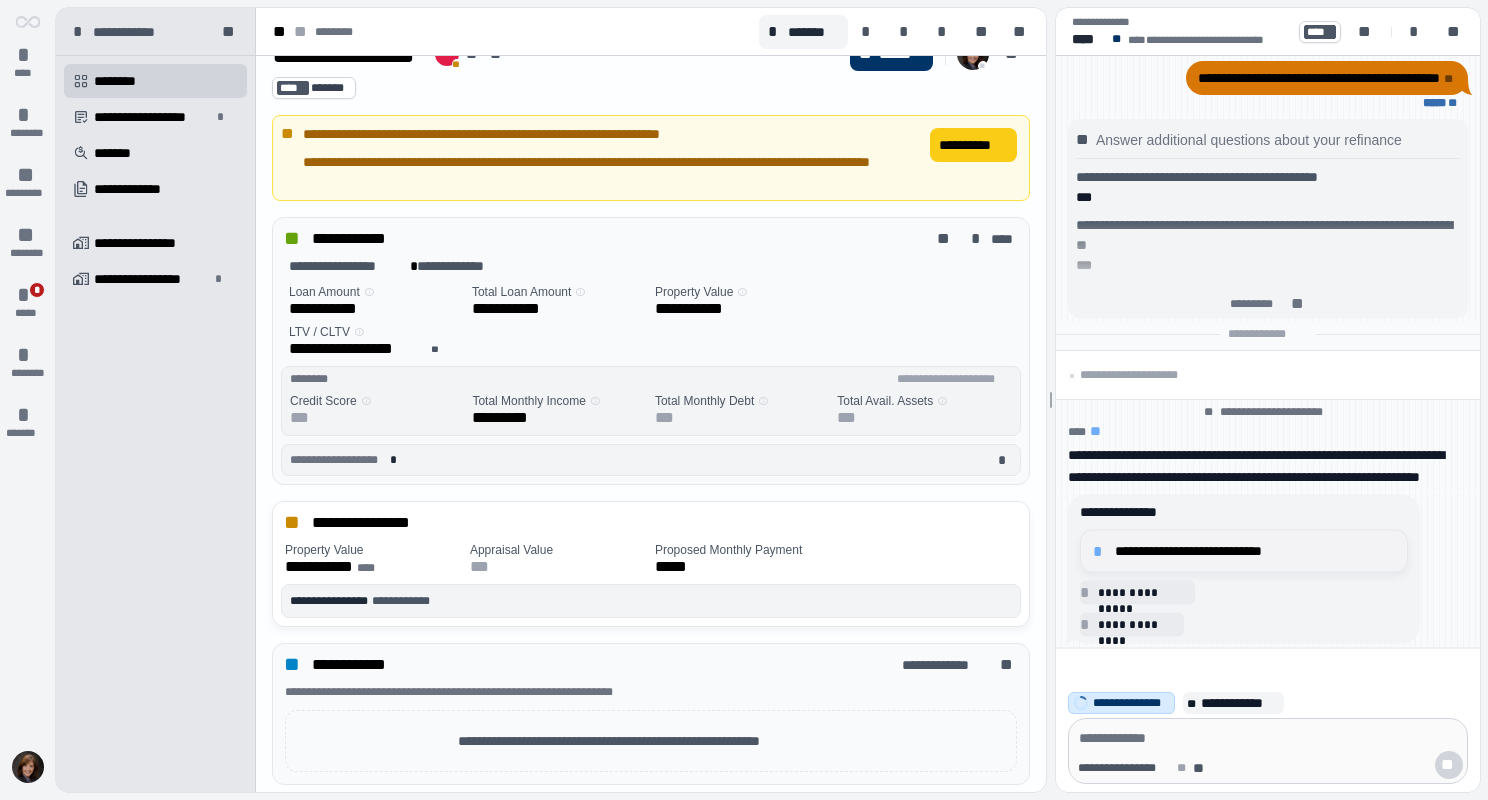 click on "**********" at bounding box center (1255, 551) 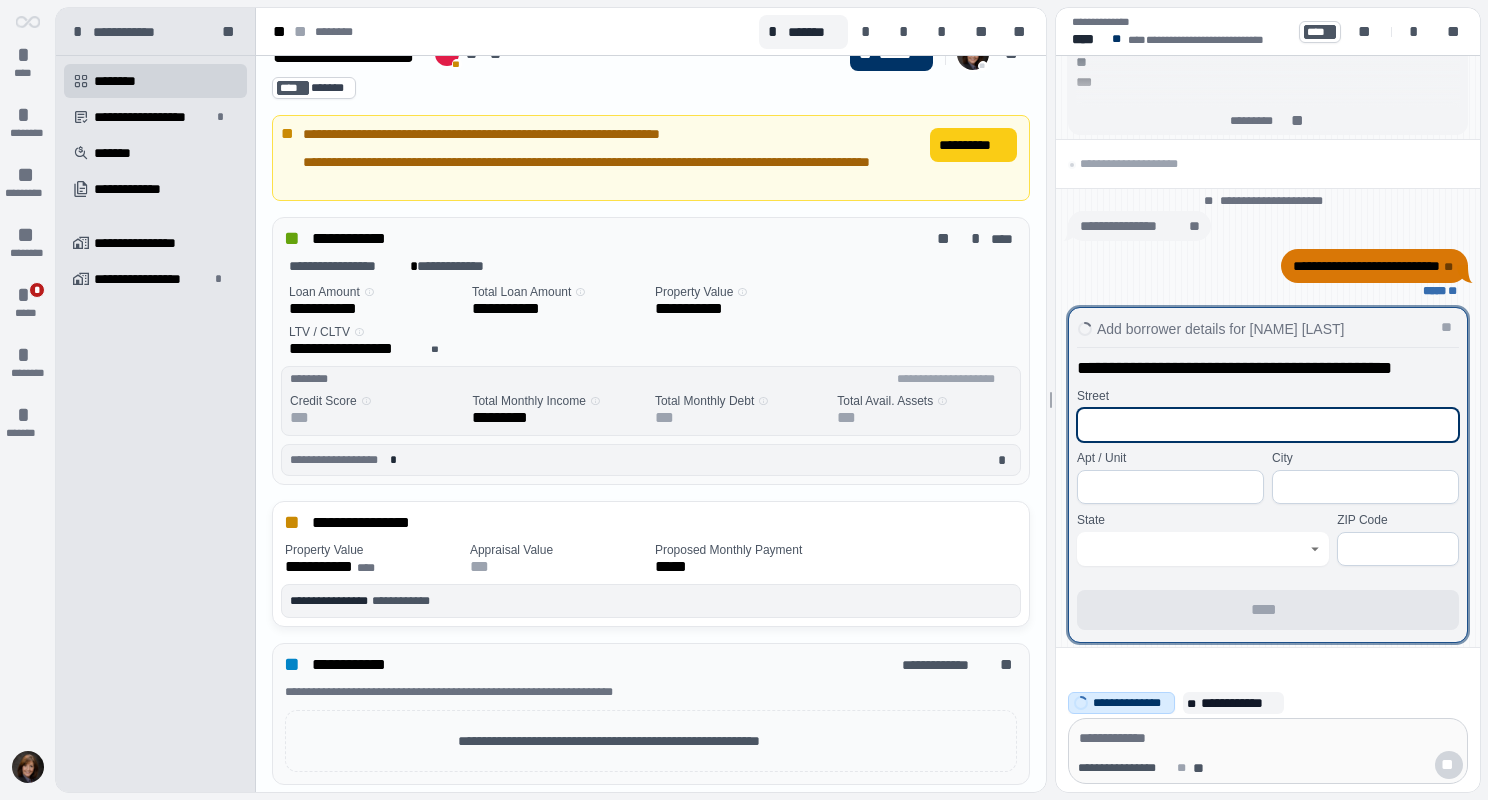 click at bounding box center (1268, 425) 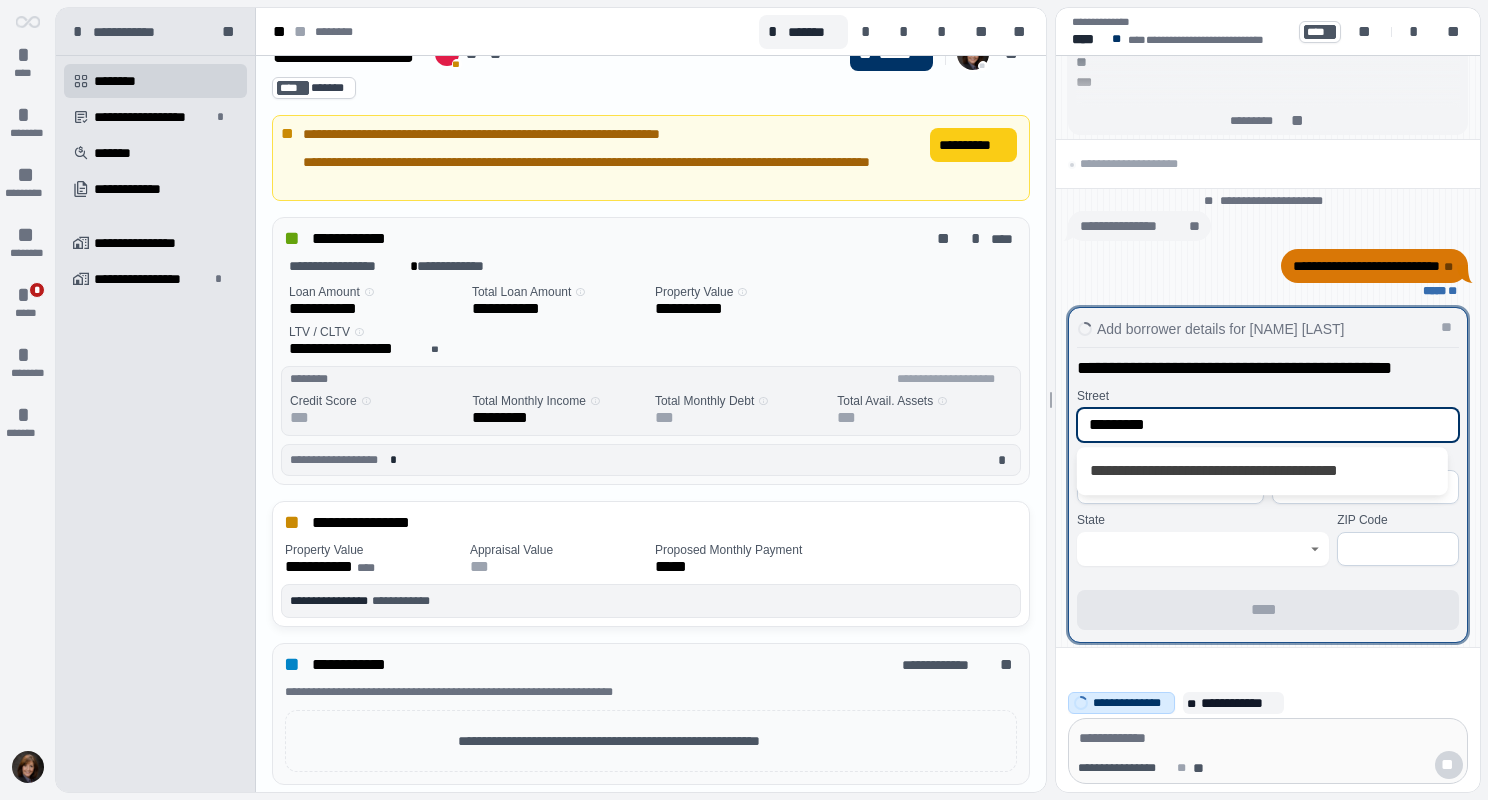click on "**********" at bounding box center [1261, 471] 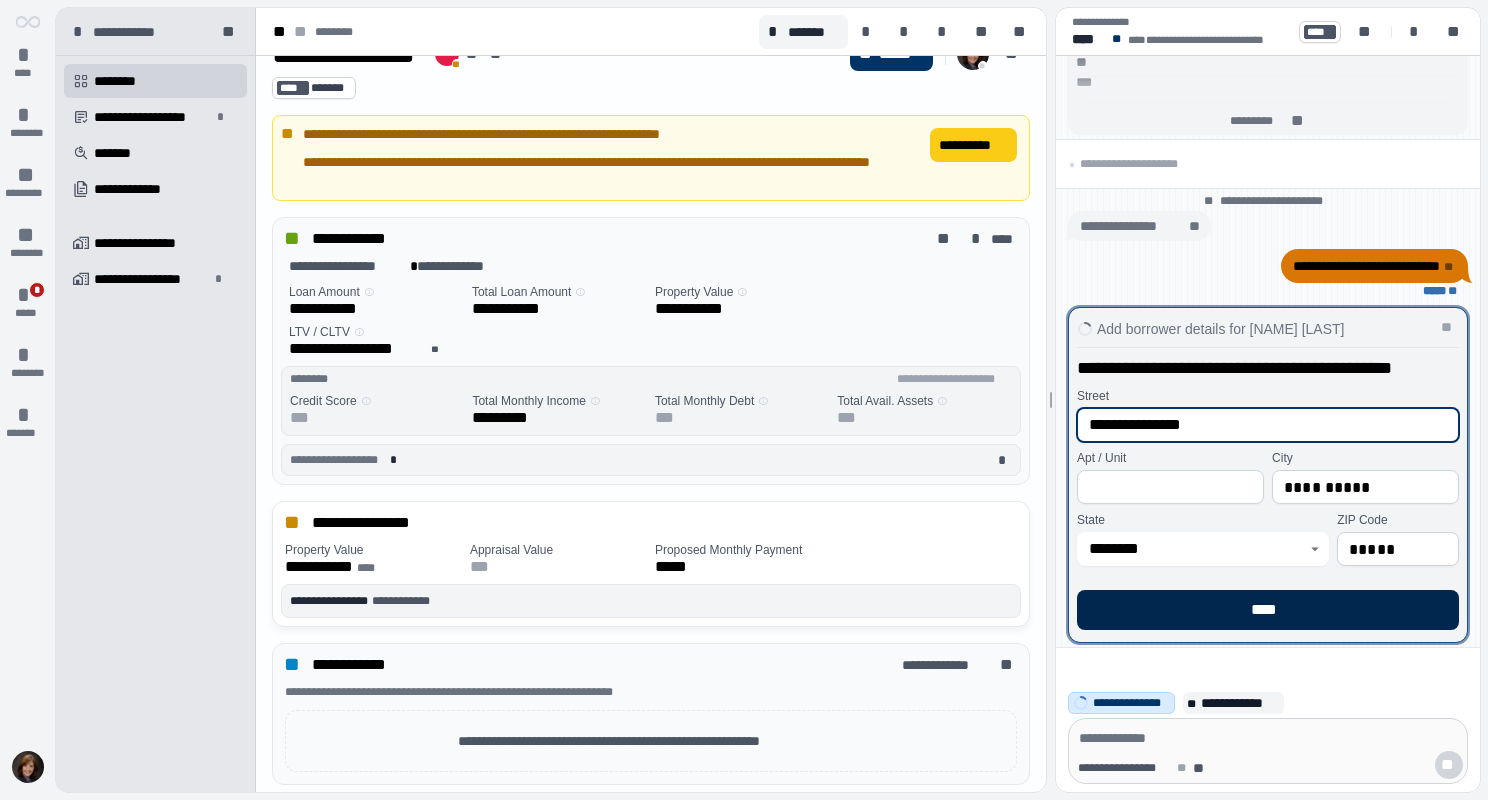 type on "**********" 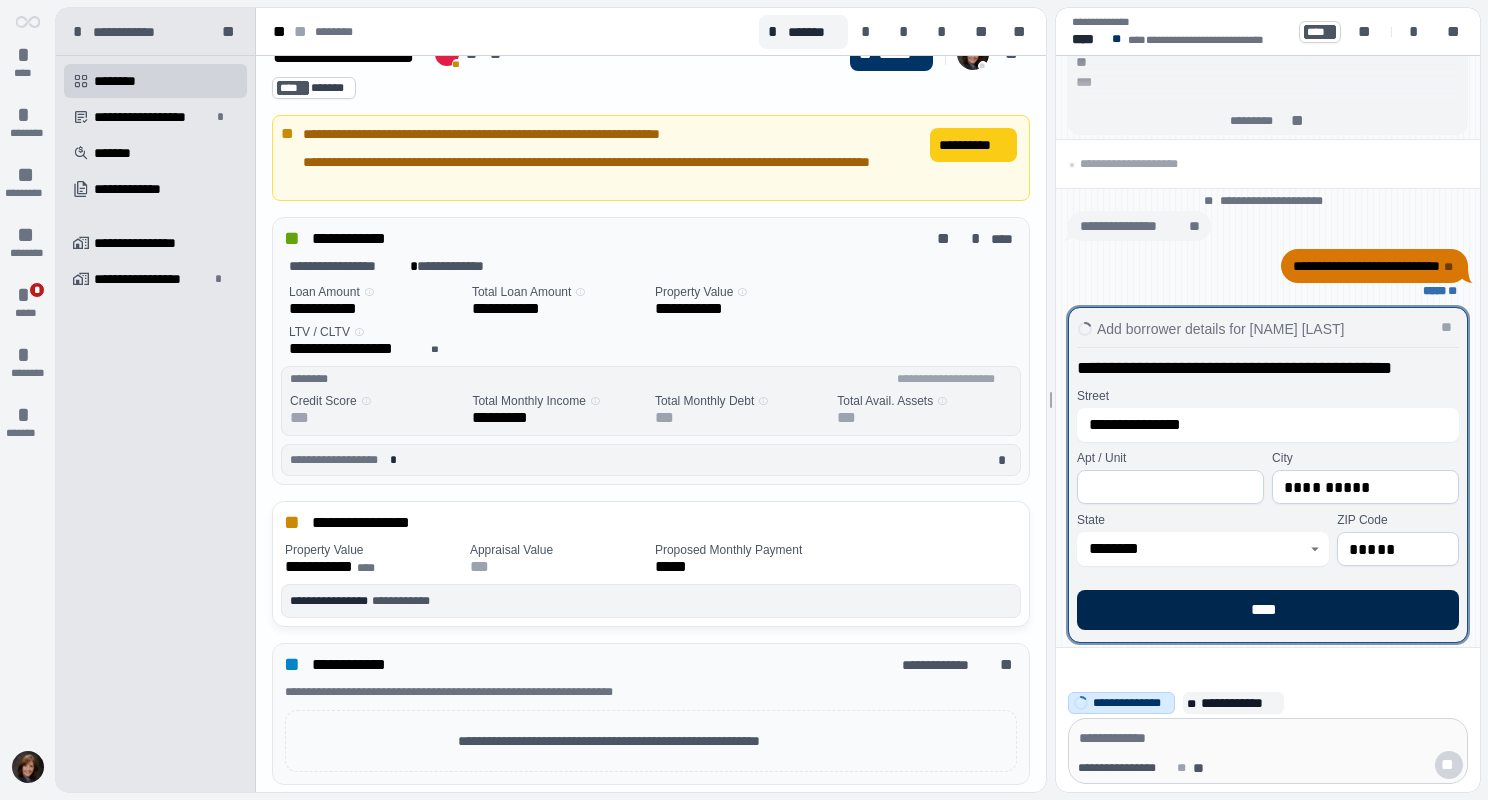 click on "****" at bounding box center (1268, 610) 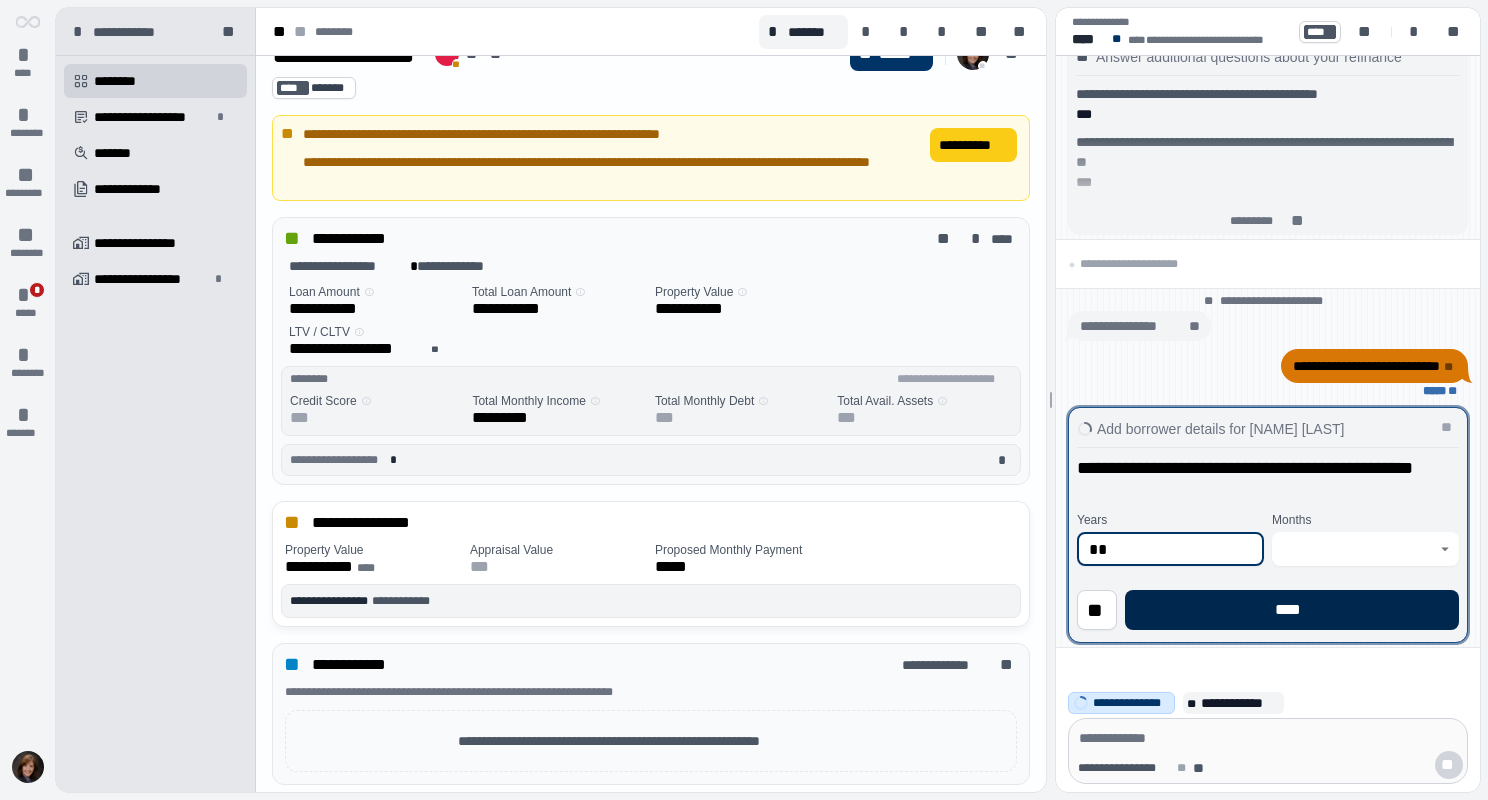 type on "**" 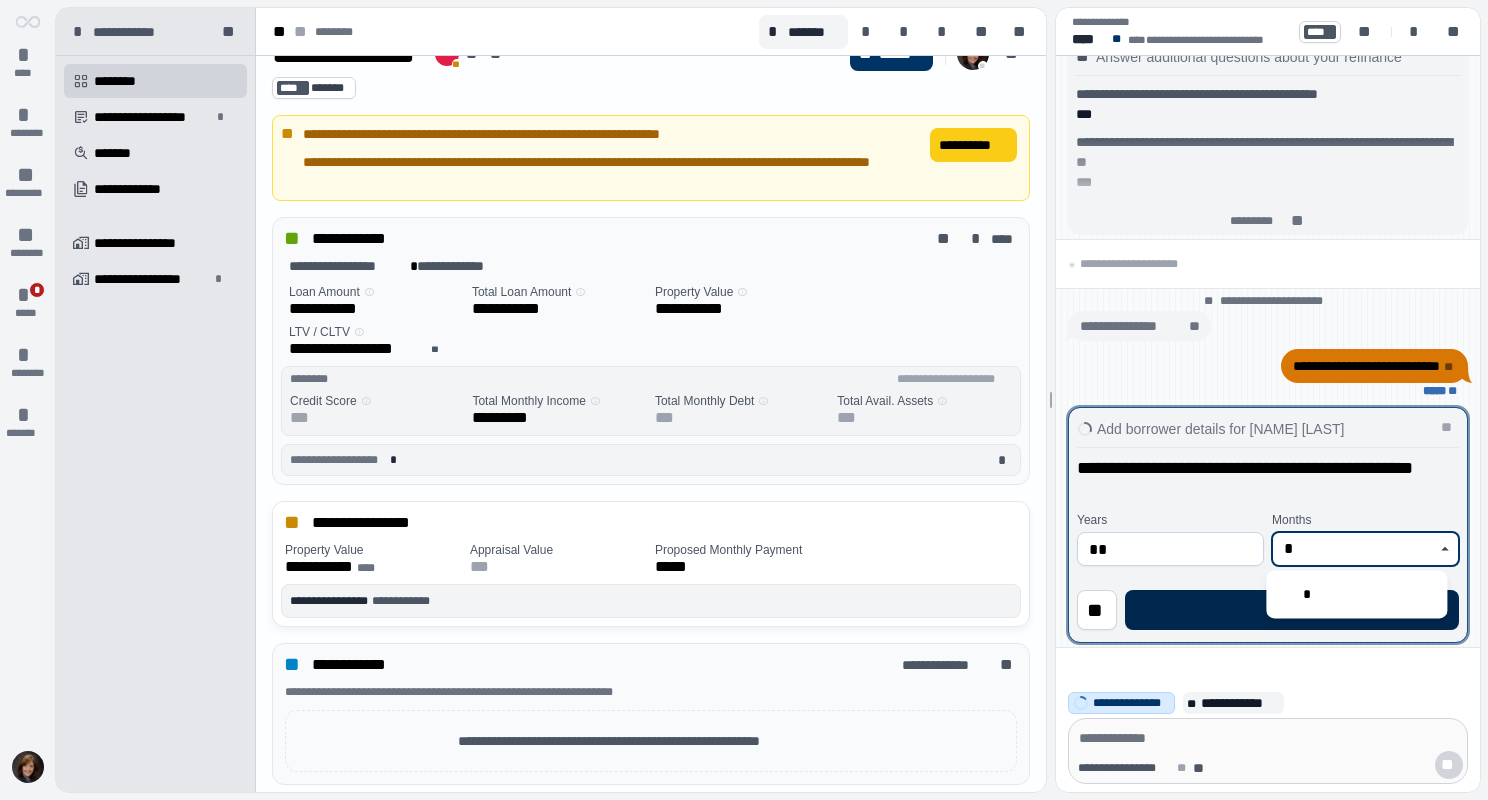 type on "*" 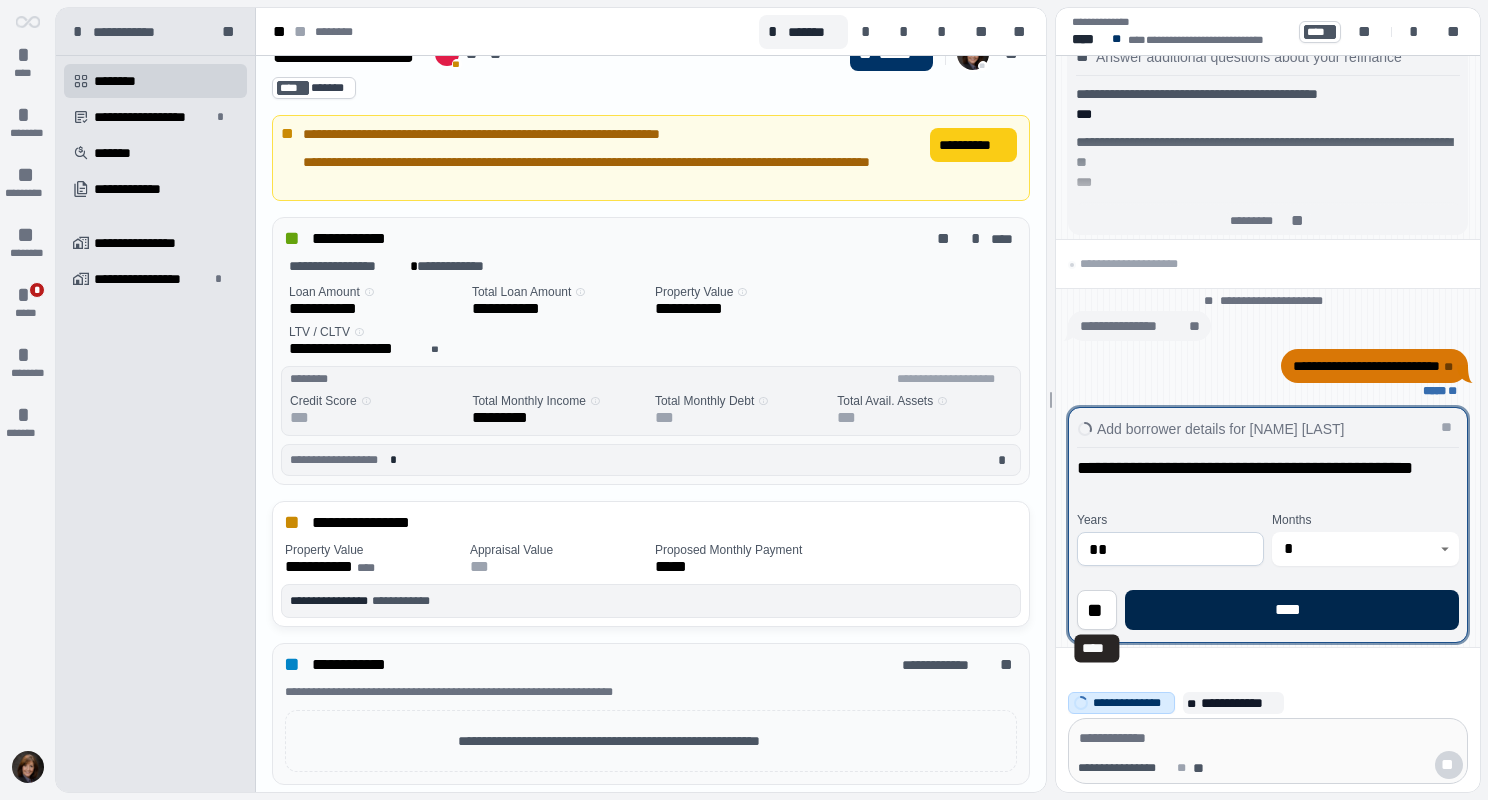 type 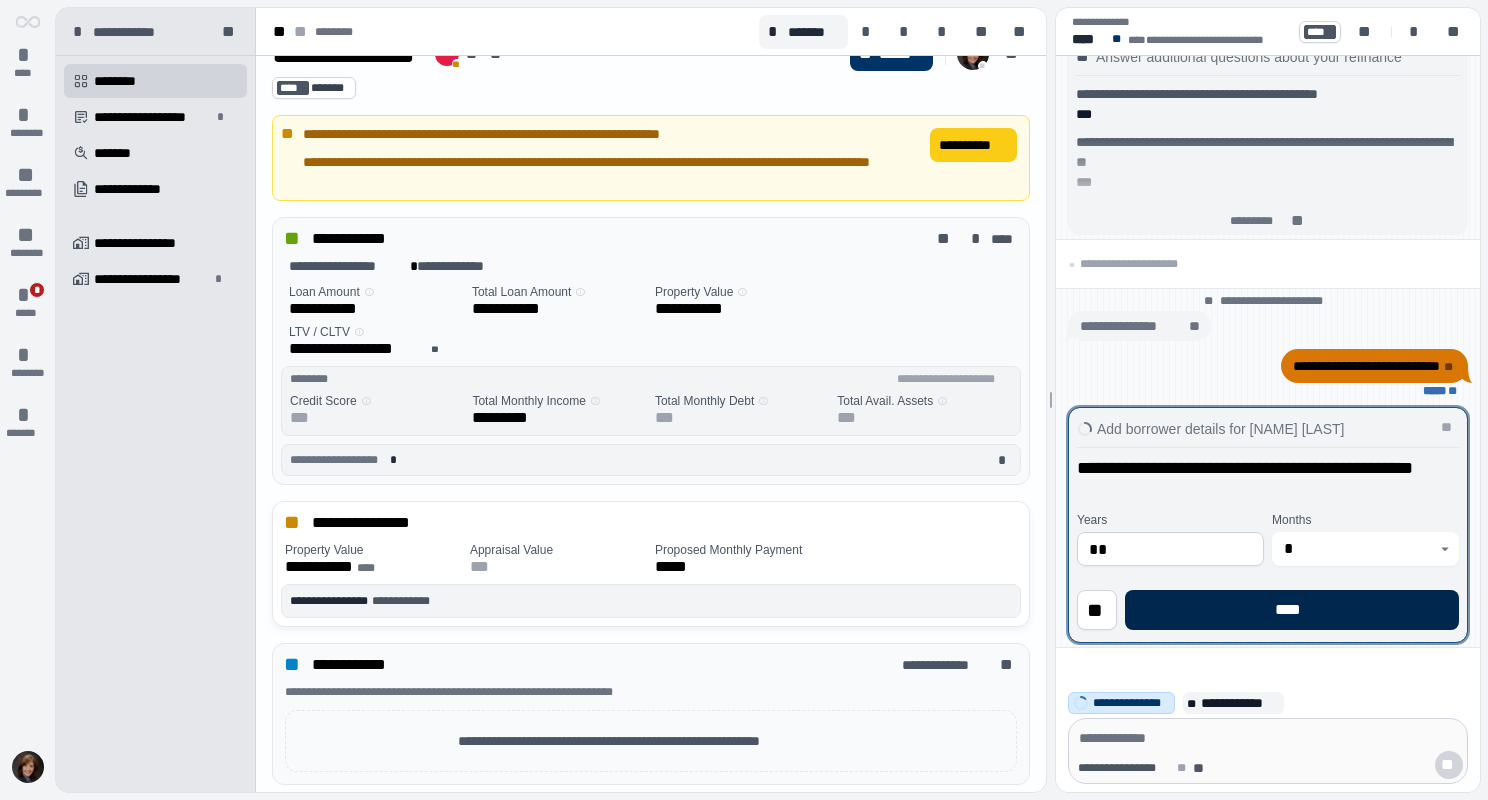 click on "****" at bounding box center [1292, 610] 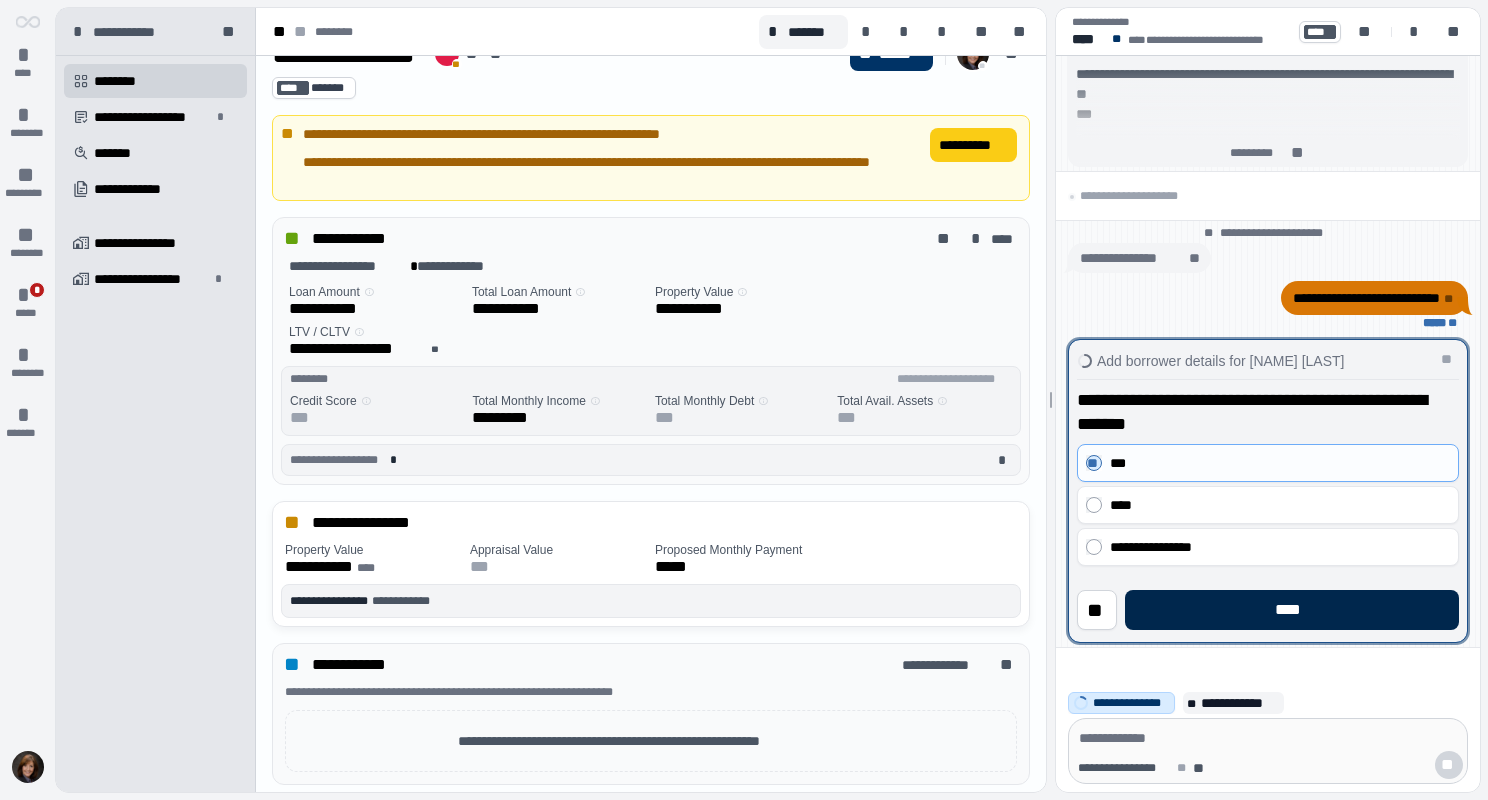click on "****" at bounding box center (1292, 610) 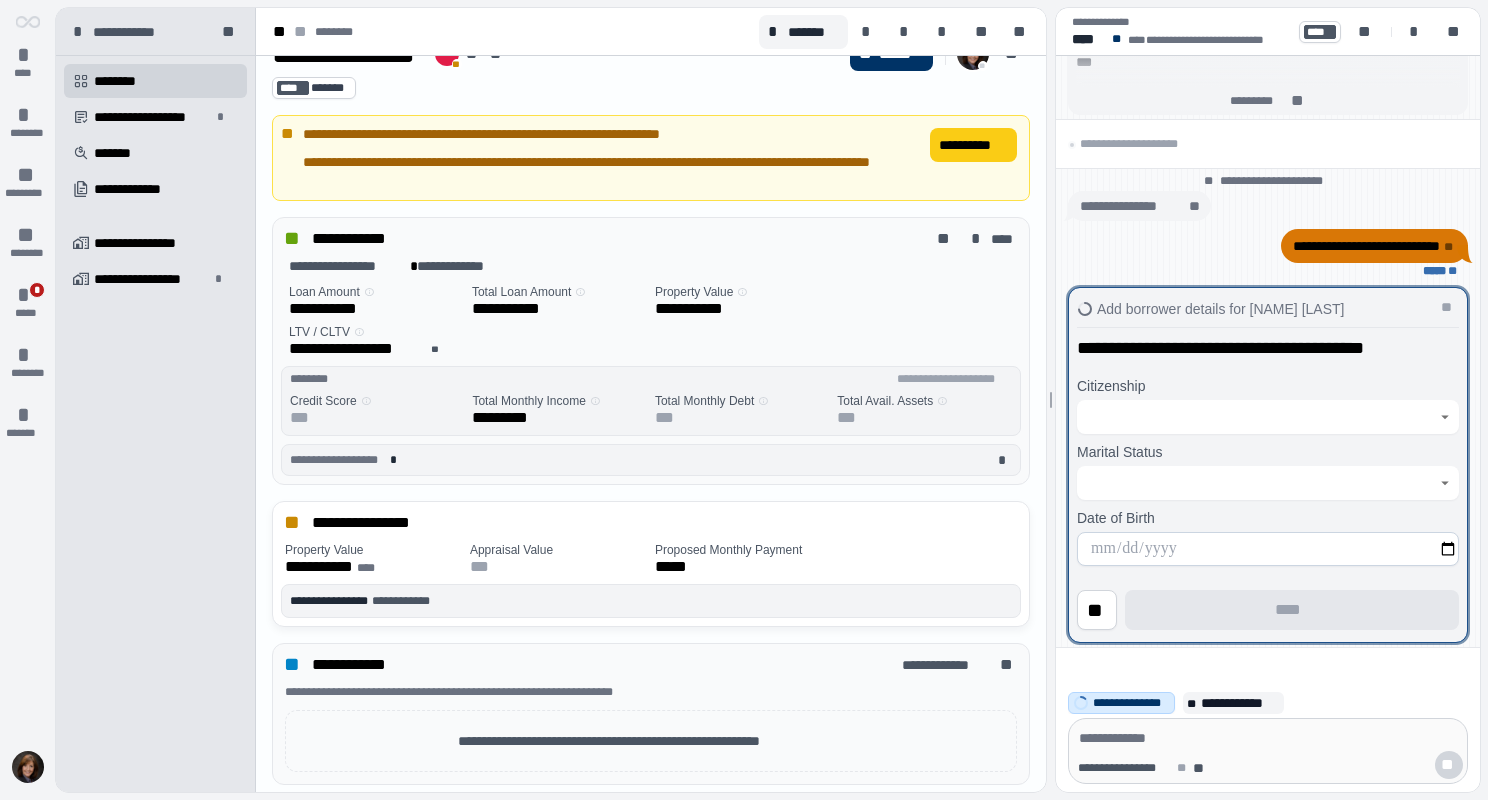 click 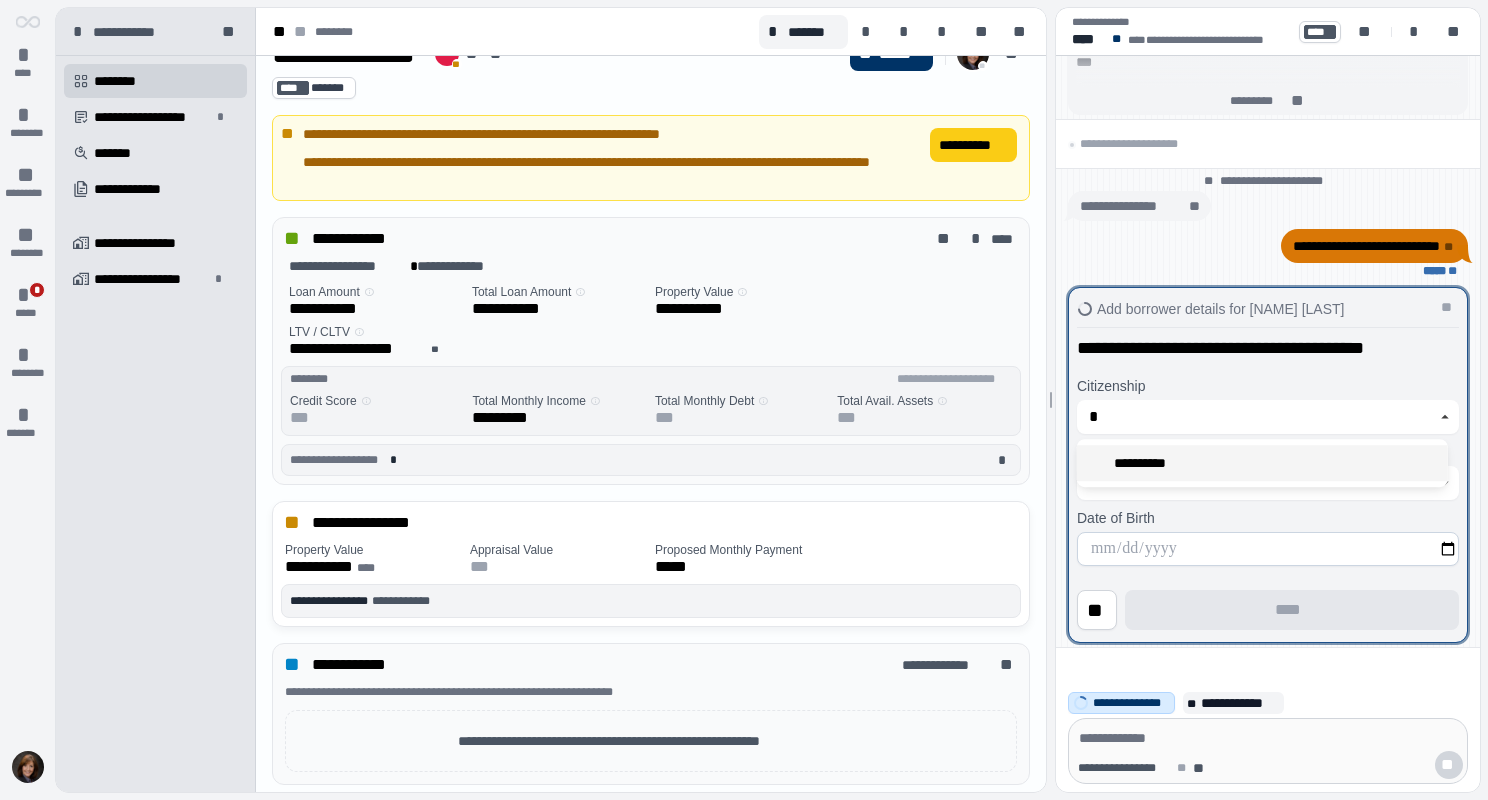 click on "**********" at bounding box center (1145, 463) 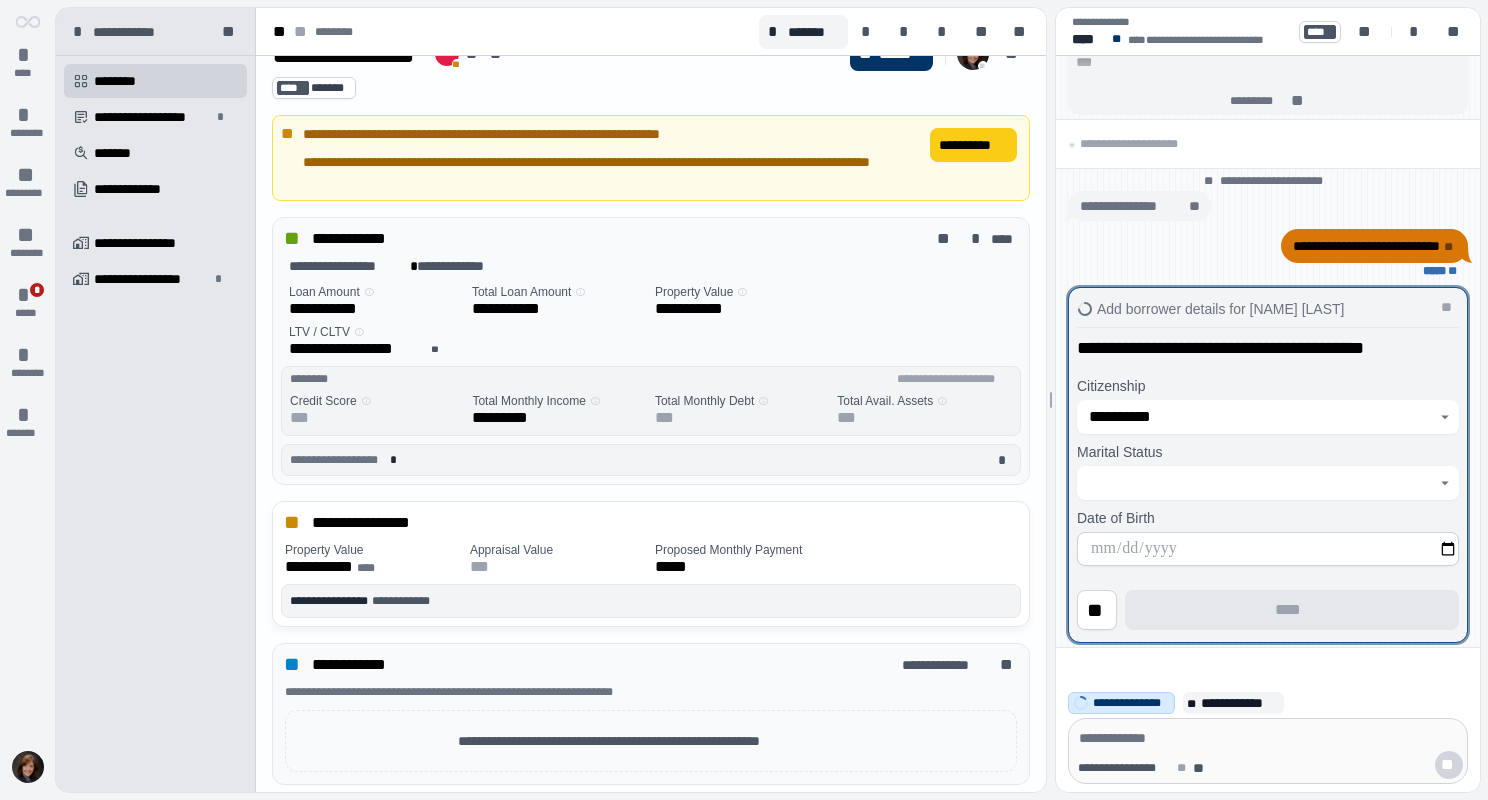click 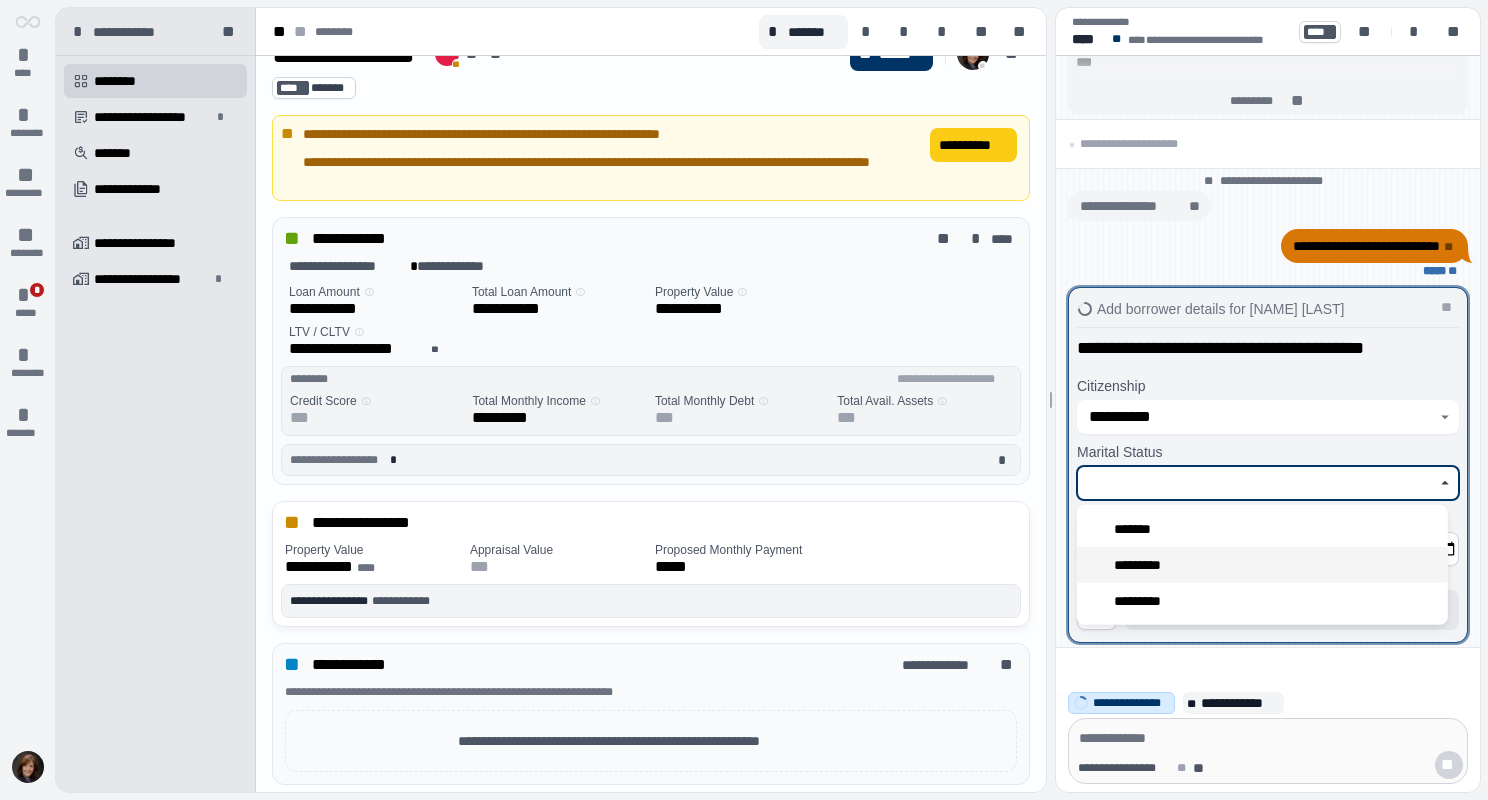 click on "*********" at bounding box center [1146, 565] 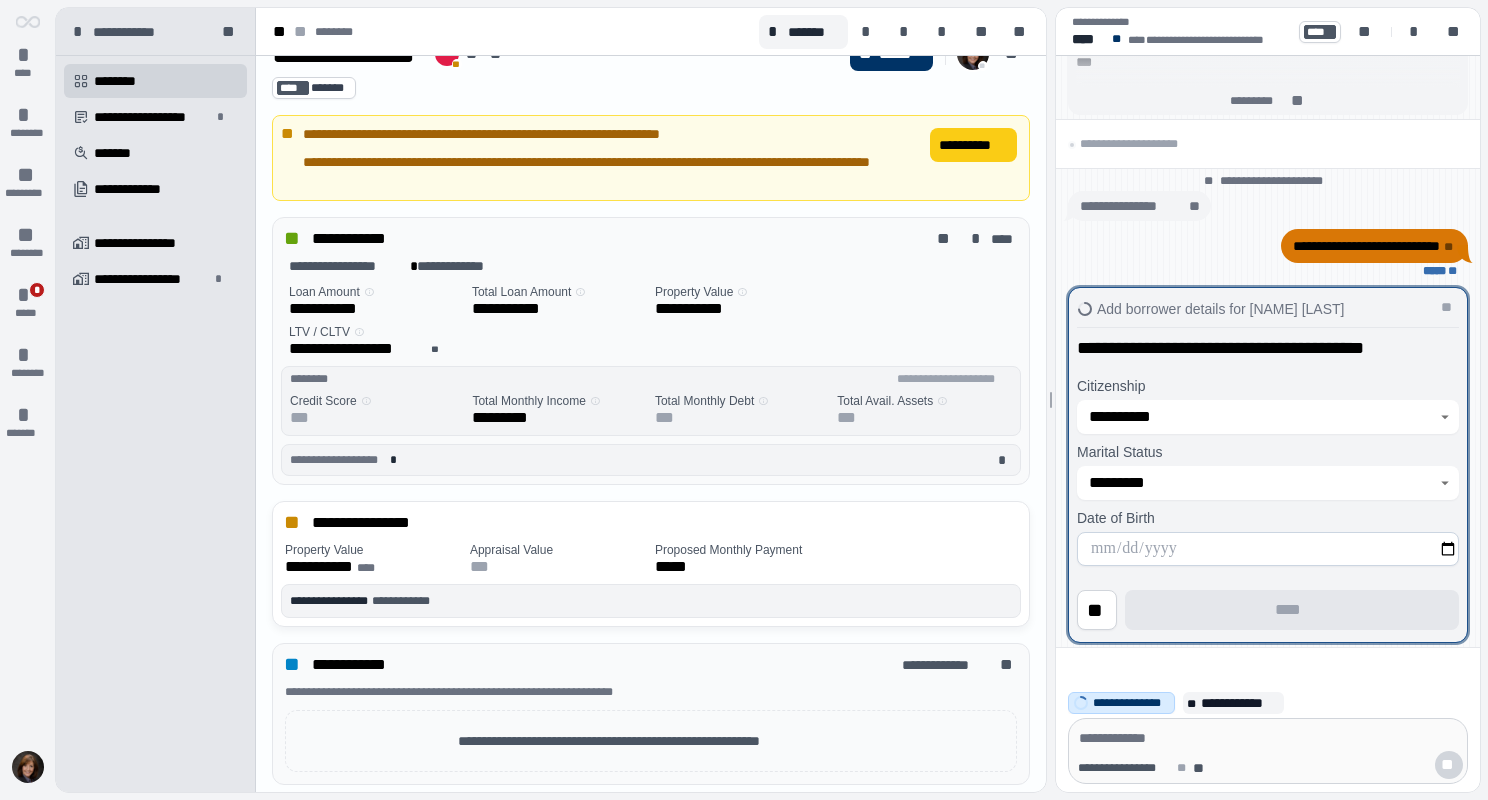 click at bounding box center (1268, 549) 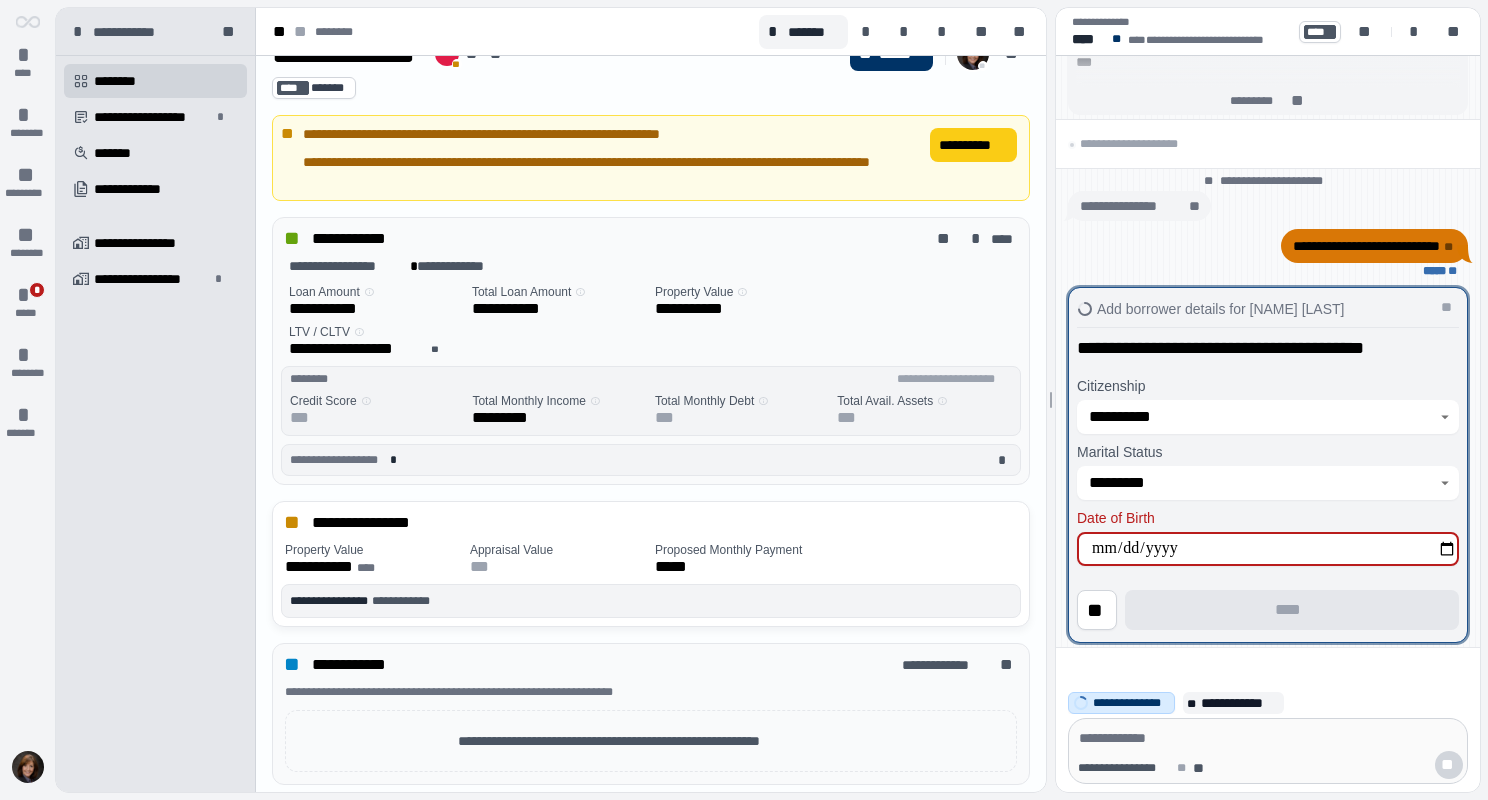 type on "**********" 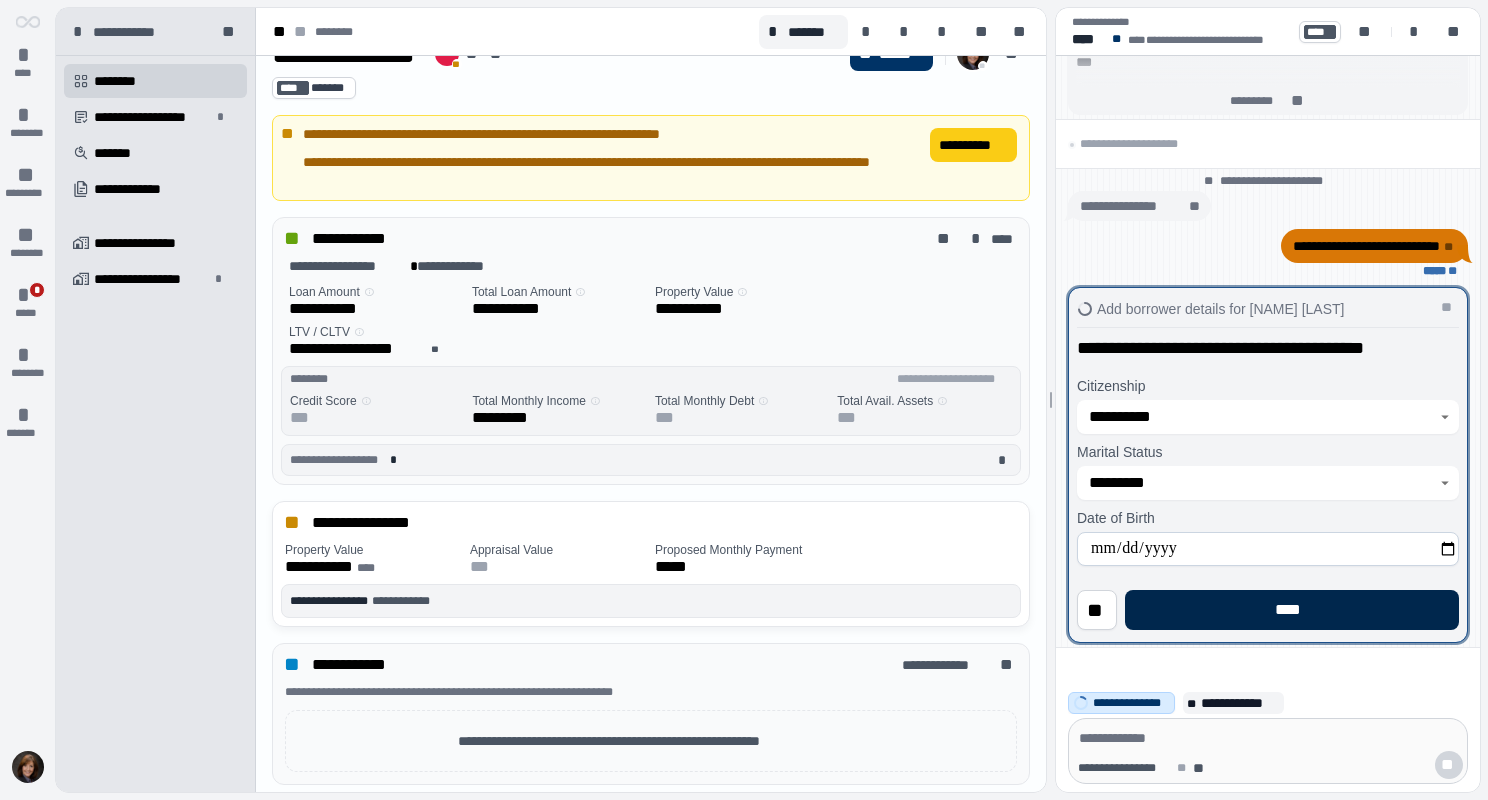 click on "****" at bounding box center (1292, 610) 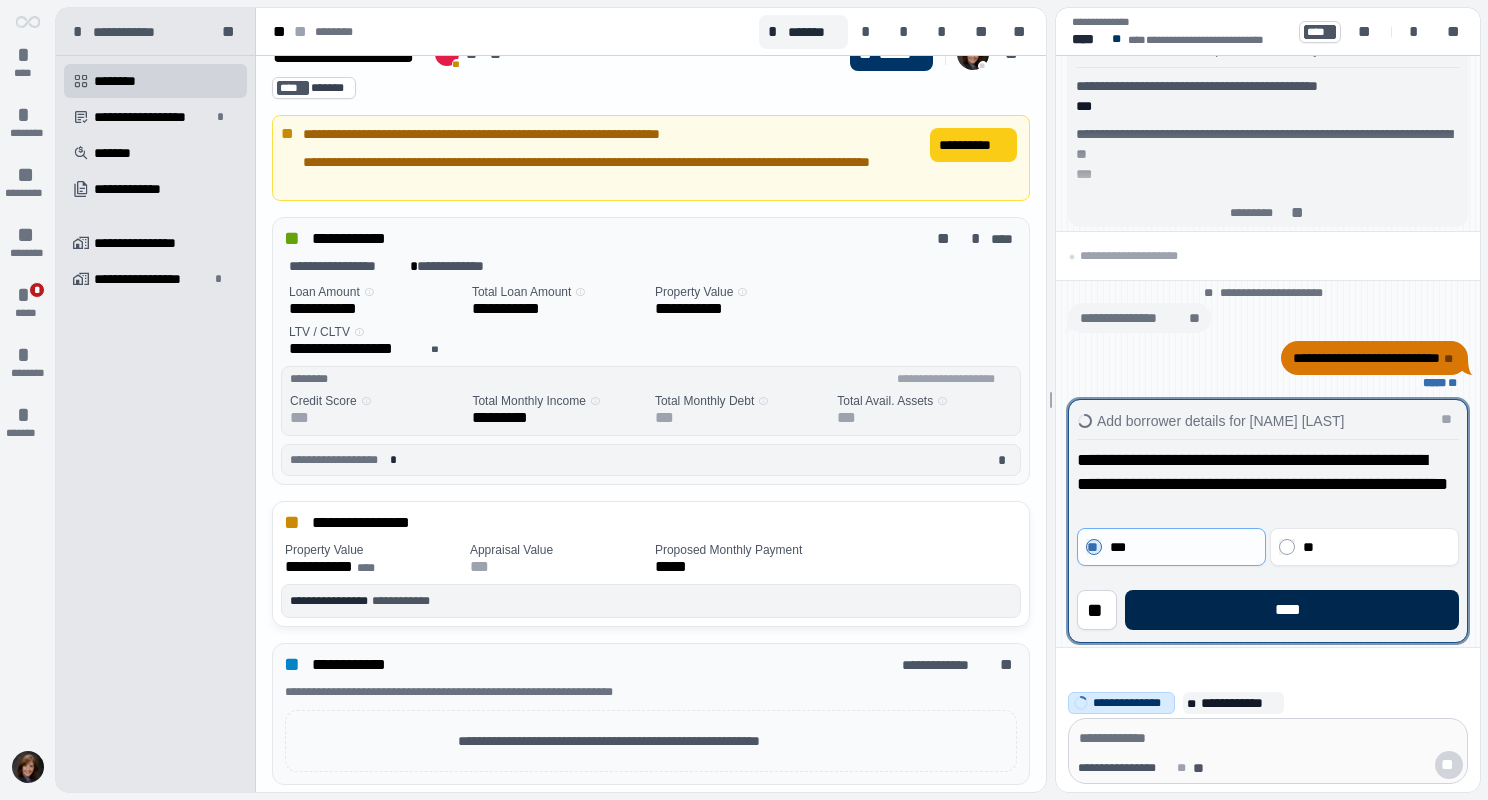 click on "****" at bounding box center (1292, 610) 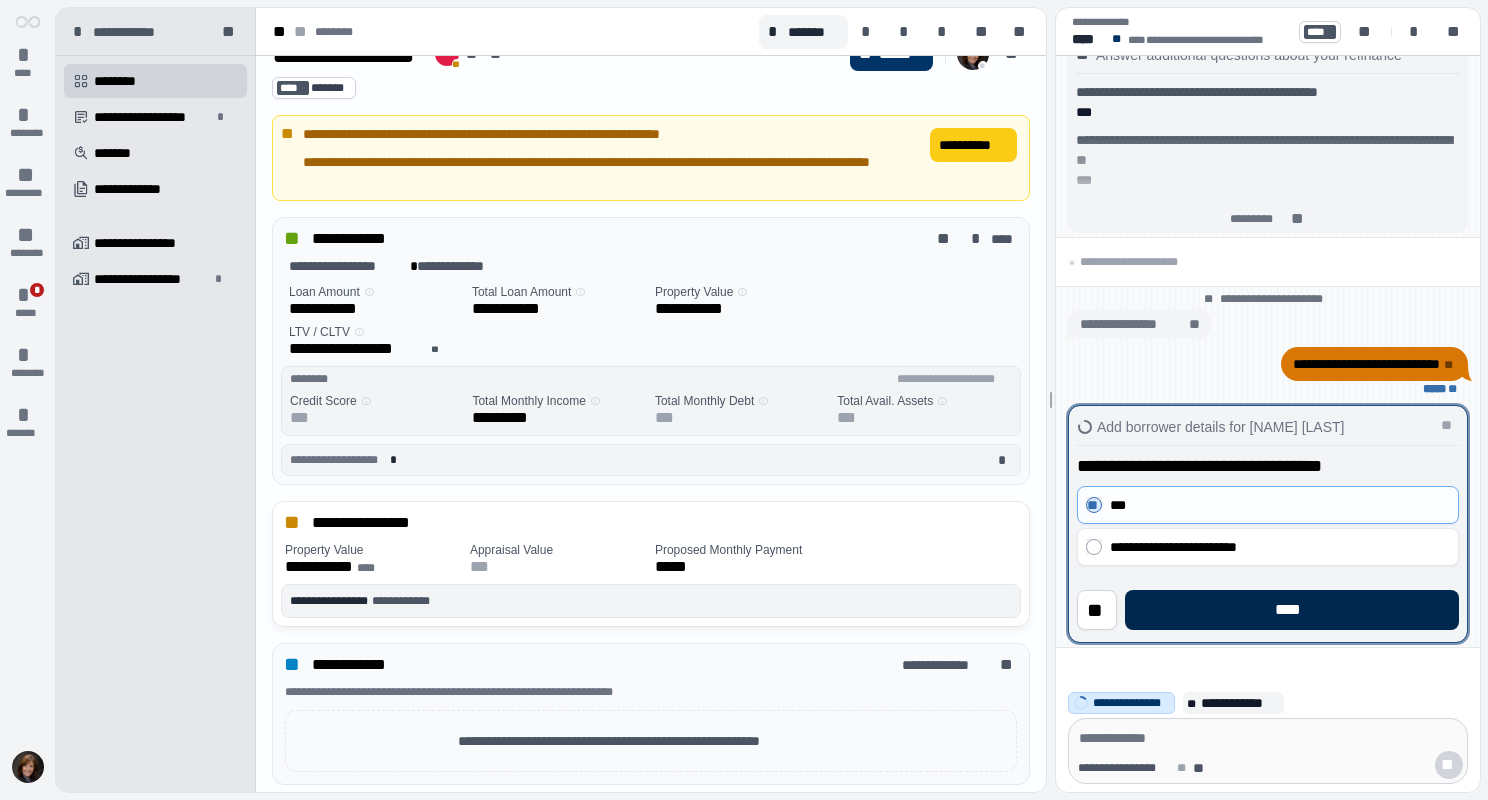 click on "****" at bounding box center [1292, 610] 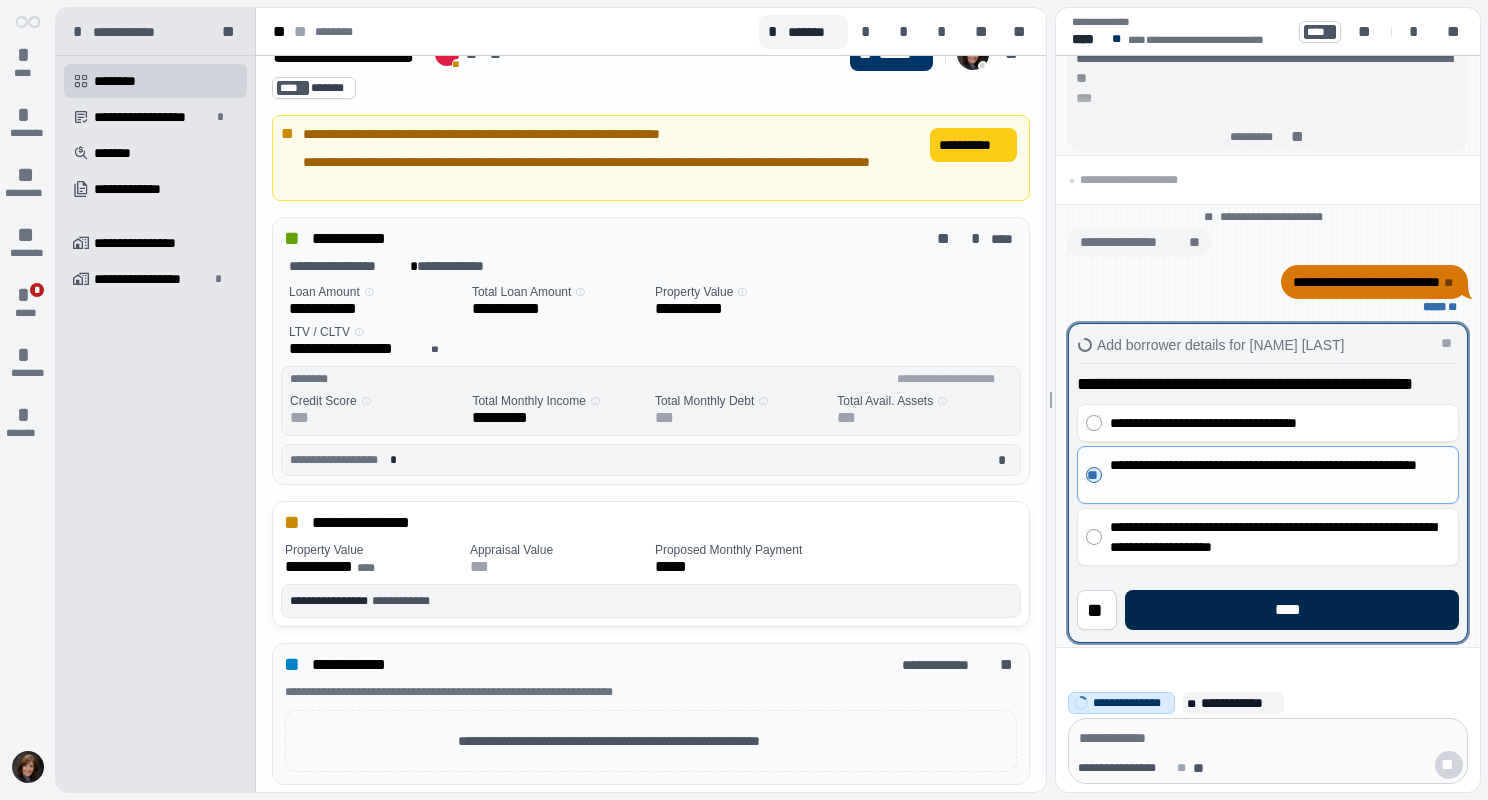 click on "****" at bounding box center [1292, 610] 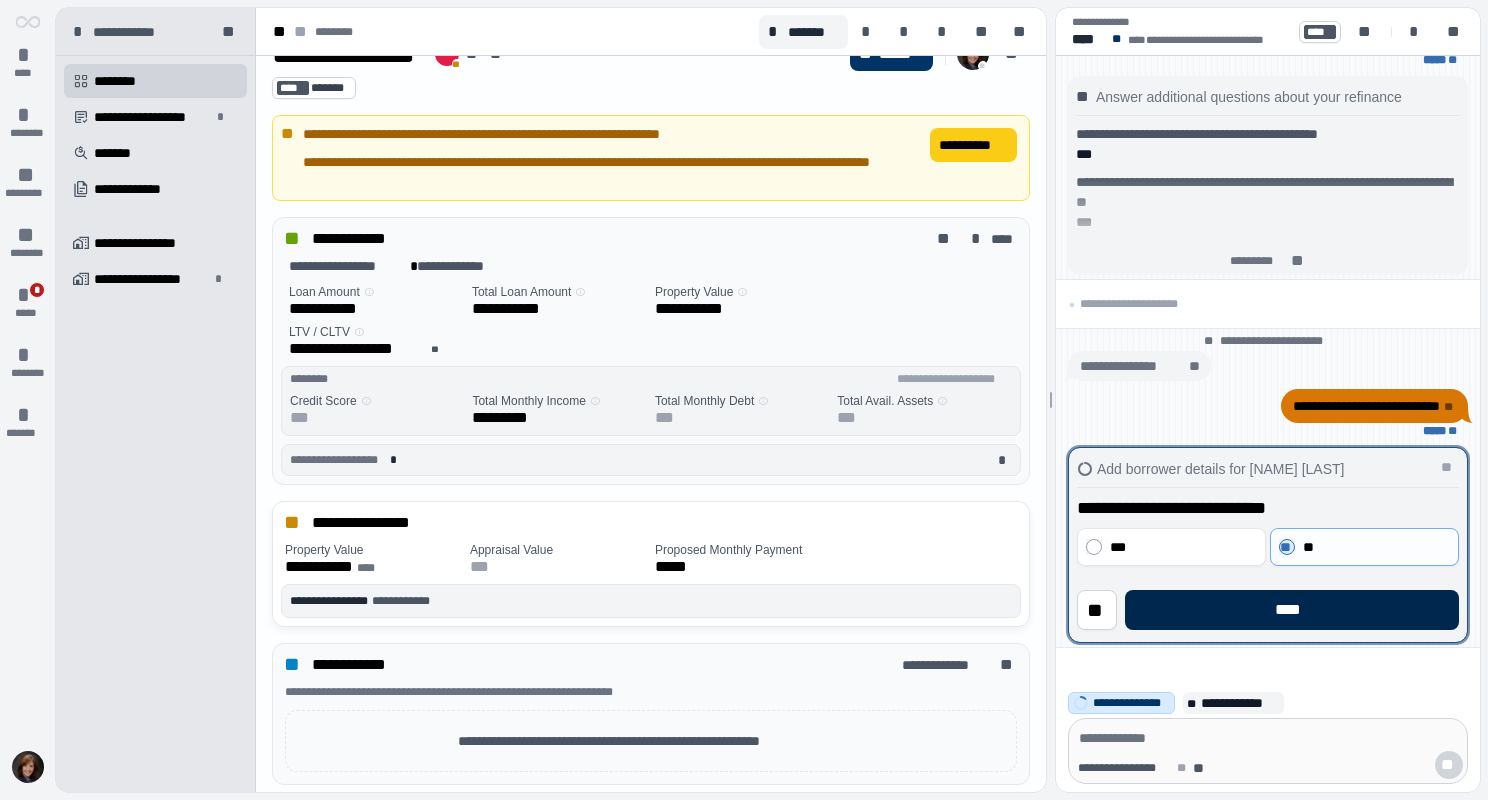 click on "****" at bounding box center [1292, 610] 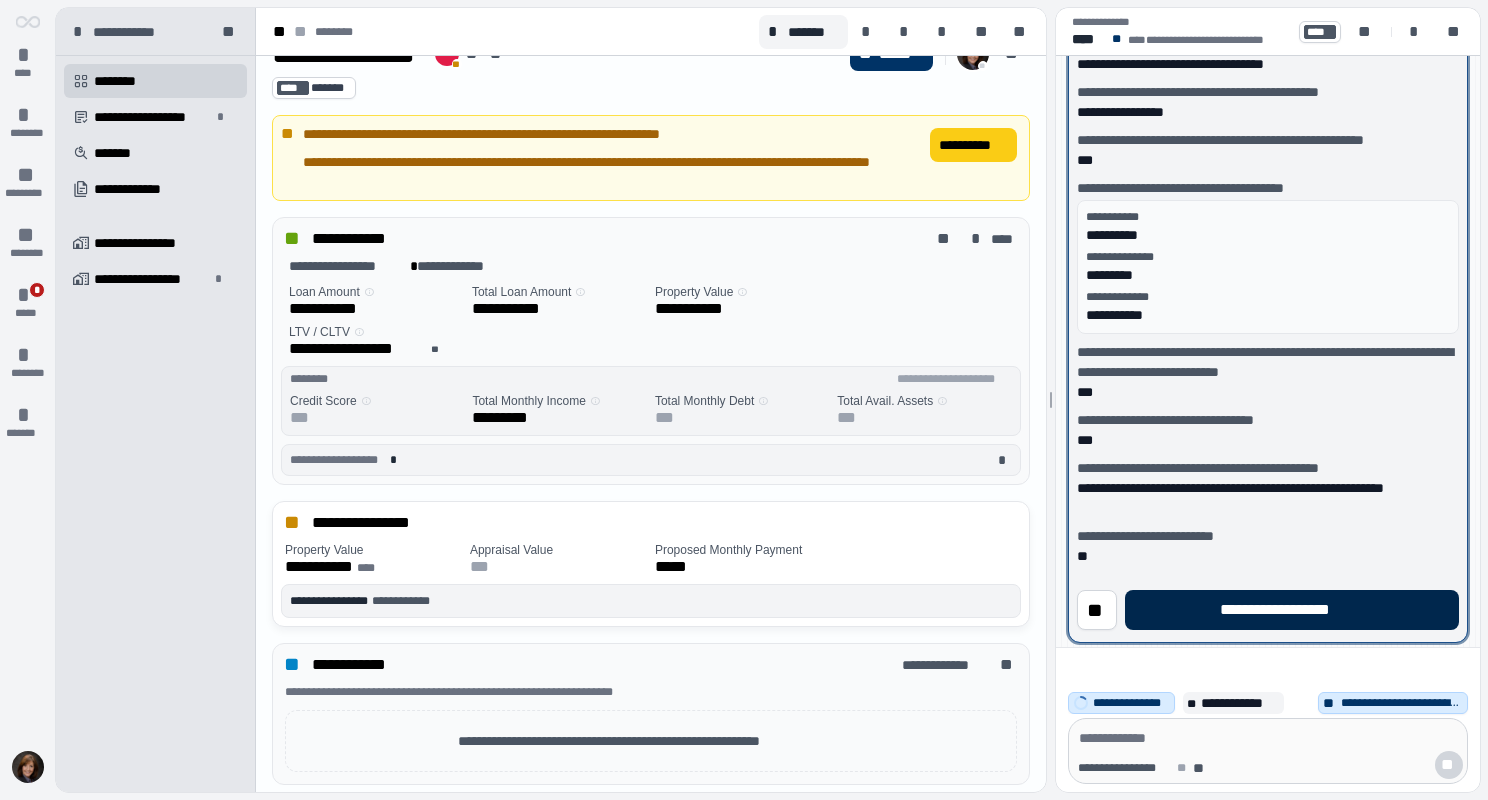 click on "**********" at bounding box center [1291, 610] 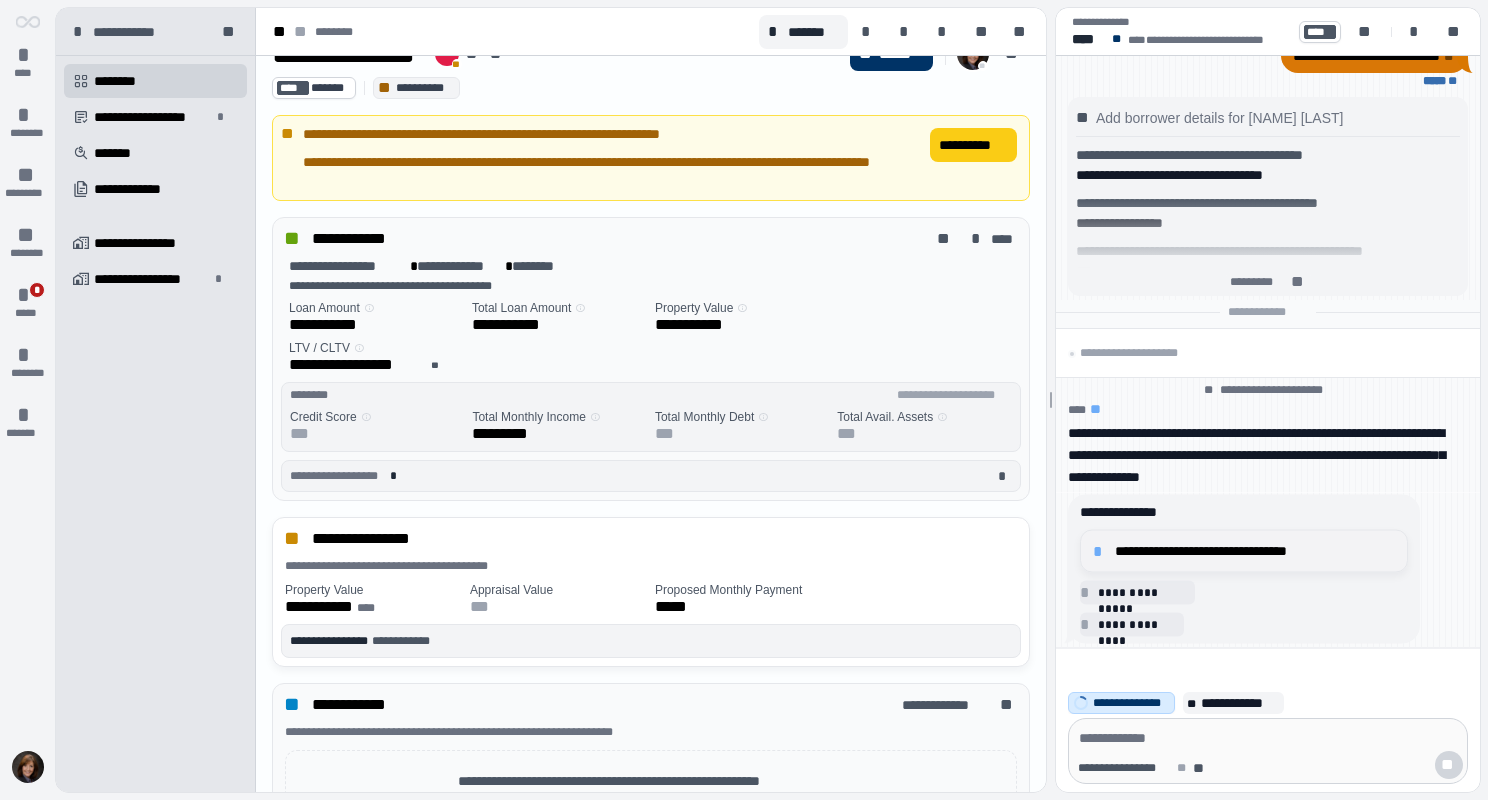 click on "**********" at bounding box center [1255, 551] 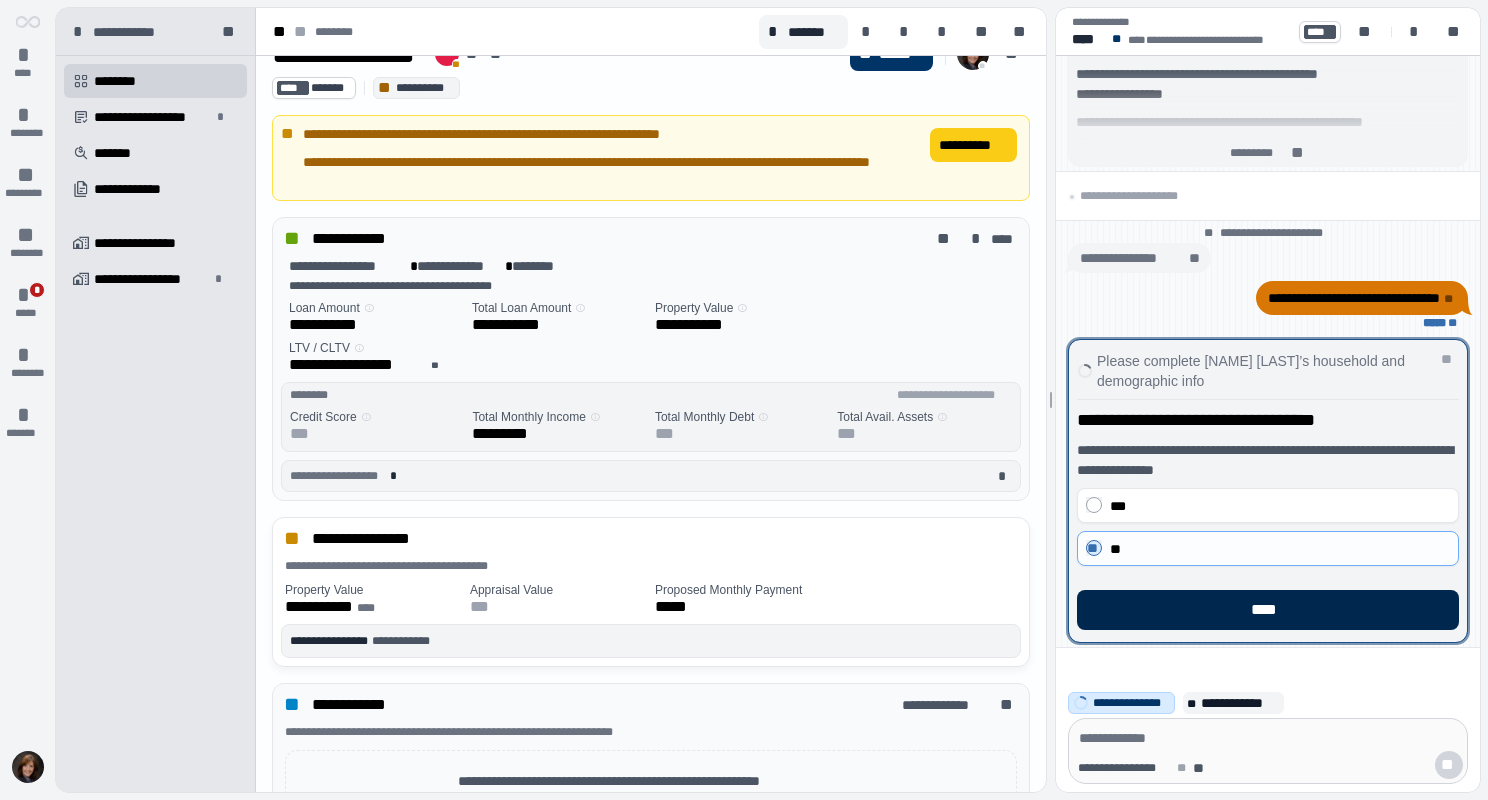 click on "****" at bounding box center [1268, 610] 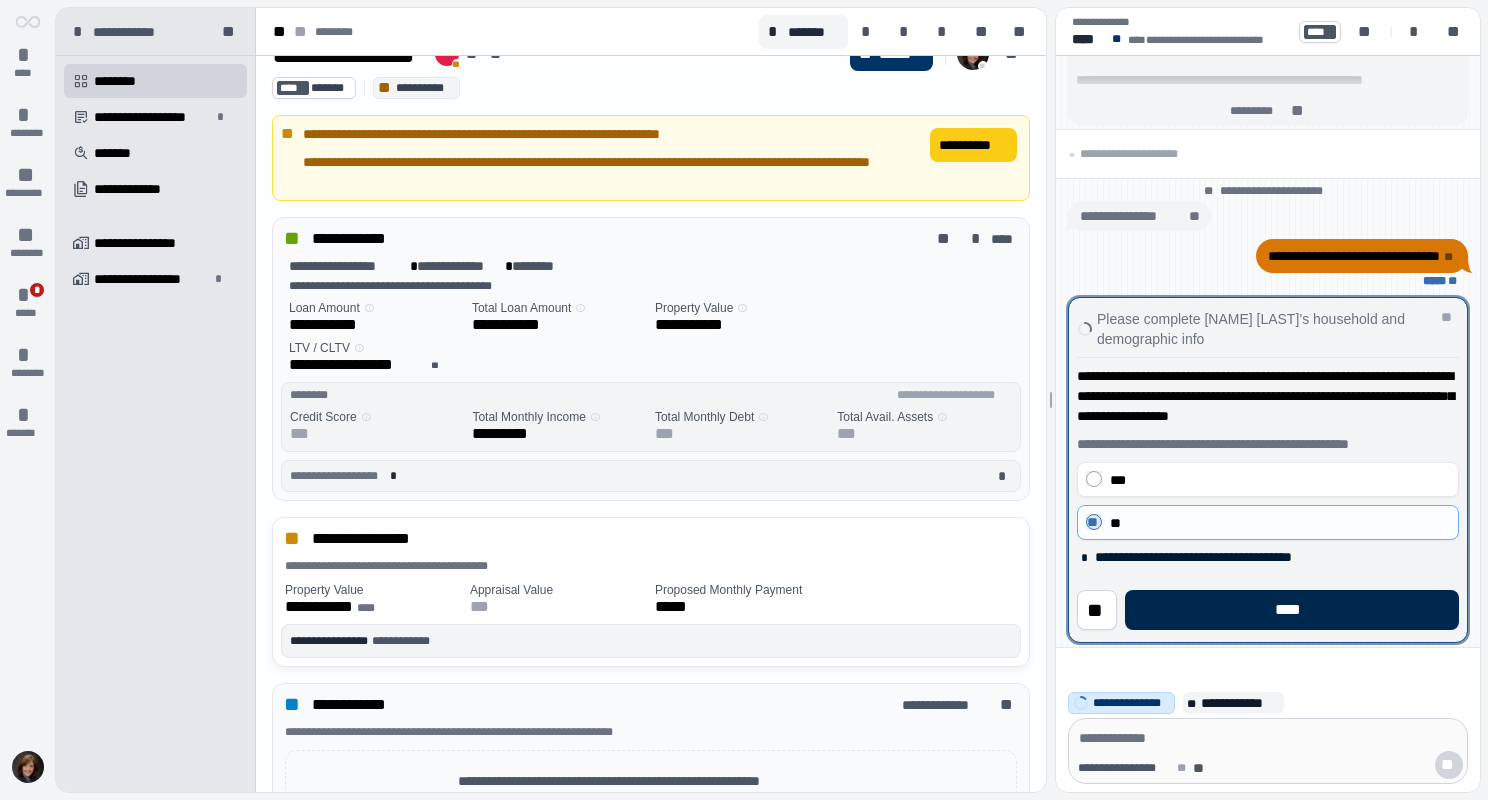 click on "****" at bounding box center (1292, 610) 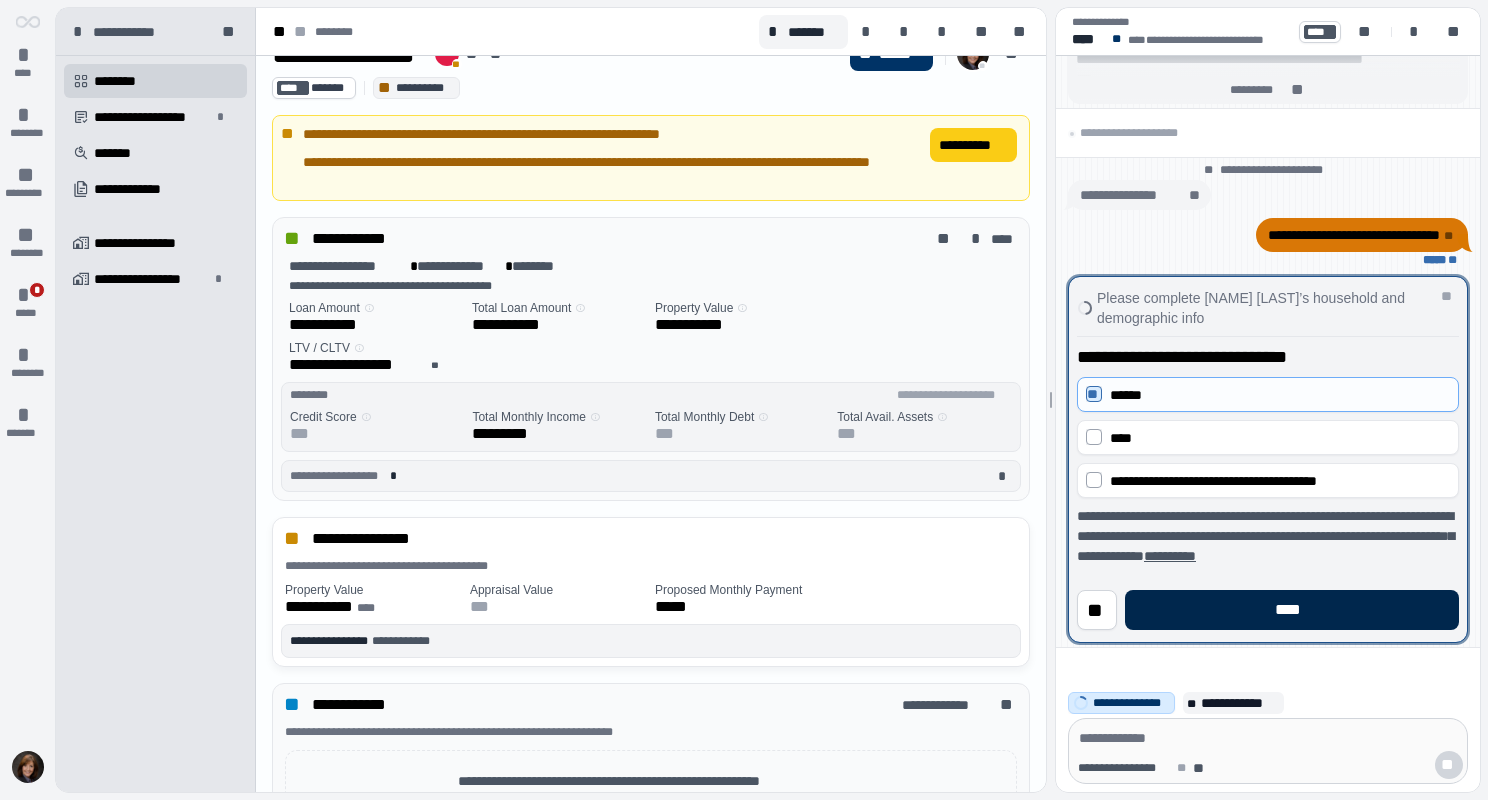 click on "****" at bounding box center (1292, 610) 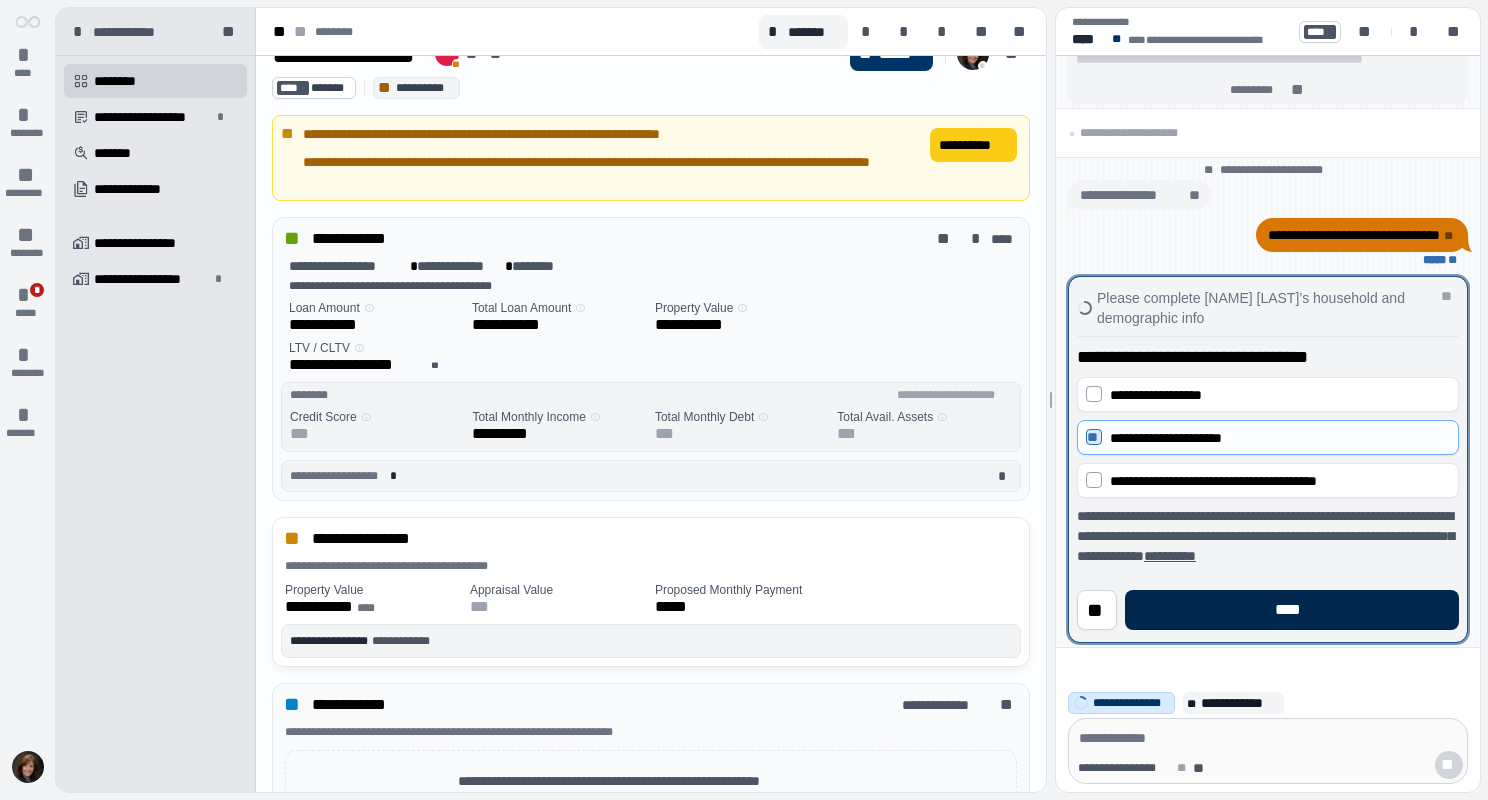 click on "****" at bounding box center (1292, 610) 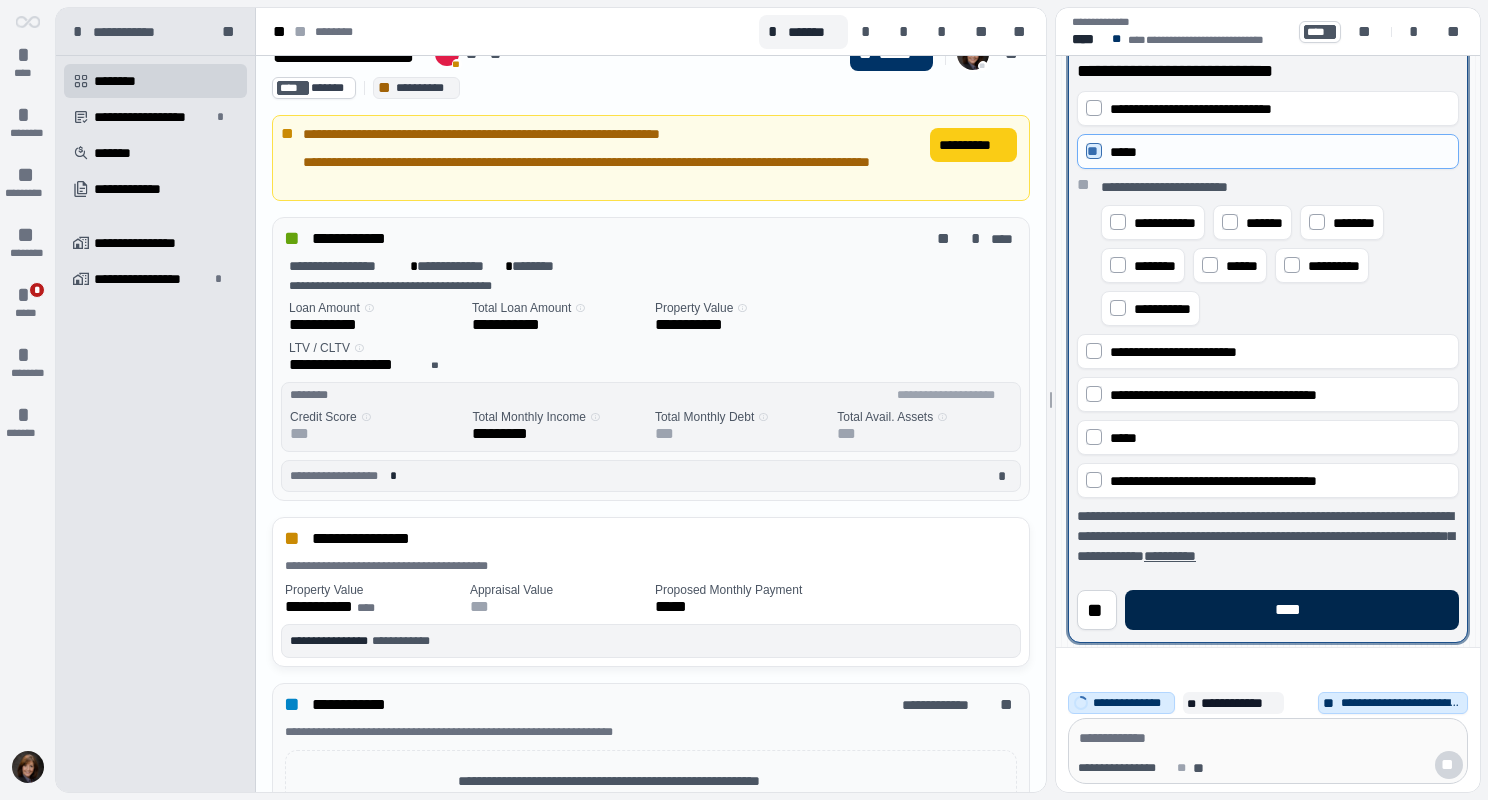 click on "****" at bounding box center [1292, 610] 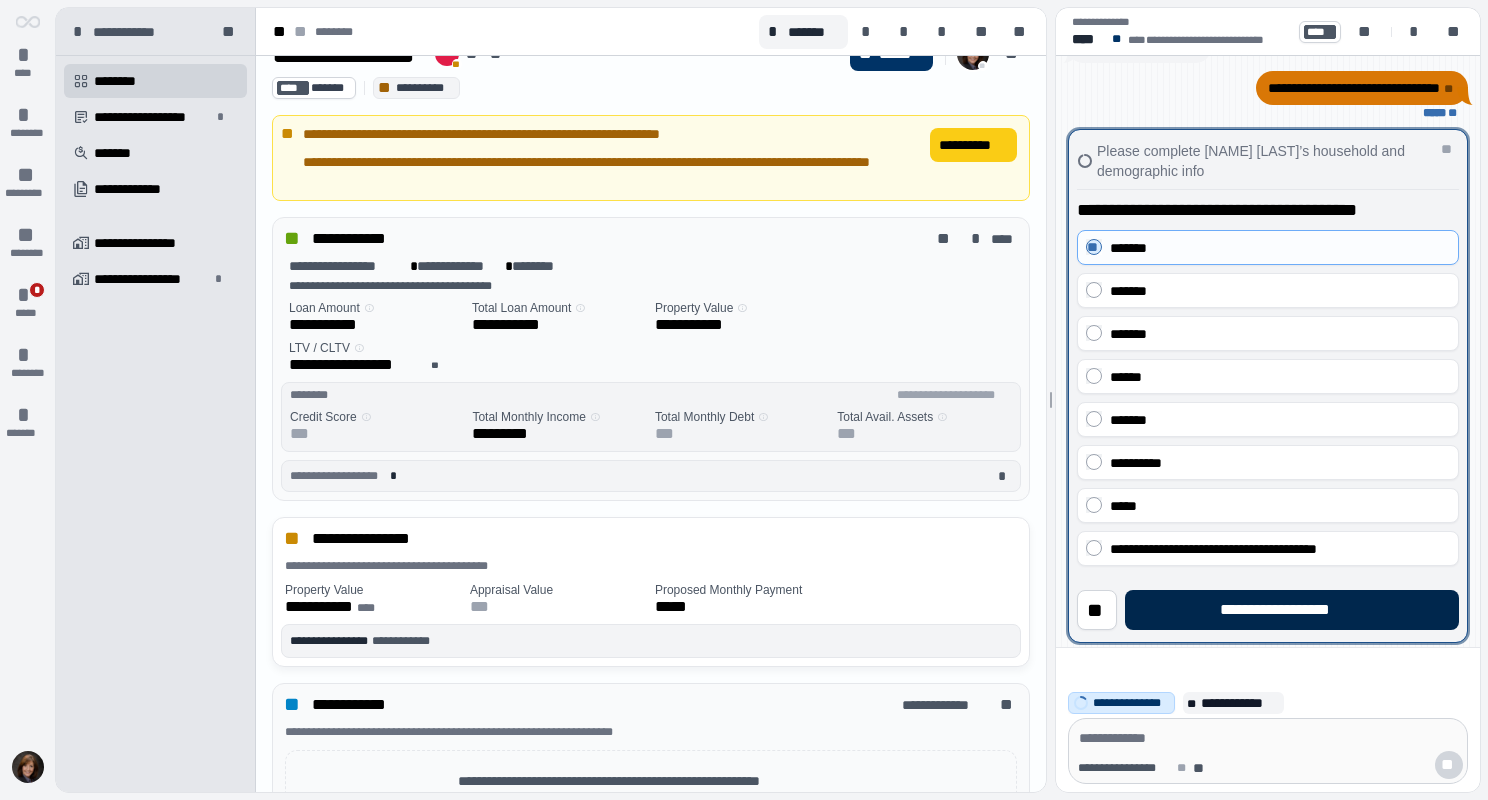 click on "**********" at bounding box center [1291, 610] 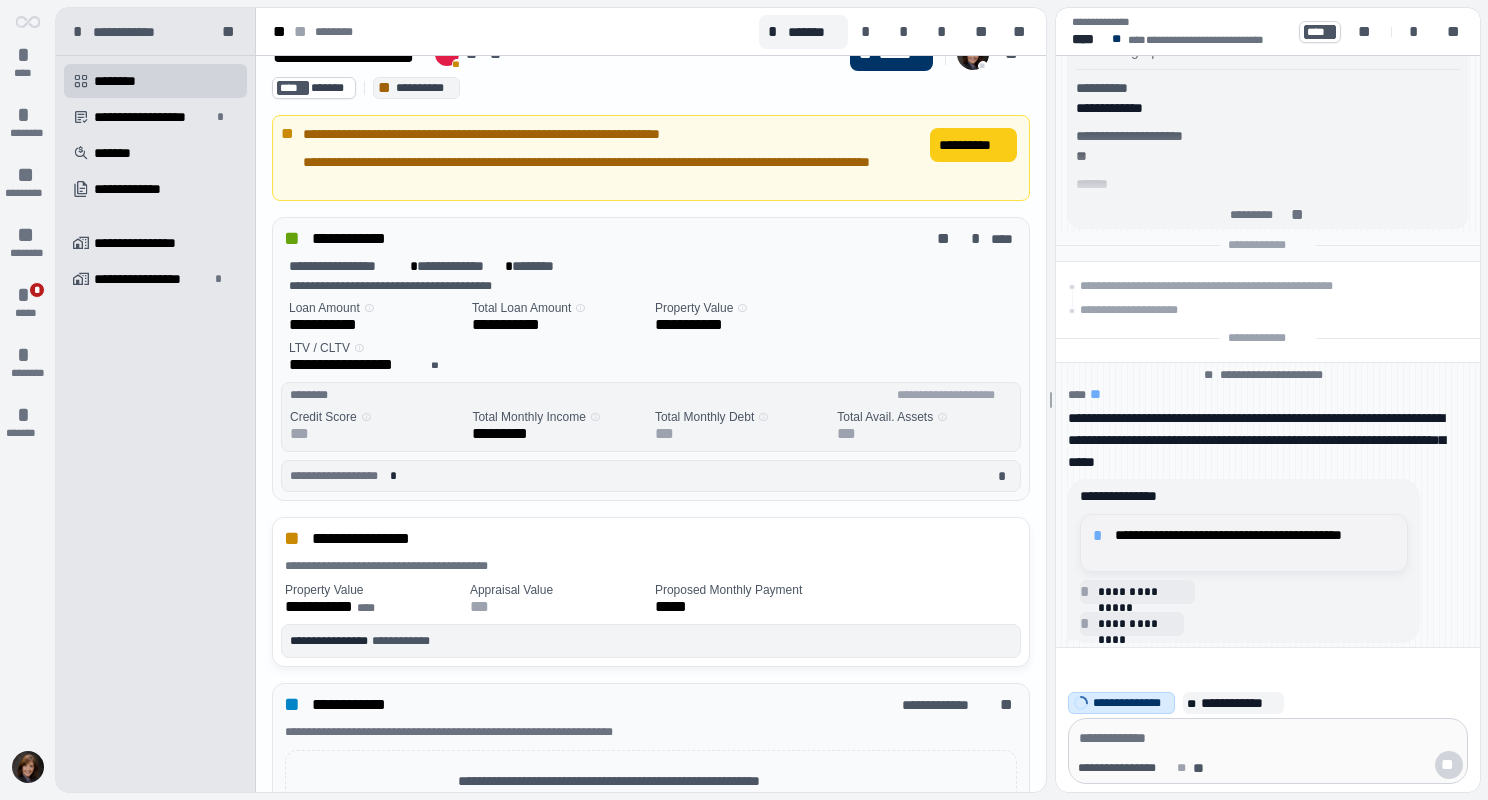 click on "**********" at bounding box center (1255, 543) 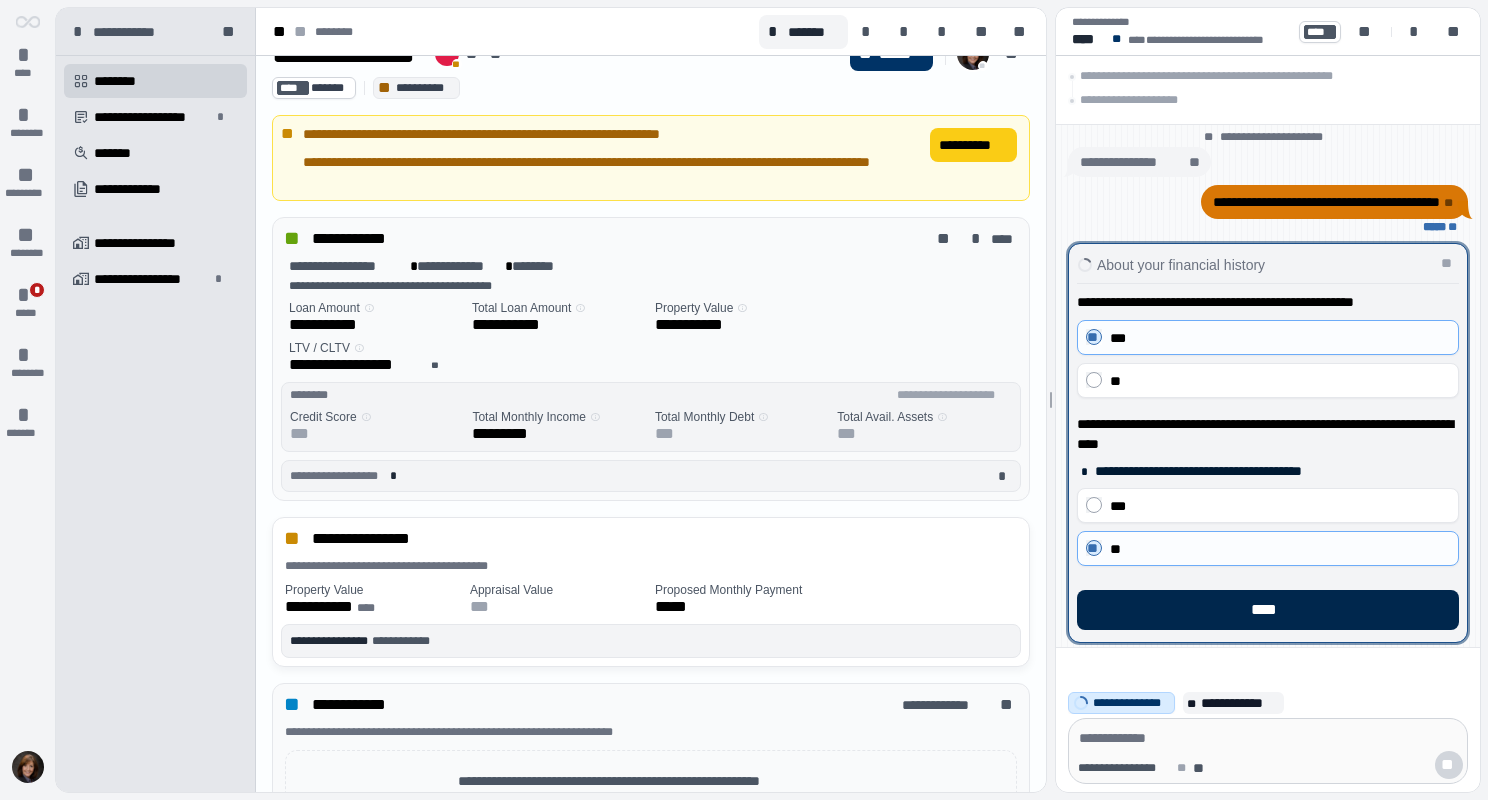 click on "****" at bounding box center [1268, 610] 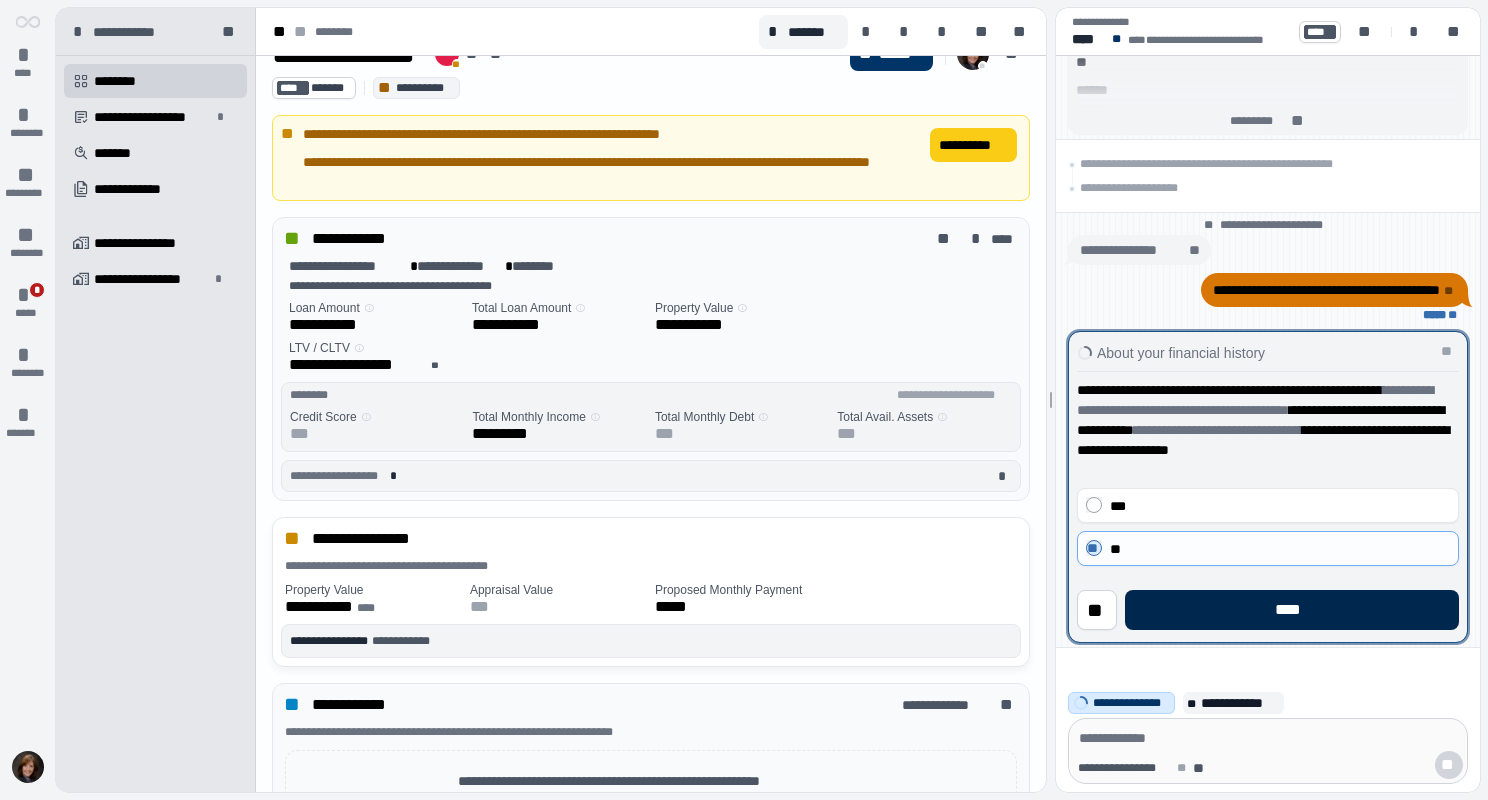 click on "****" at bounding box center (1292, 610) 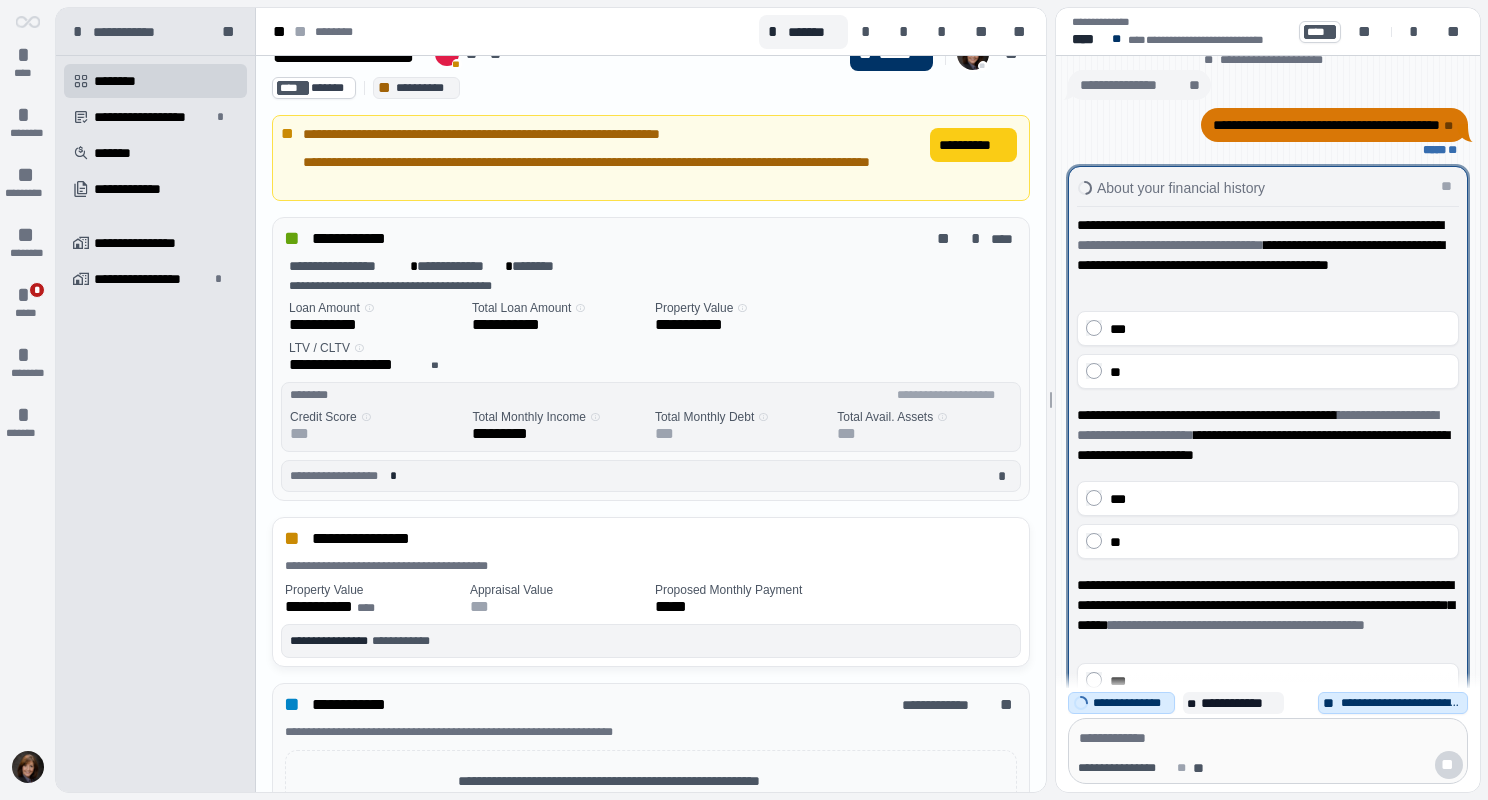 scroll, scrollTop: 197, scrollLeft: 0, axis: vertical 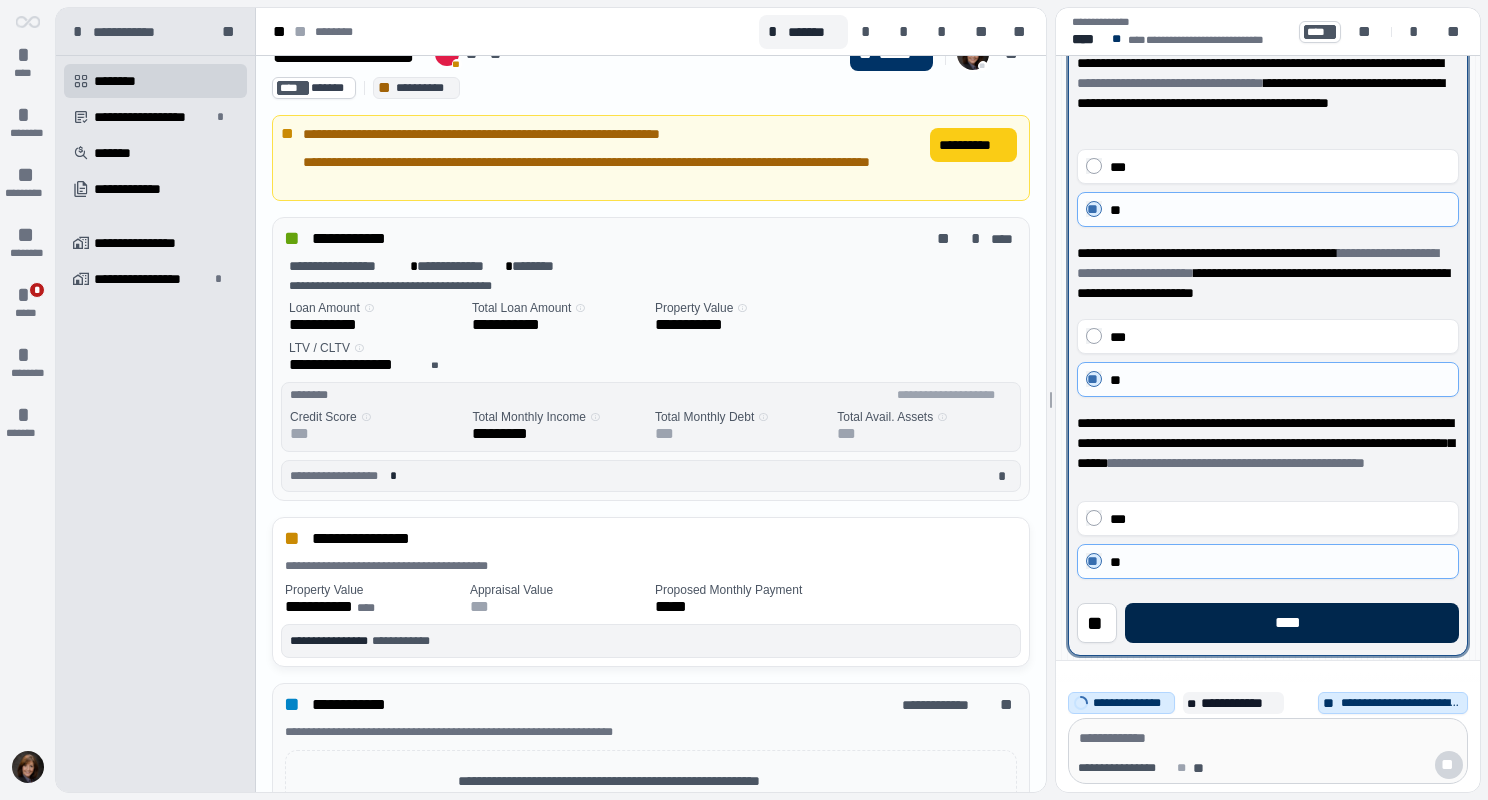 click on "****" at bounding box center [1292, 623] 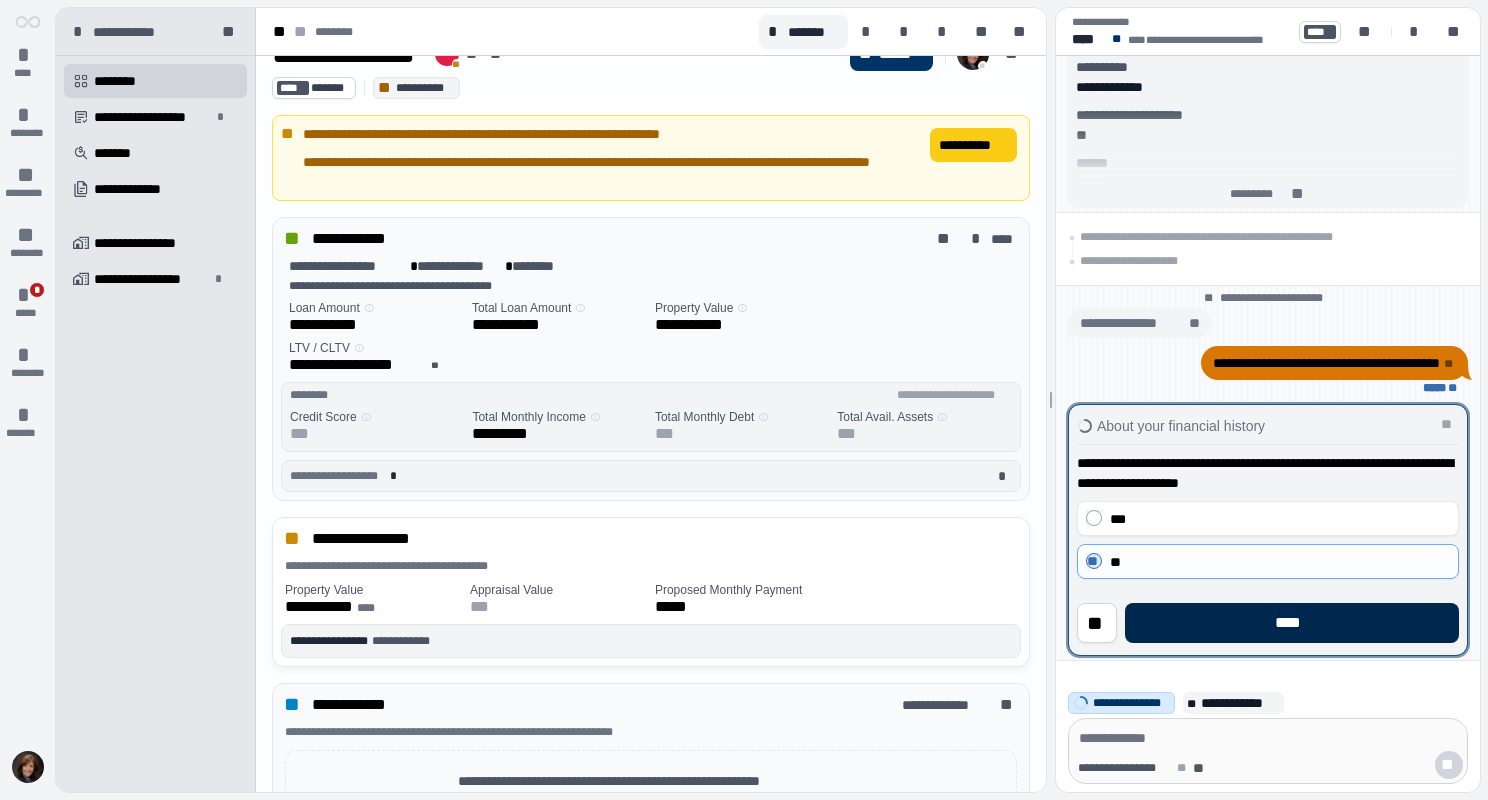 click on "****" at bounding box center [1292, 623] 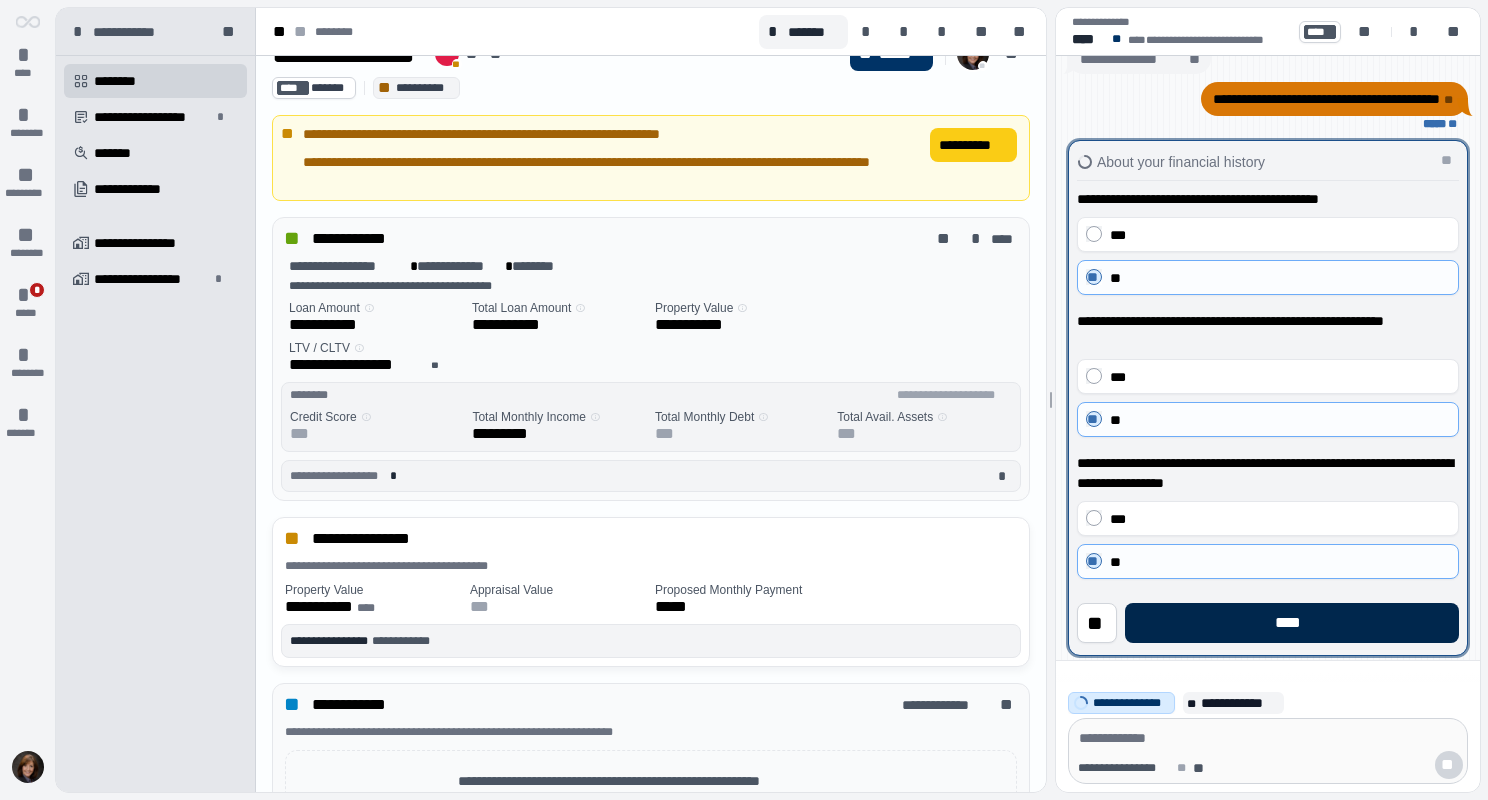 click on "****" at bounding box center [1292, 623] 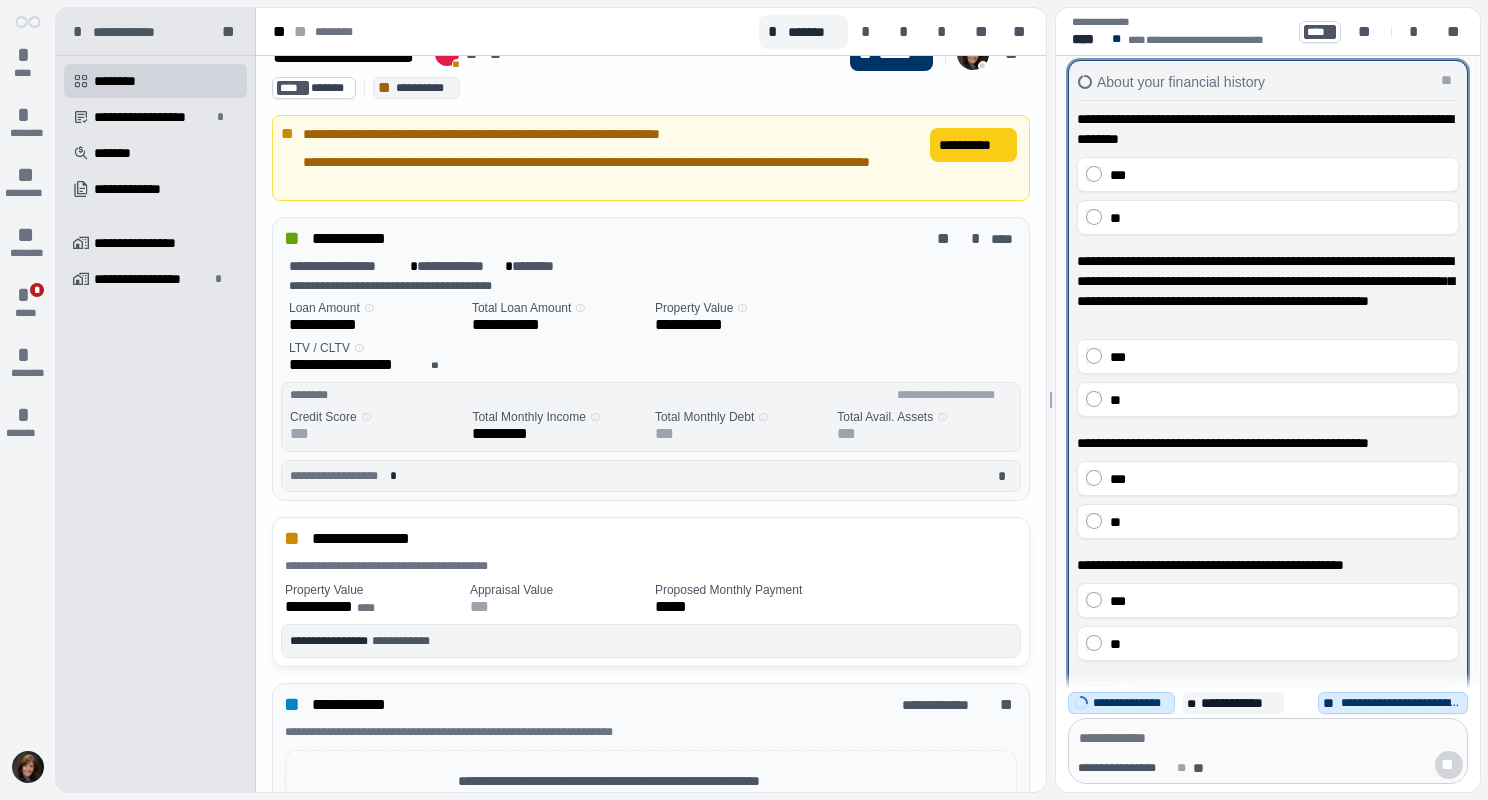 scroll, scrollTop: 149, scrollLeft: 0, axis: vertical 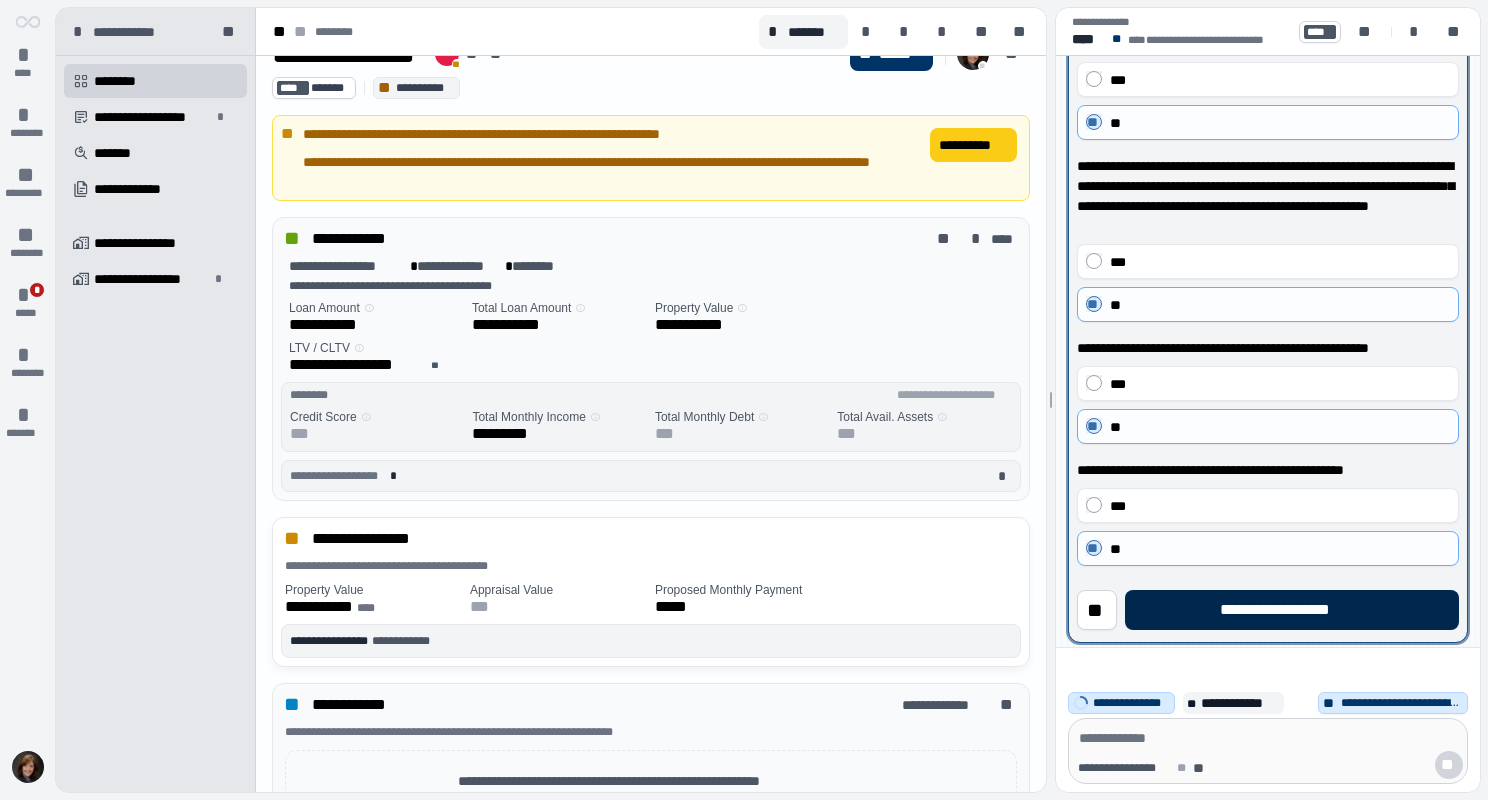 click on "**********" at bounding box center (1291, 610) 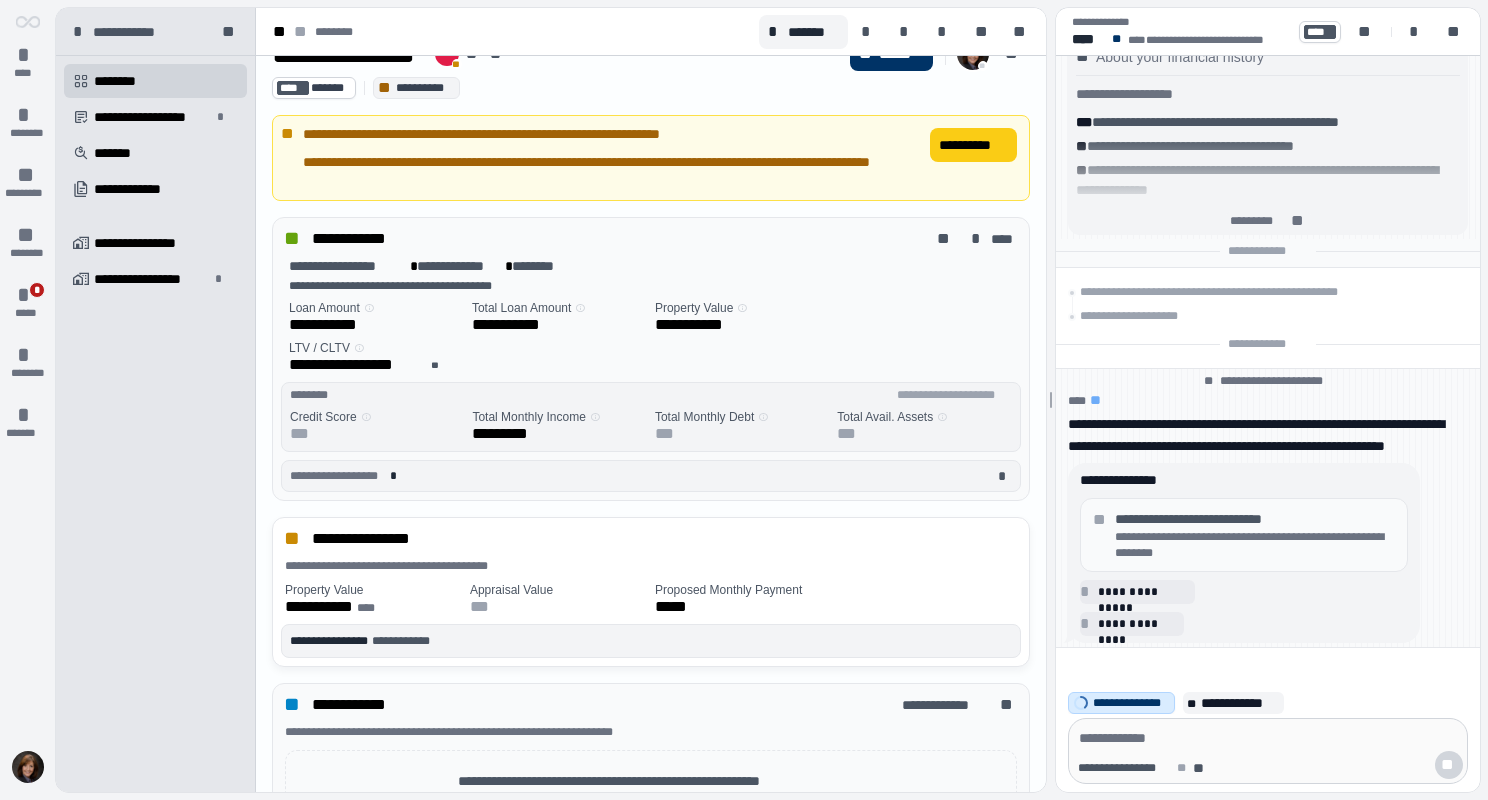 click on "**********" at bounding box center [1255, 545] 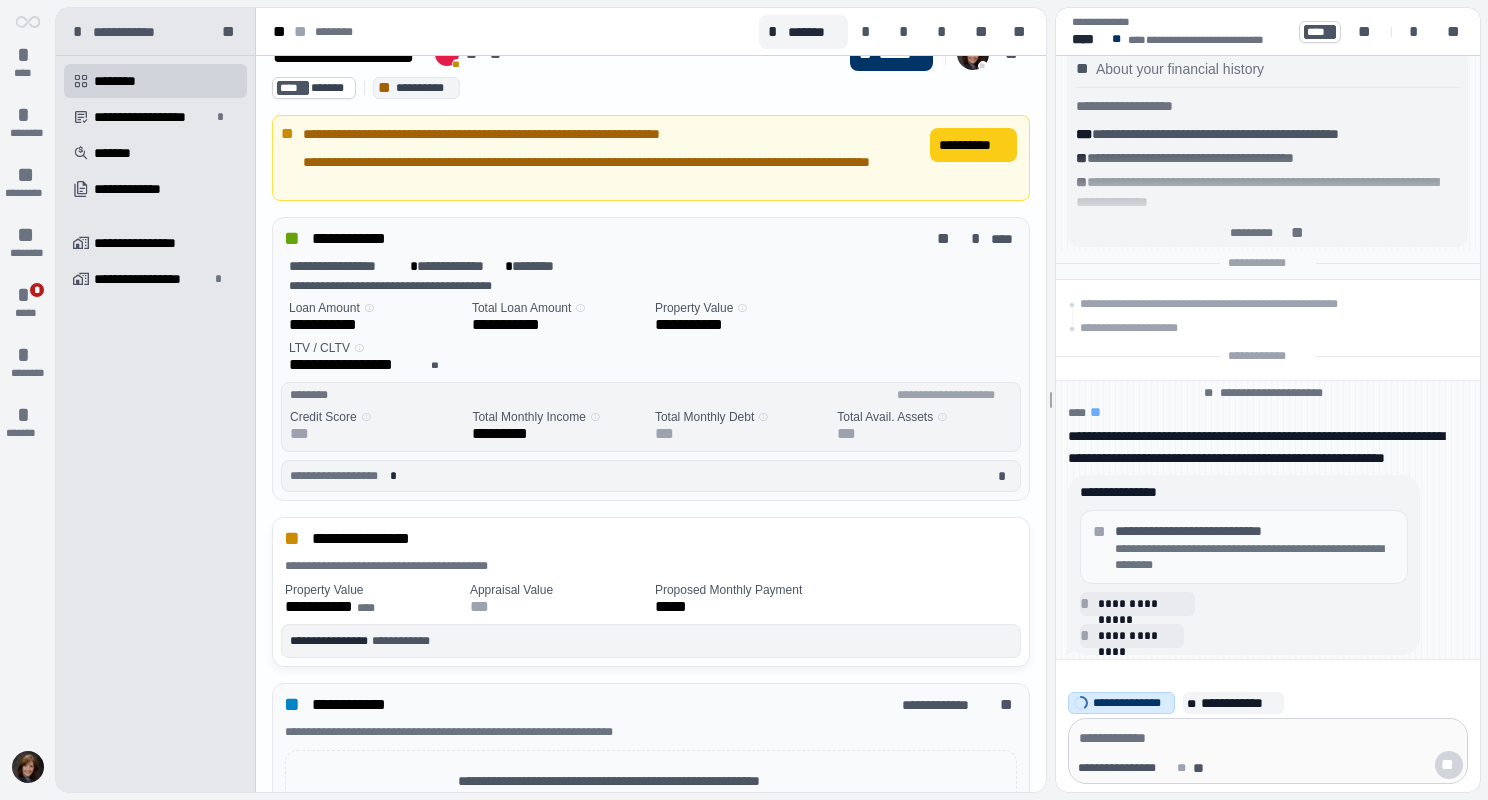 scroll, scrollTop: 0, scrollLeft: 0, axis: both 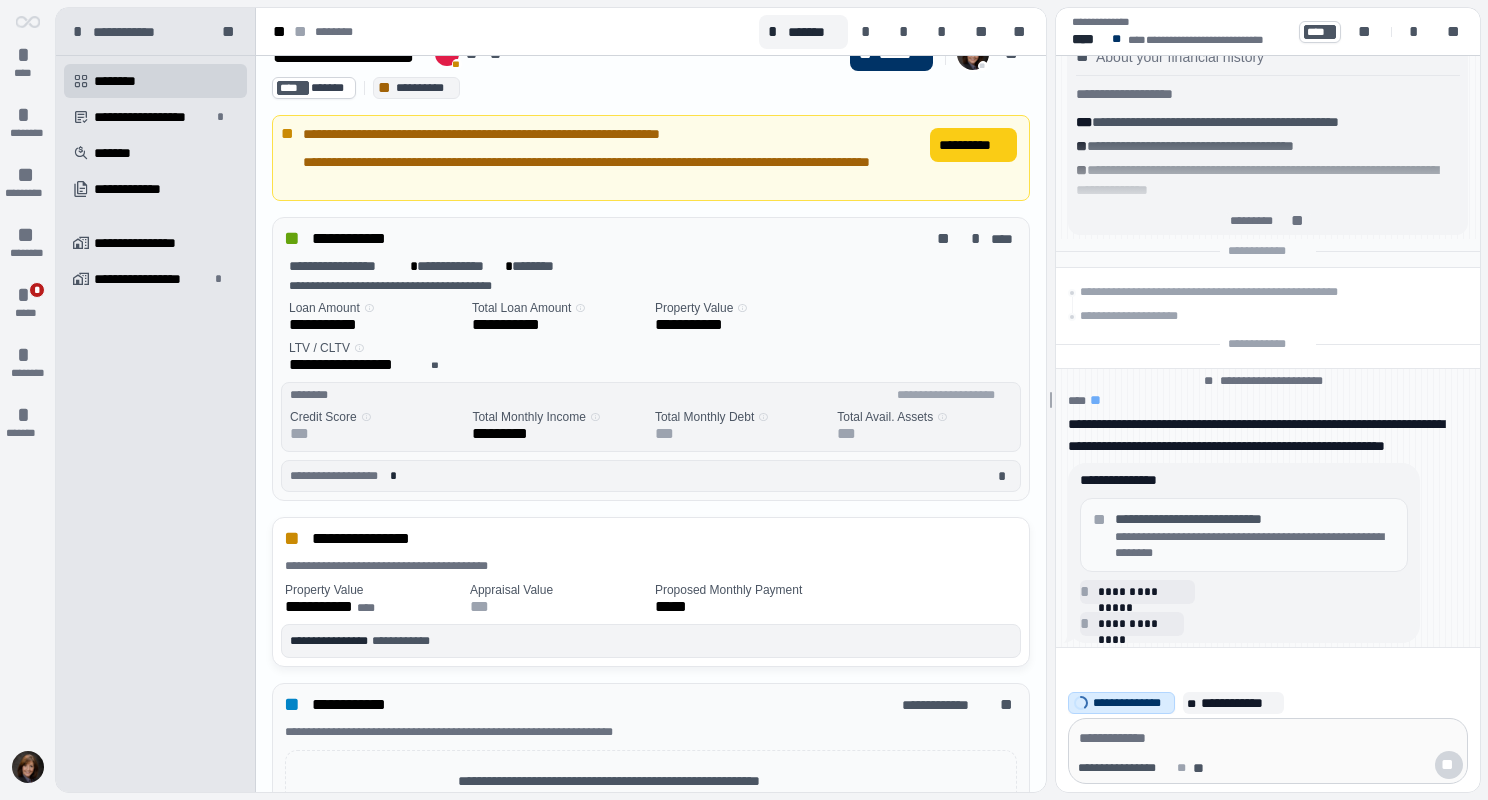 click on "**********" at bounding box center (1255, 519) 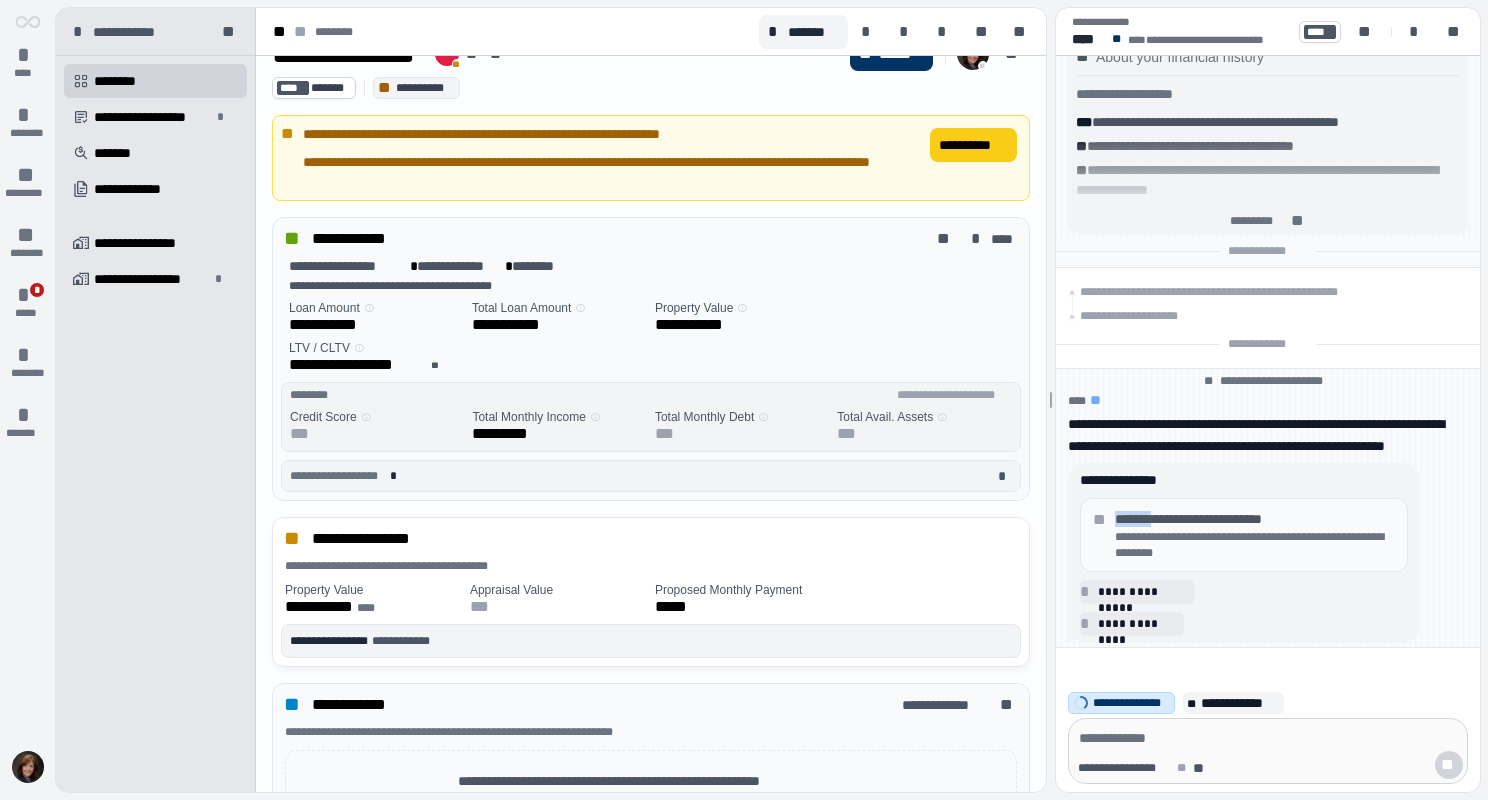 click on "**********" at bounding box center (1255, 519) 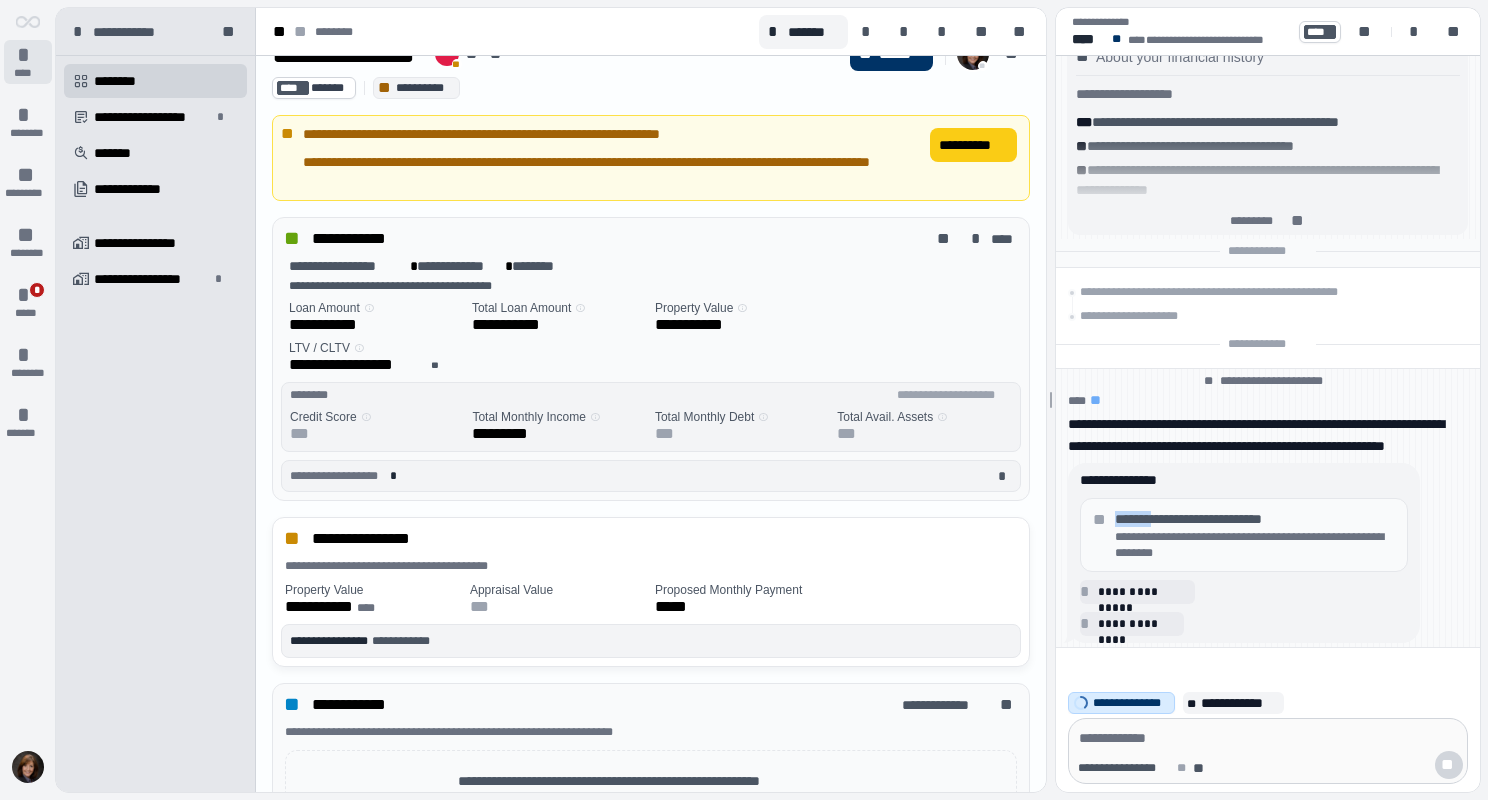 click on "*" at bounding box center (28, 55) 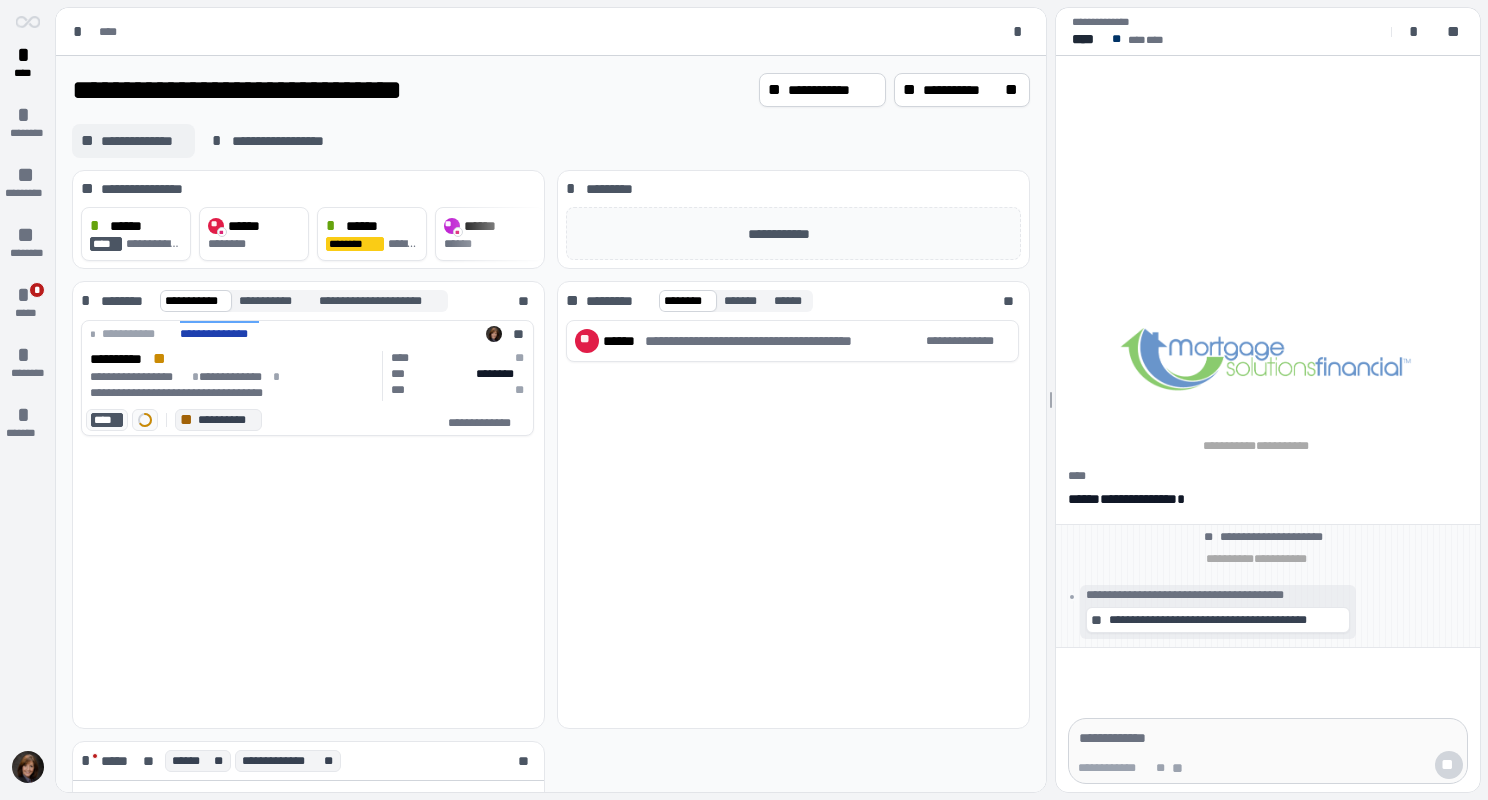 click on "**********" at bounding box center (143, 141) 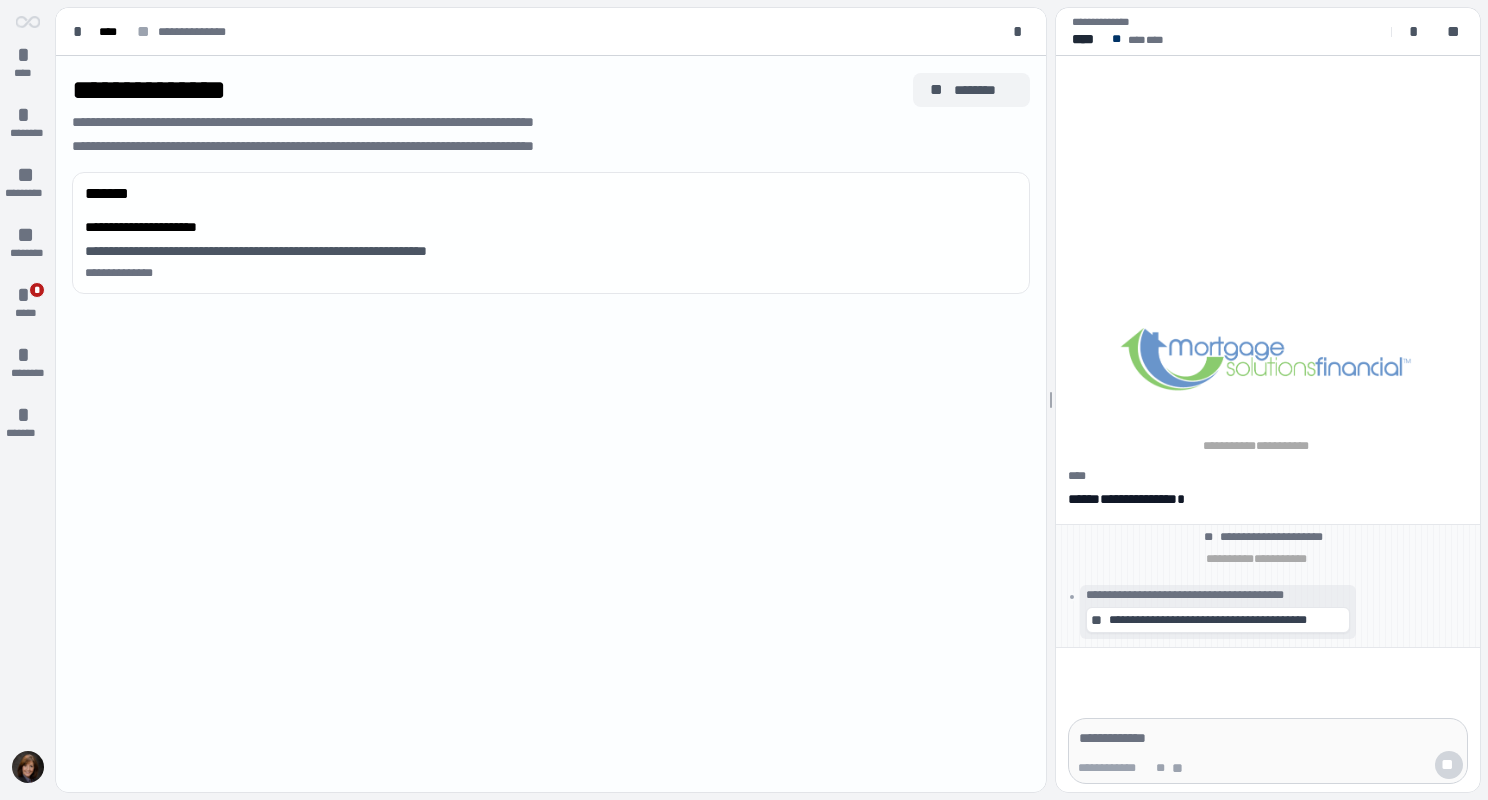 click on "**" at bounding box center (938, 90) 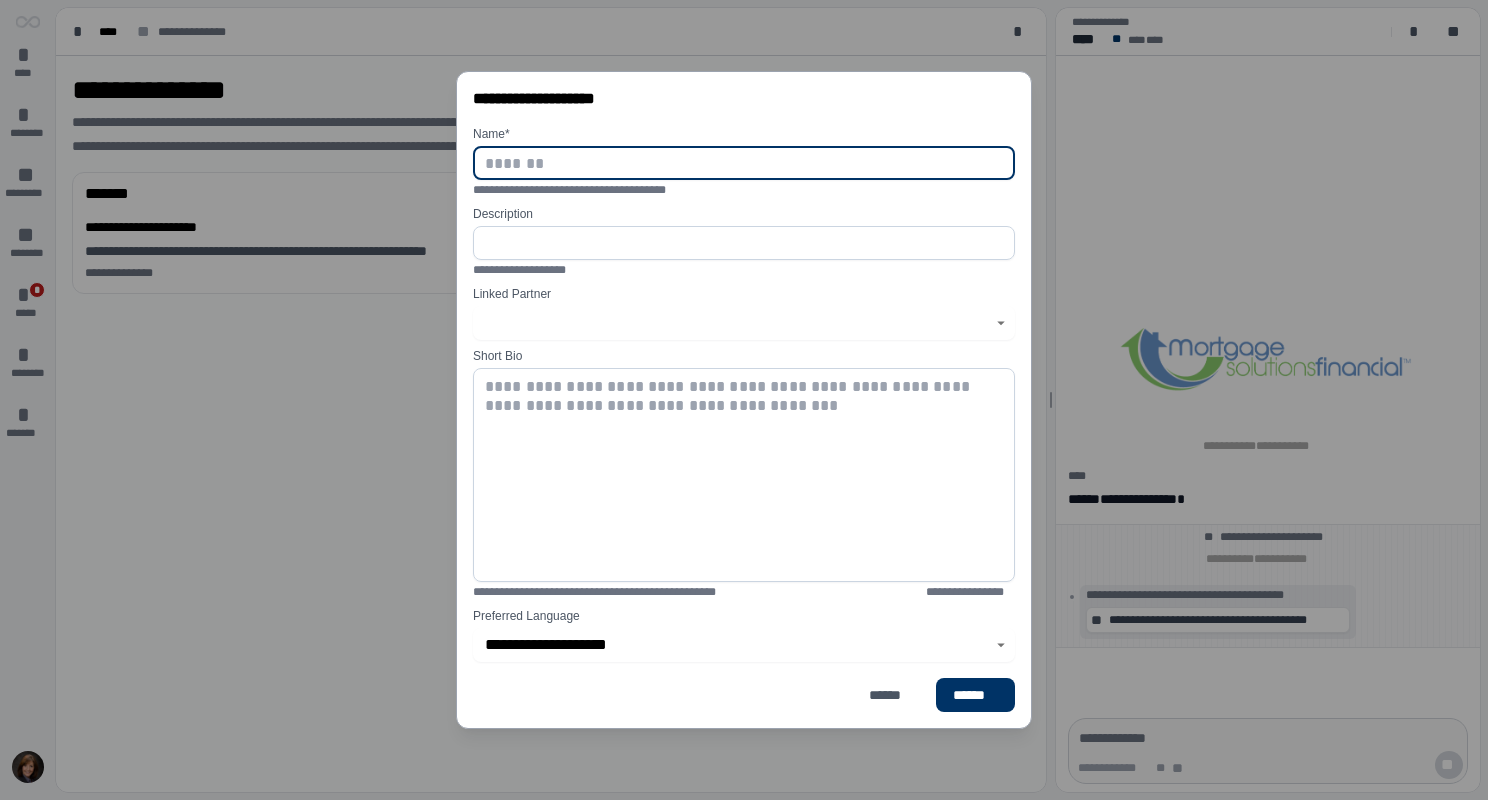 click 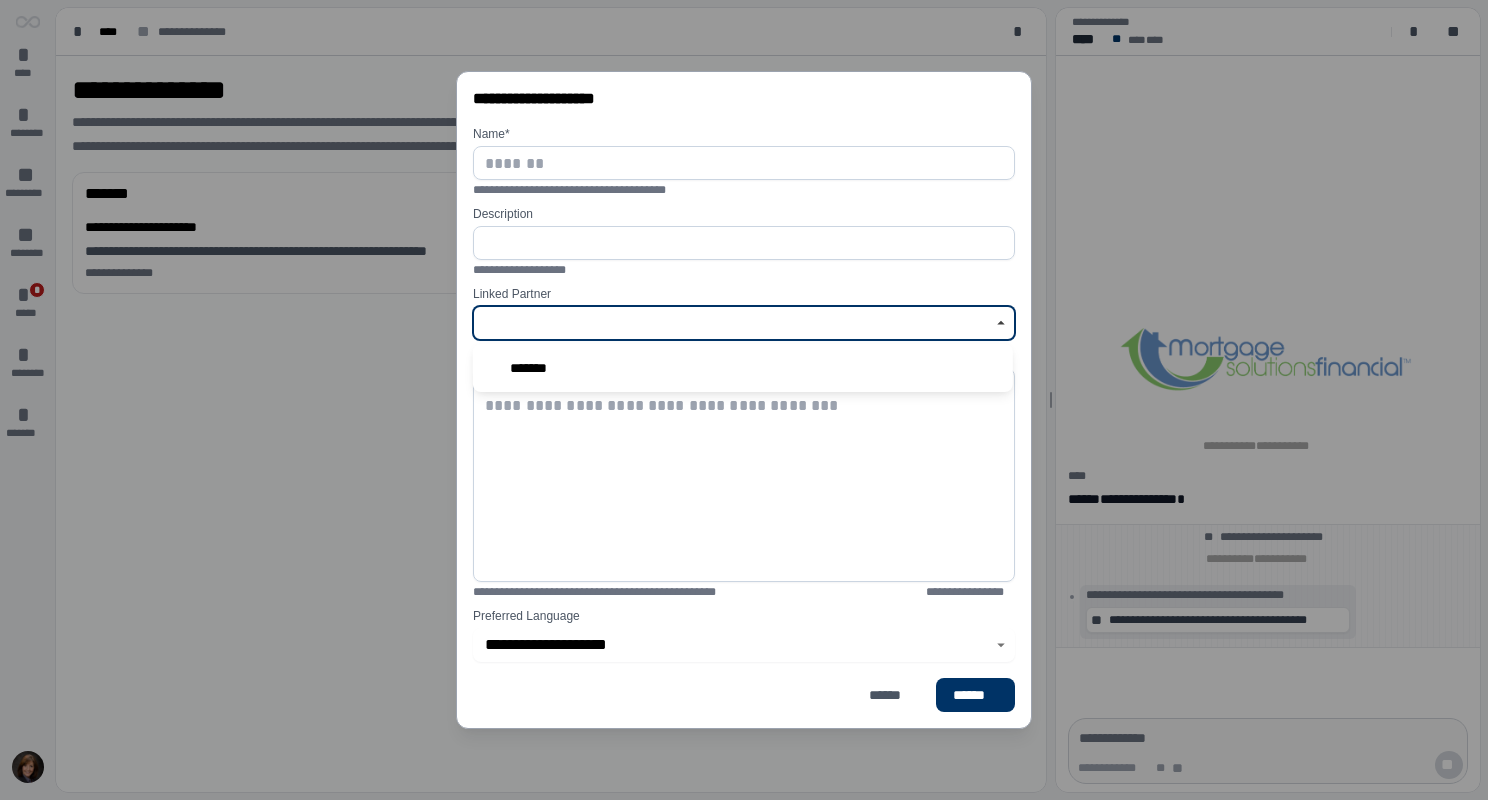 click 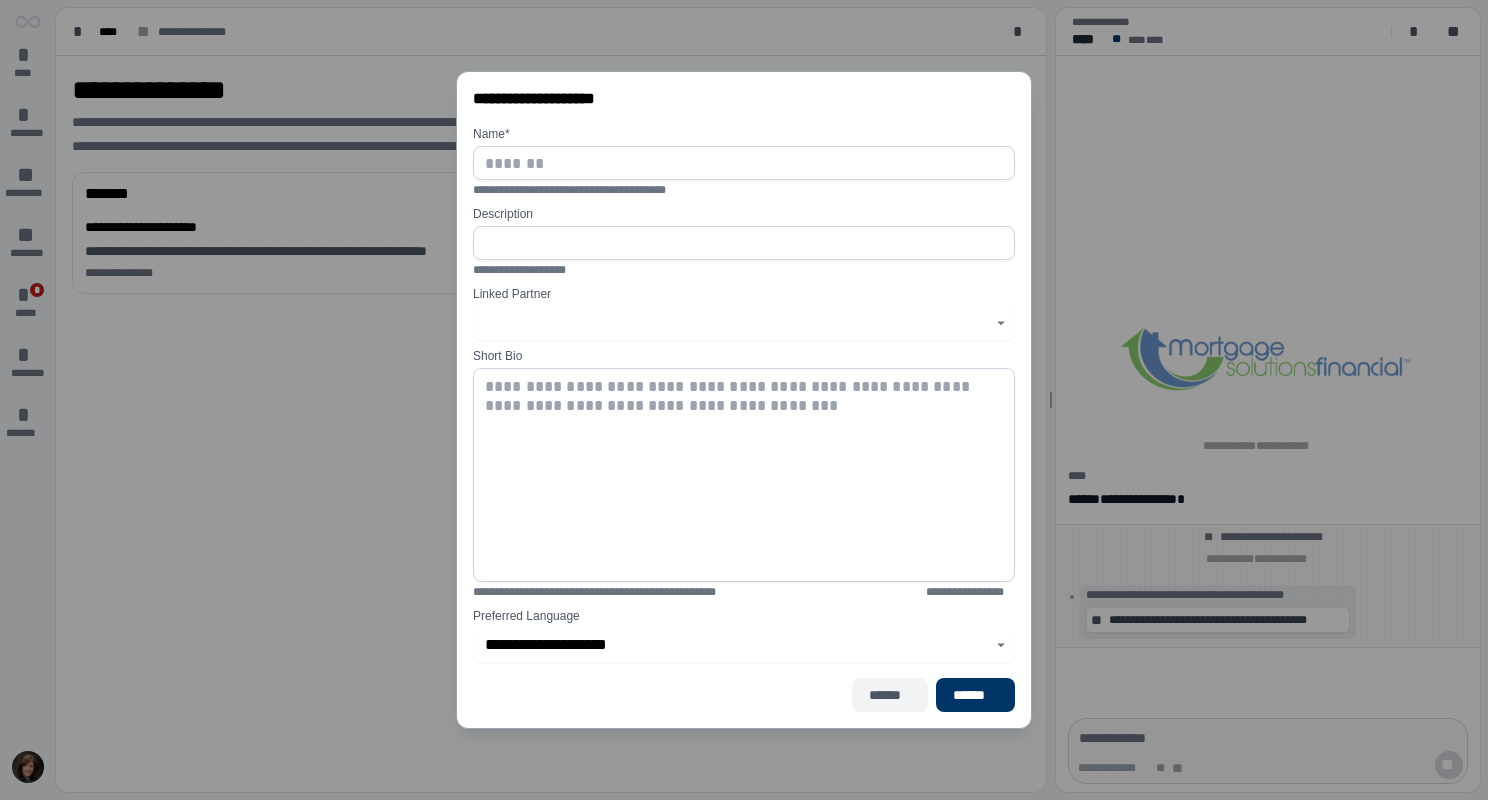click on "******" at bounding box center [890, 695] 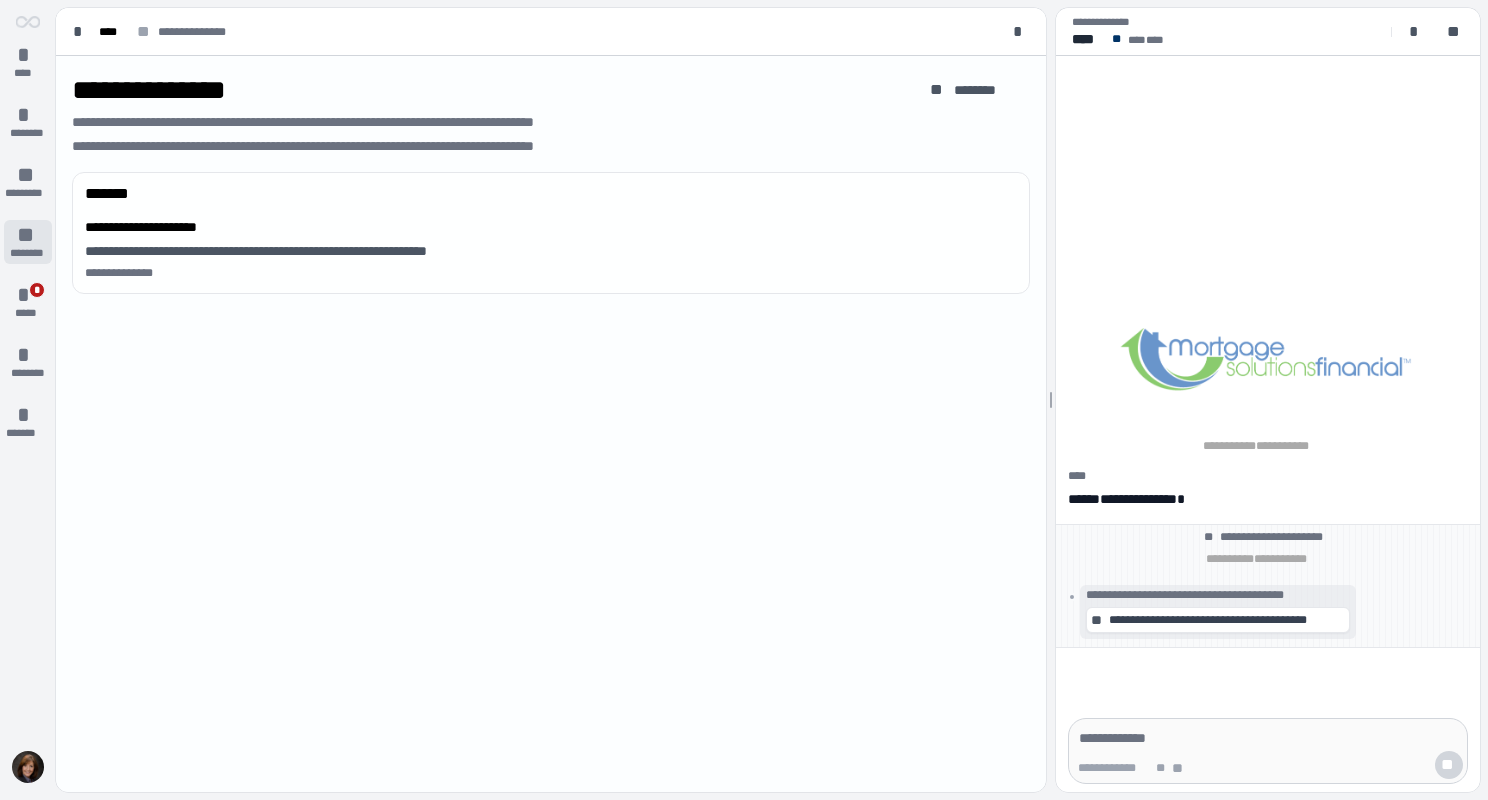 click on "**" at bounding box center [28, 235] 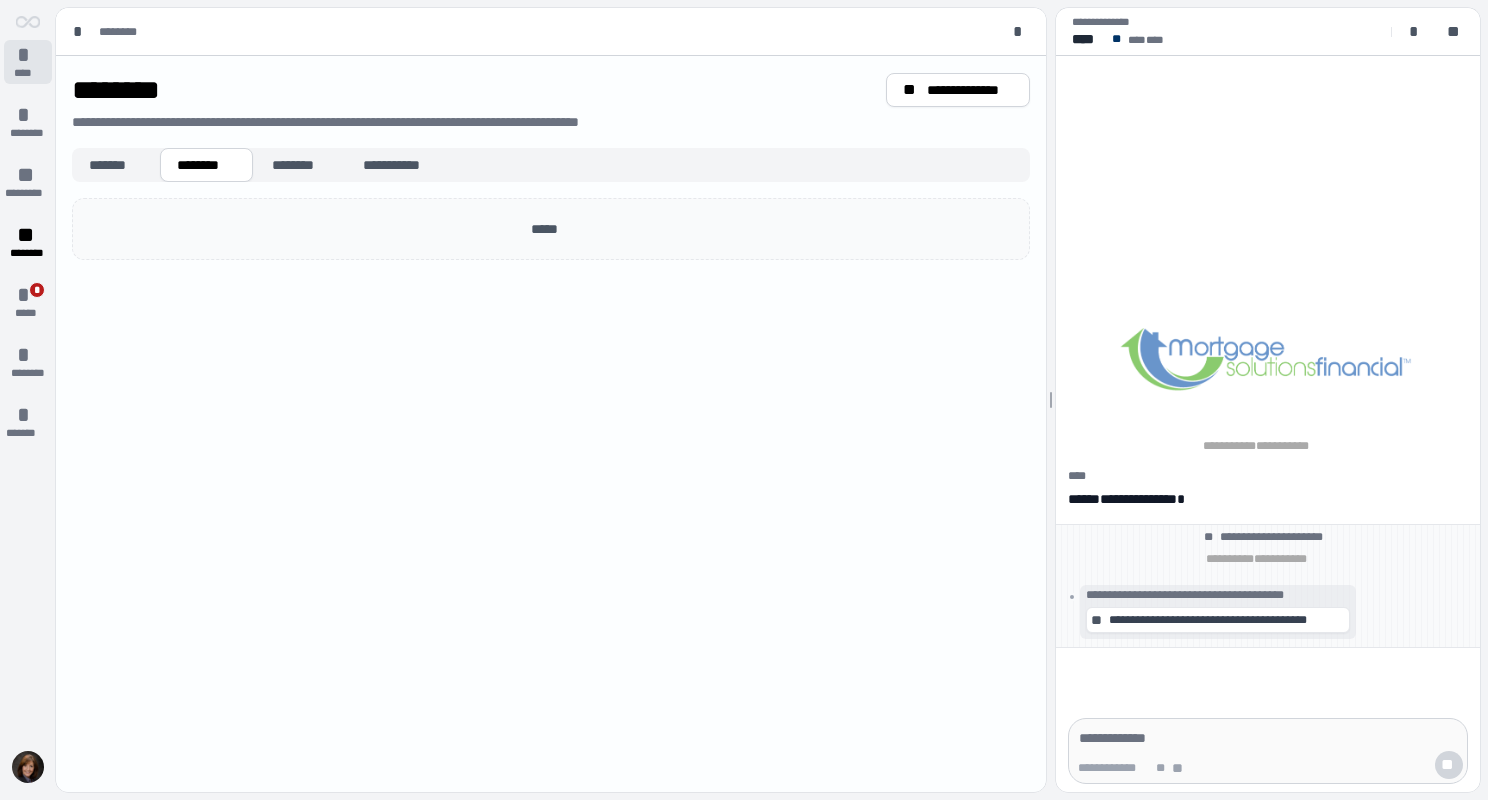 click on "*" at bounding box center (28, 55) 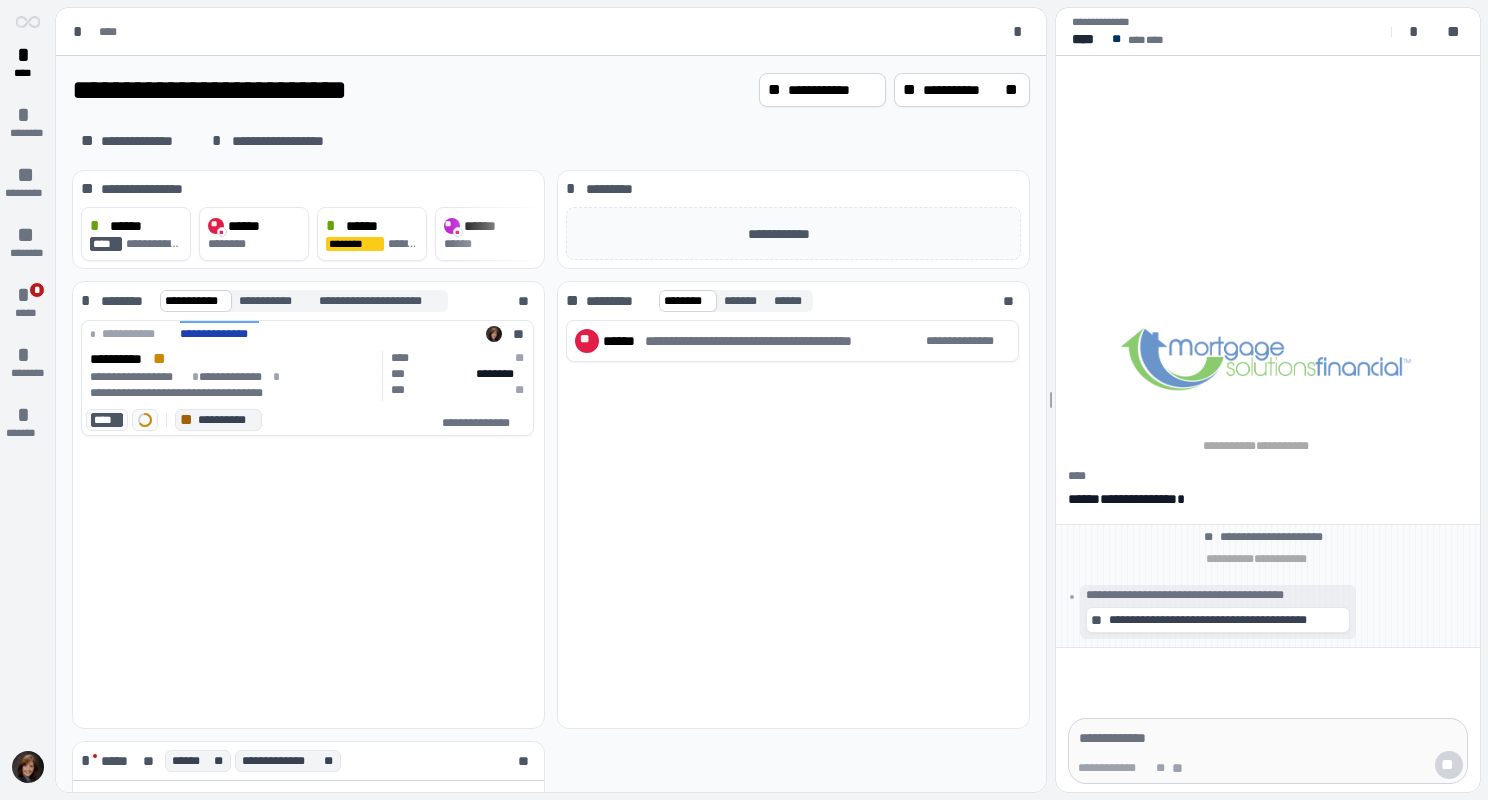 drag, startPoint x: 1042, startPoint y: 2, endPoint x: 823, endPoint y: 548, distance: 588.2831 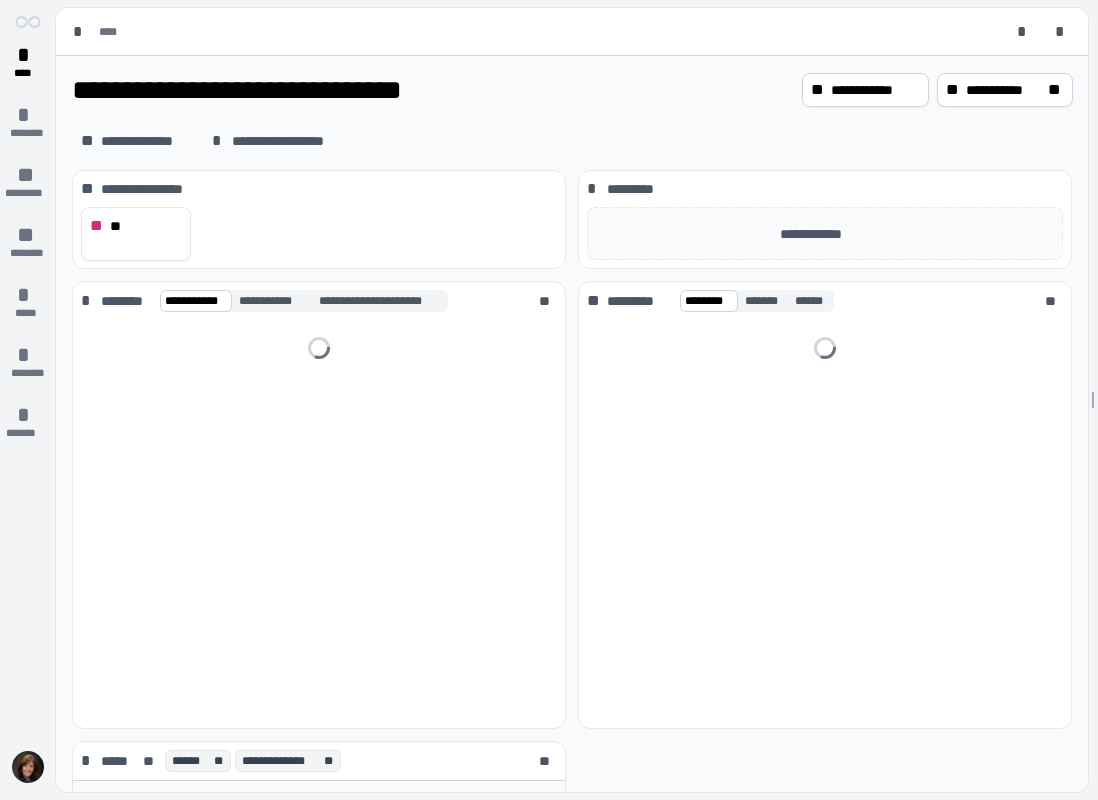 scroll, scrollTop: 0, scrollLeft: 0, axis: both 